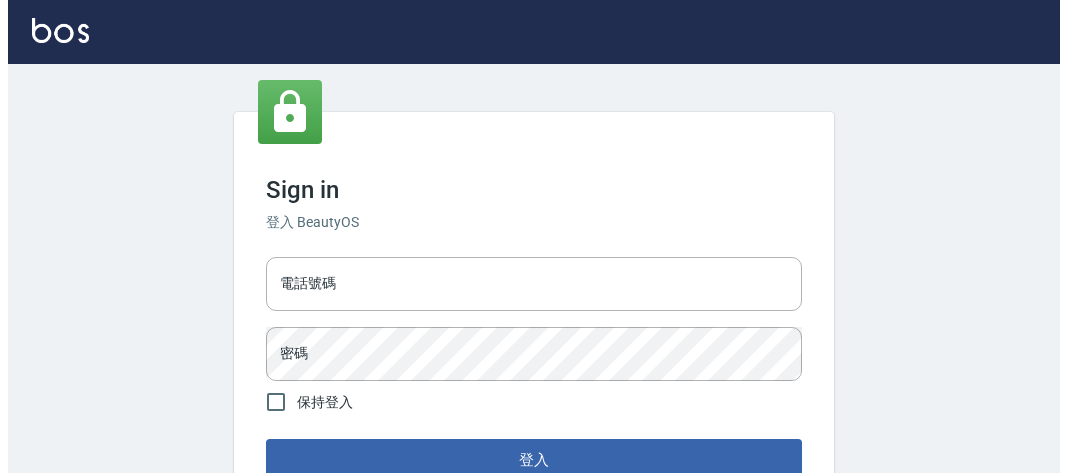 scroll, scrollTop: 0, scrollLeft: 0, axis: both 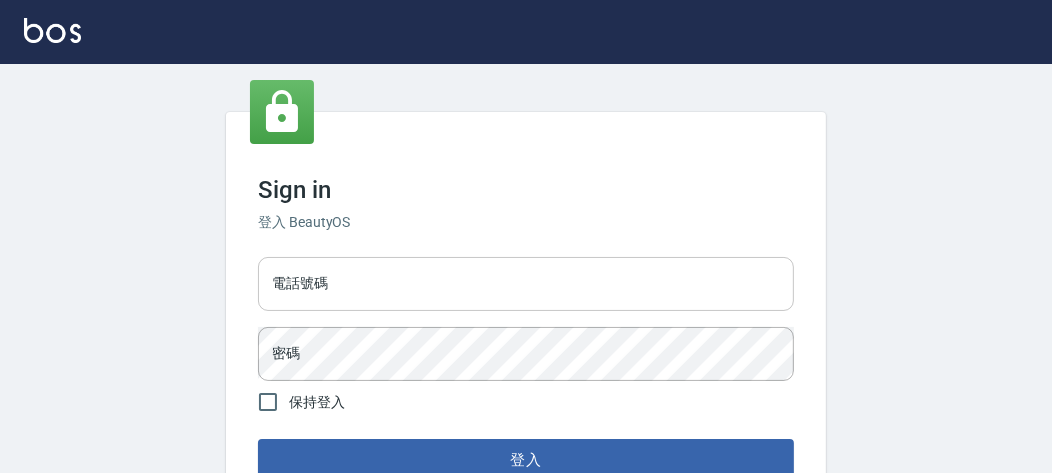 drag, startPoint x: 438, startPoint y: 316, endPoint x: 412, endPoint y: 293, distance: 34.713108 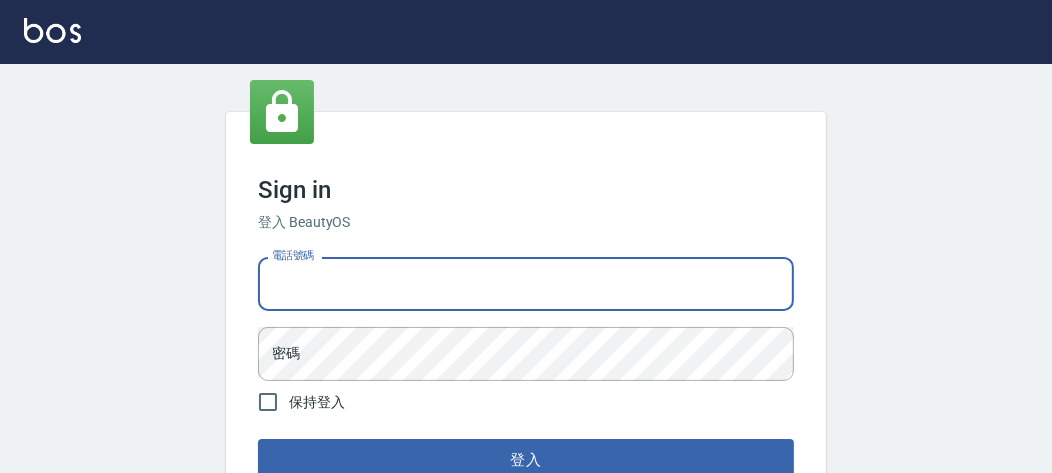 click on "電話號碼" at bounding box center (526, 284) 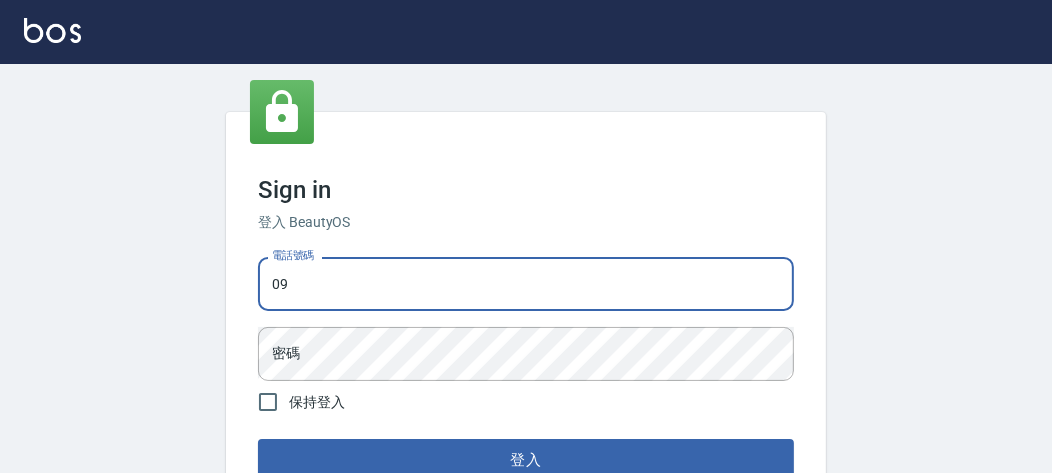 type on "[PHONE]" 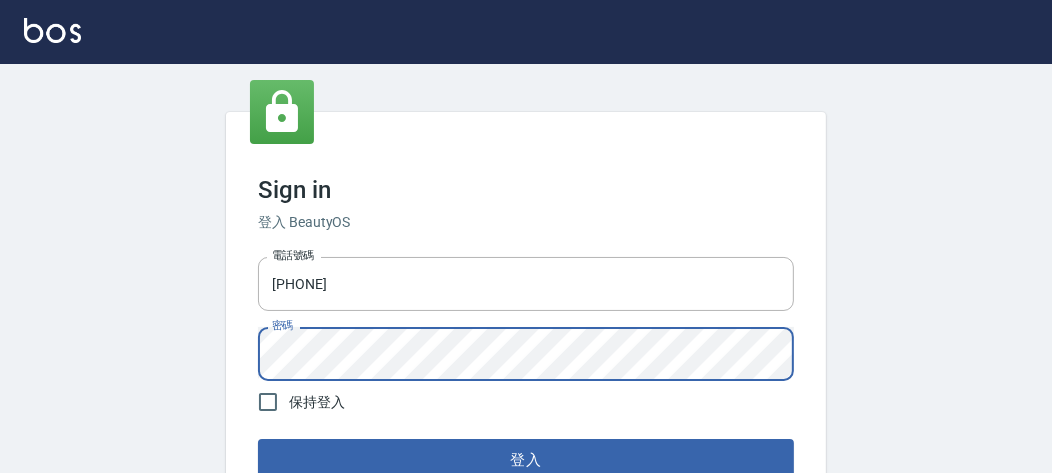 click on "登入" at bounding box center [526, 460] 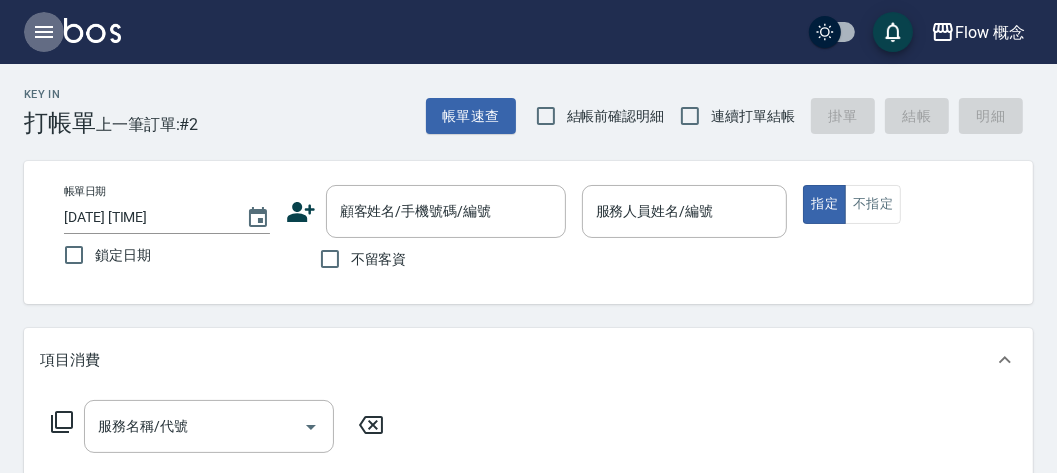 click 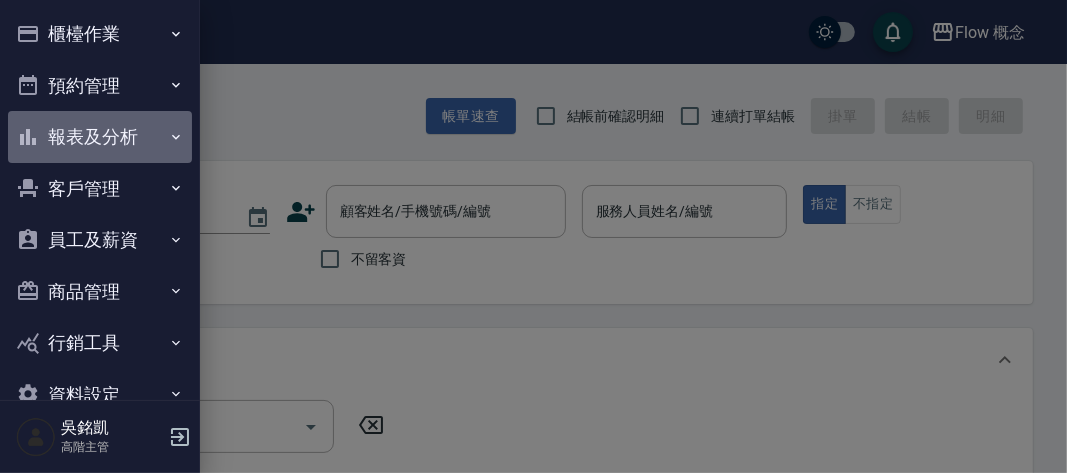 click on "報表及分析" at bounding box center [100, 137] 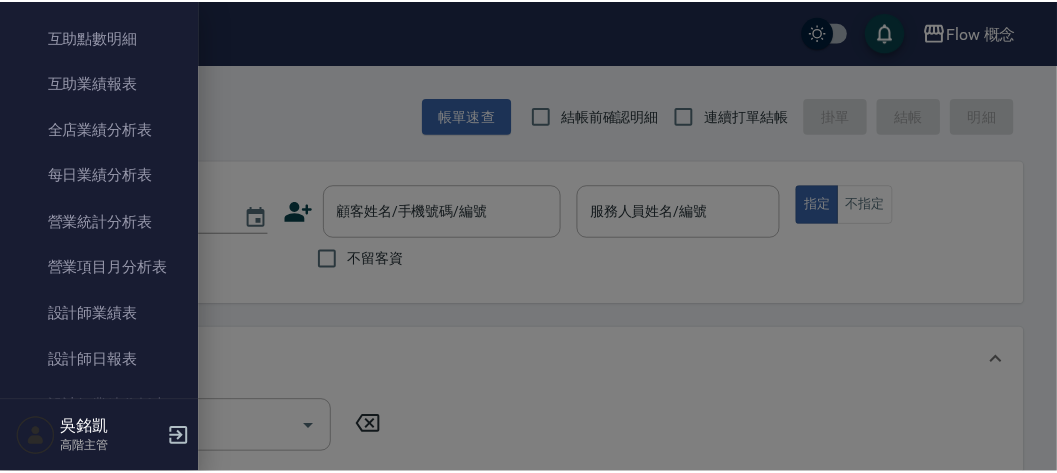 scroll, scrollTop: 527, scrollLeft: 0, axis: vertical 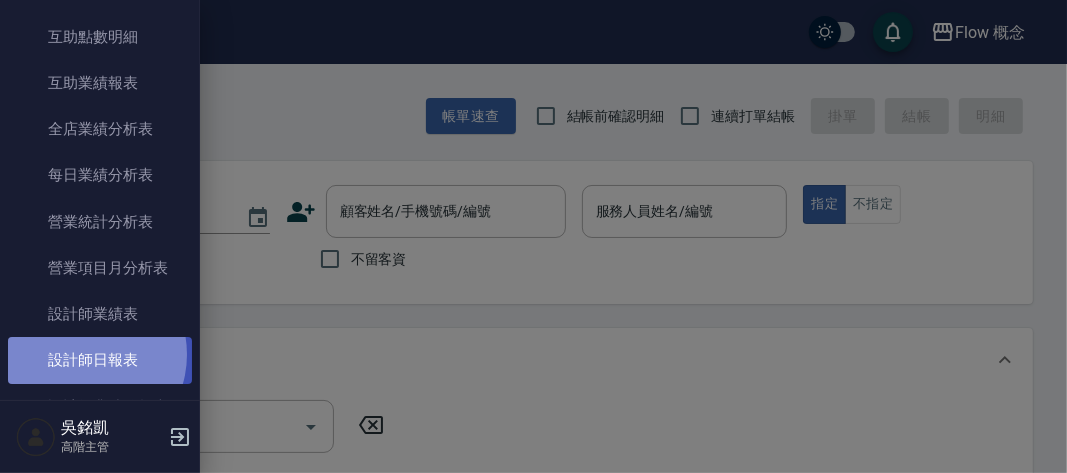 click on "設計師日報表" at bounding box center [100, 360] 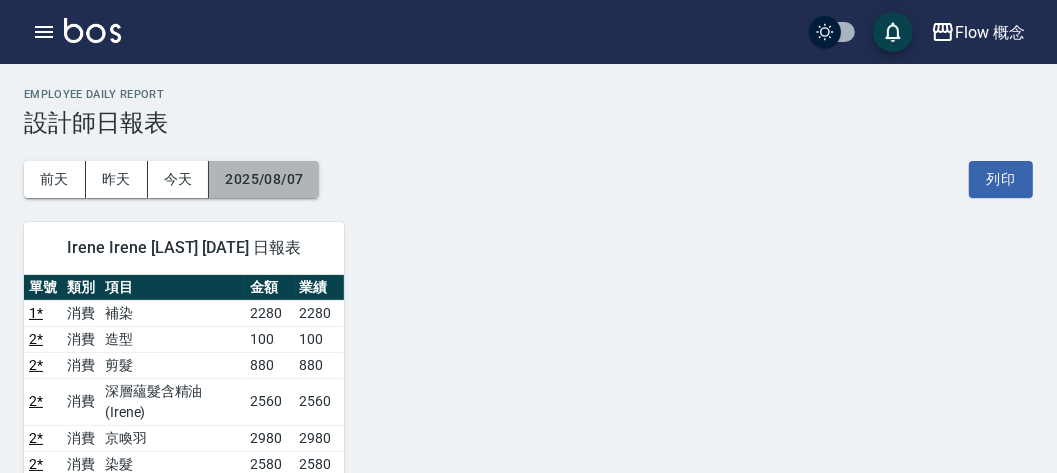 click on "2025/08/07" at bounding box center (264, 179) 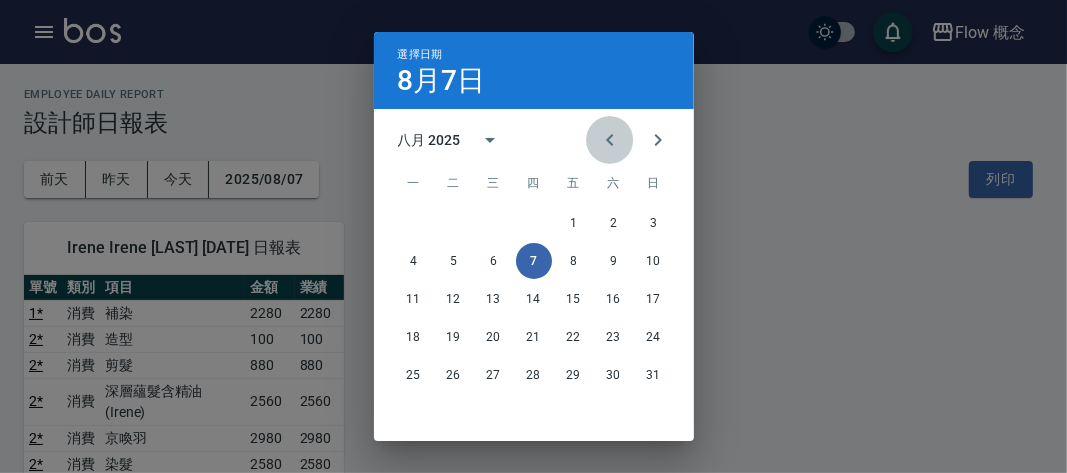 click 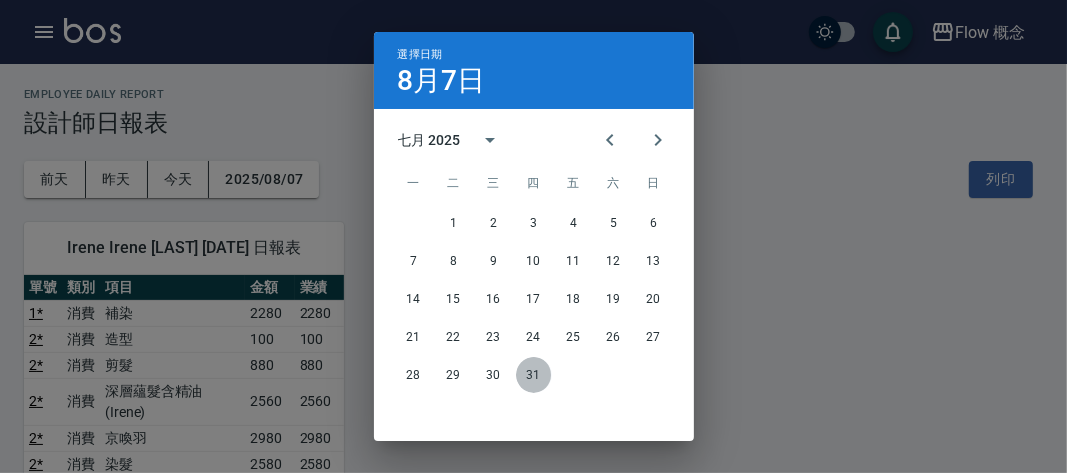 click on "31" at bounding box center (534, 375) 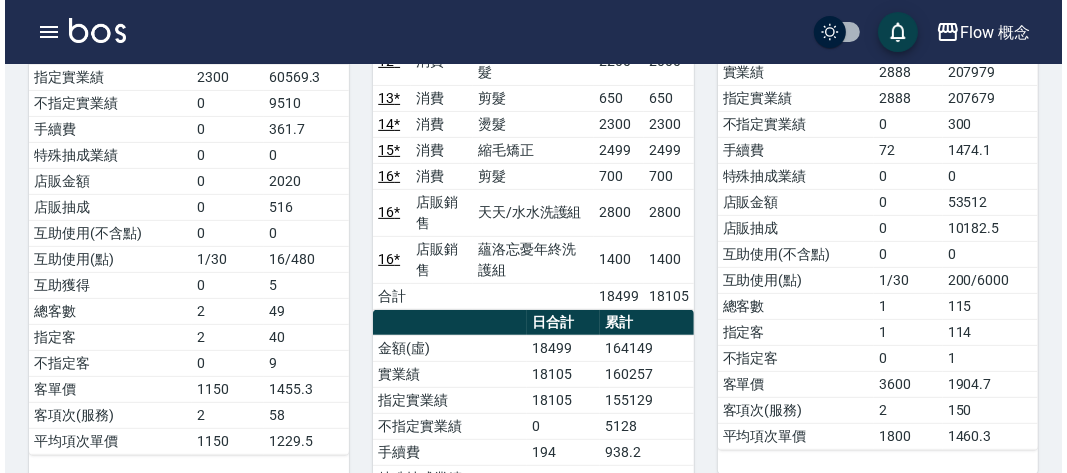 scroll, scrollTop: 295, scrollLeft: 0, axis: vertical 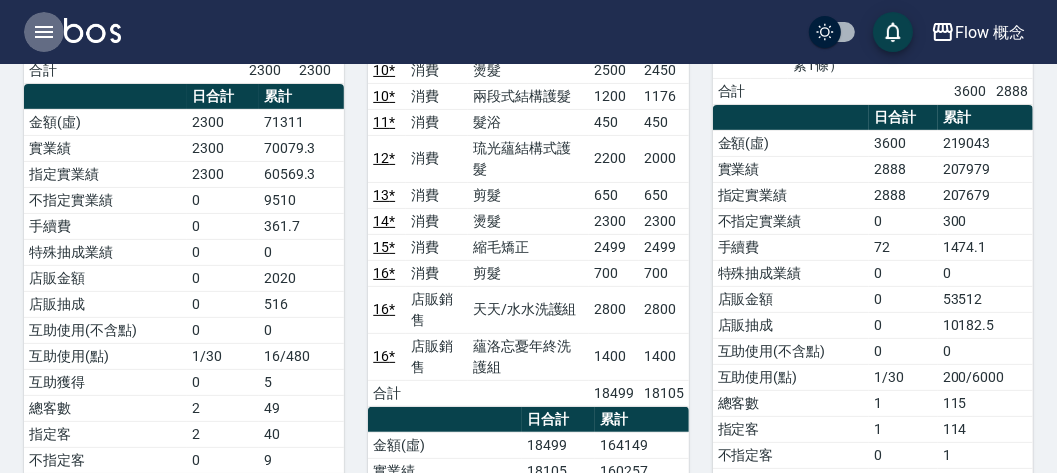 click at bounding box center [44, 32] 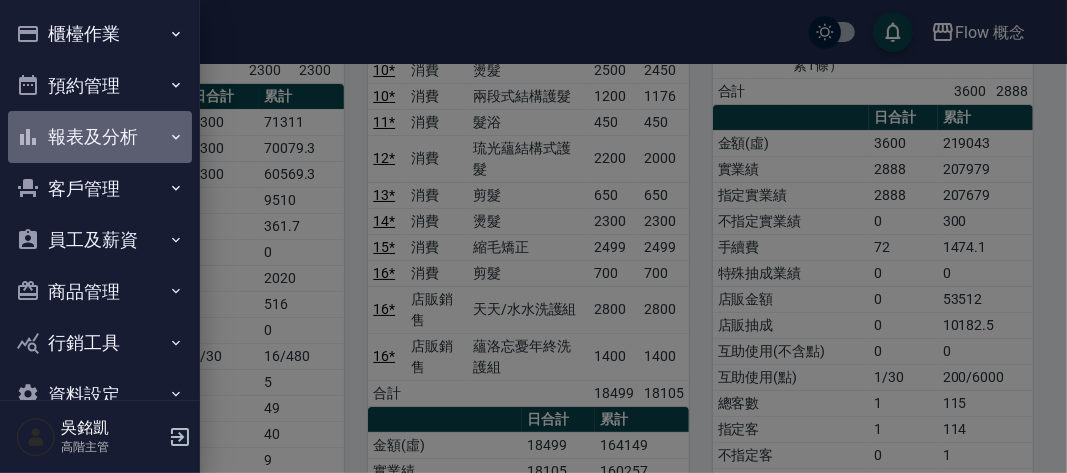 click on "報表及分析" at bounding box center [100, 137] 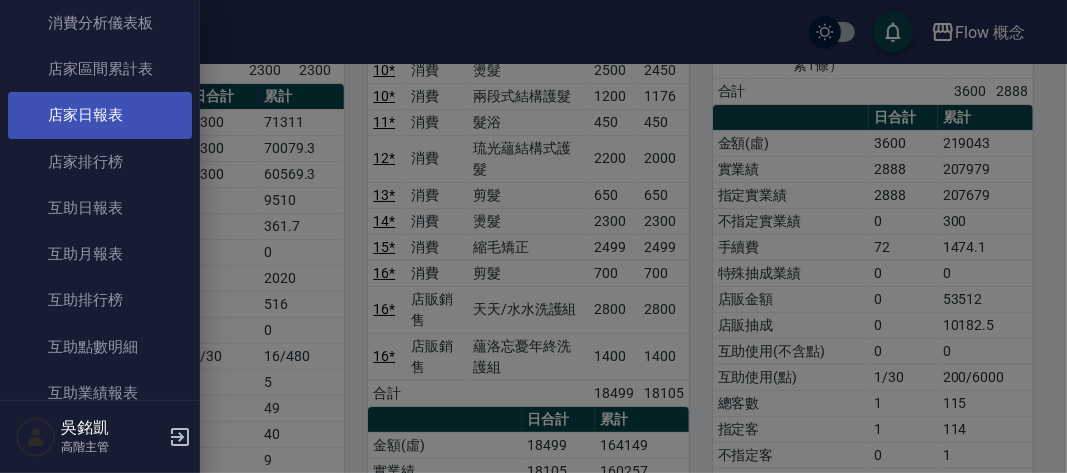 scroll, scrollTop: 288, scrollLeft: 0, axis: vertical 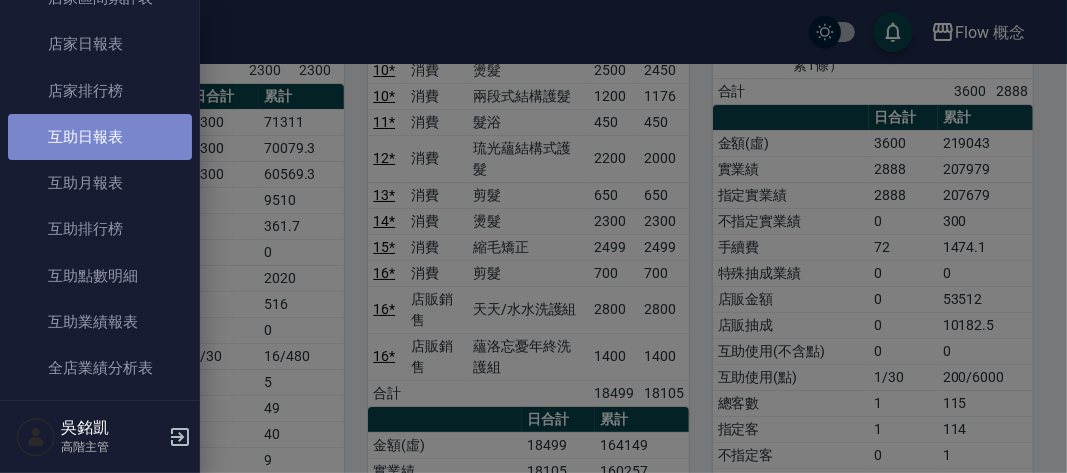 click on "互助日報表" at bounding box center (100, 137) 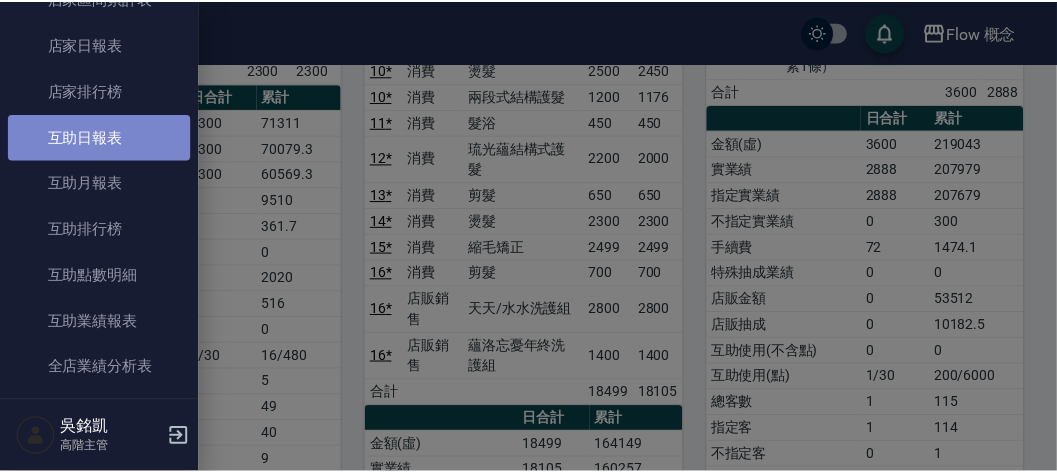 scroll, scrollTop: 0, scrollLeft: 0, axis: both 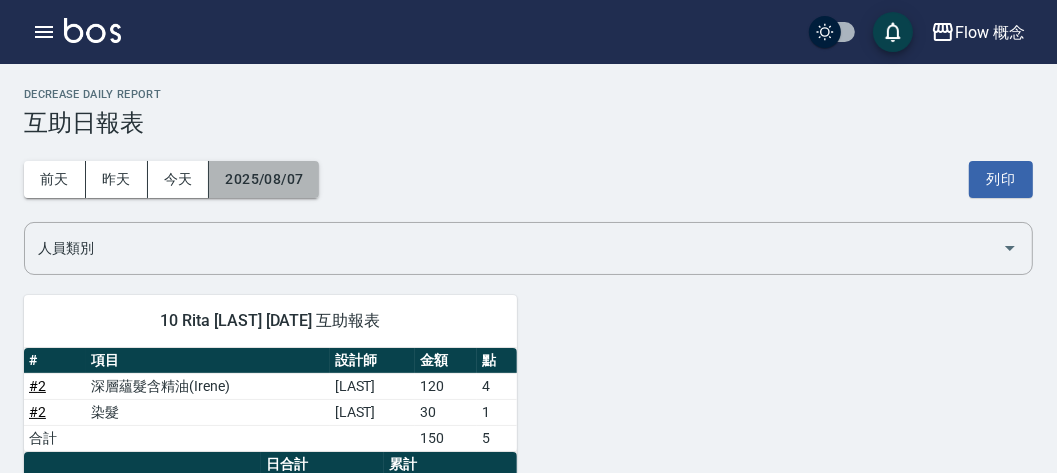 click on "2025/08/07" at bounding box center (264, 179) 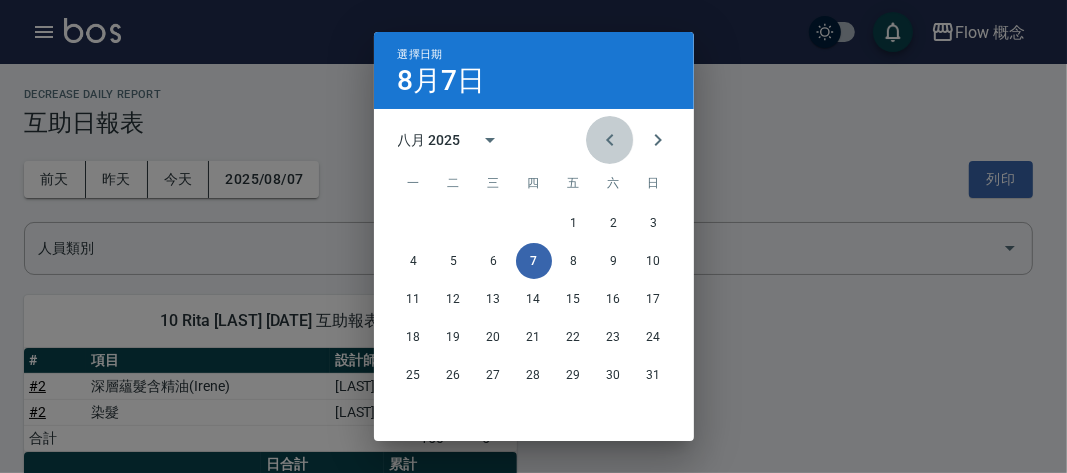click at bounding box center [610, 140] 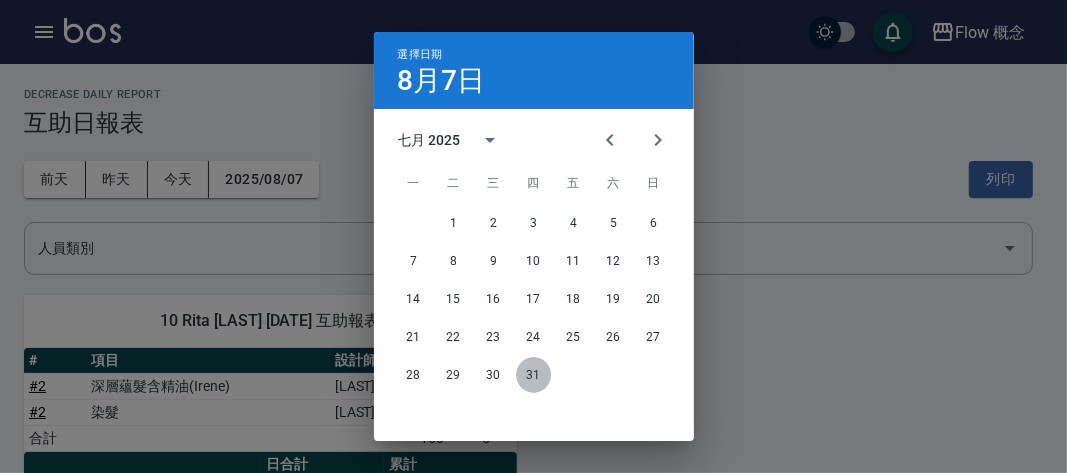 click on "31" at bounding box center [534, 375] 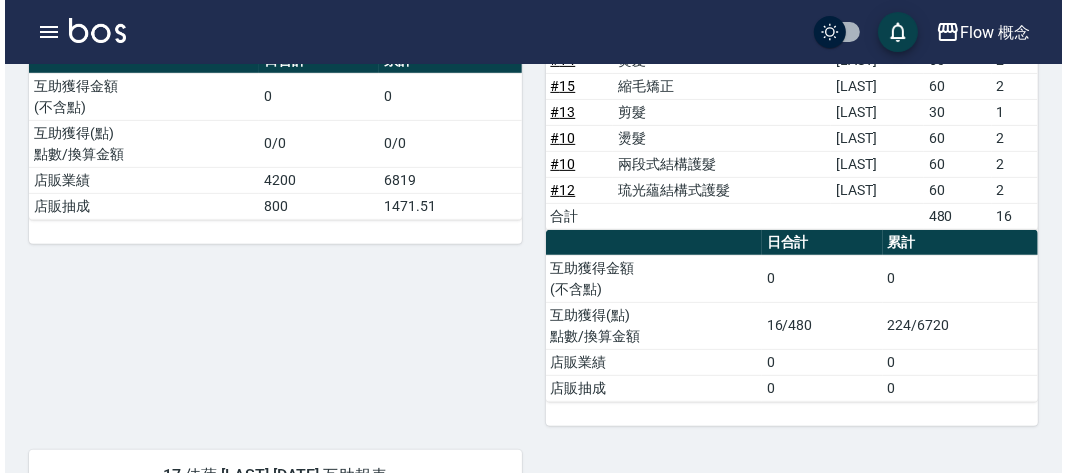 scroll, scrollTop: 0, scrollLeft: 0, axis: both 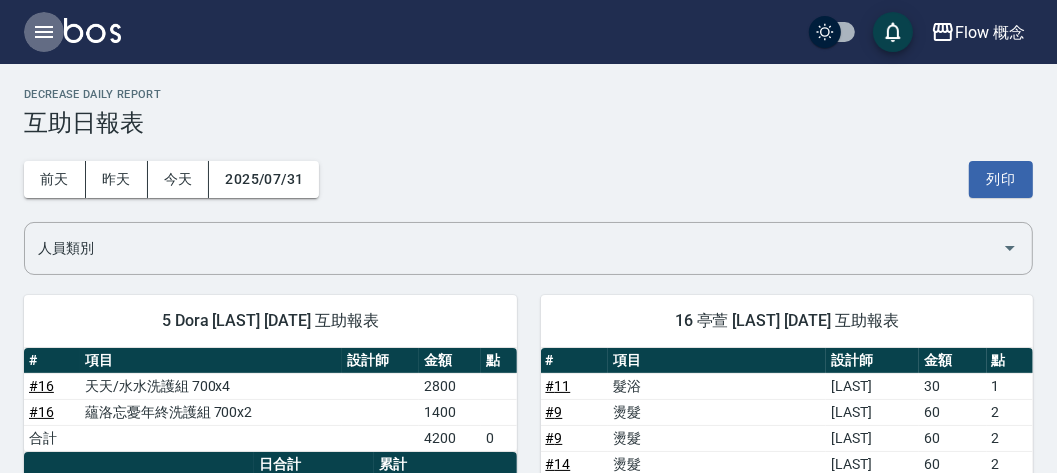 click 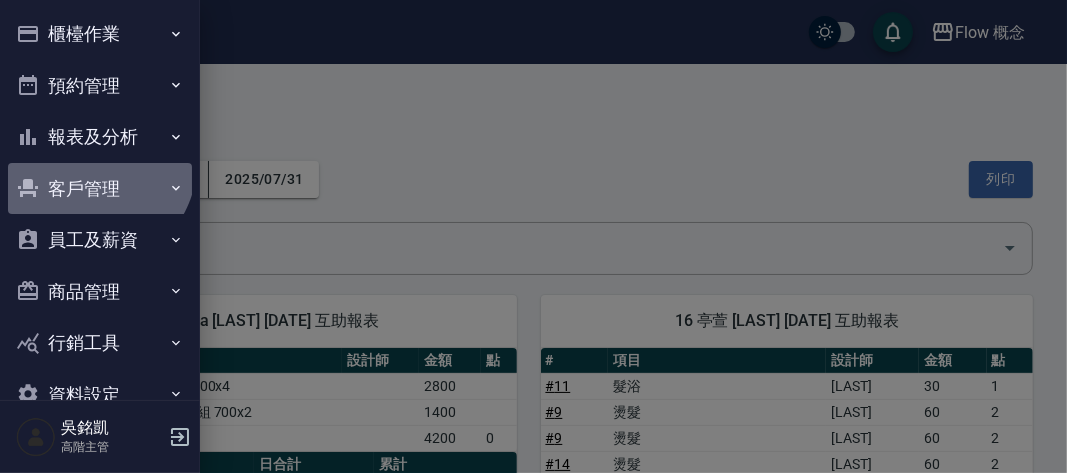 click on "客戶管理" at bounding box center [100, 189] 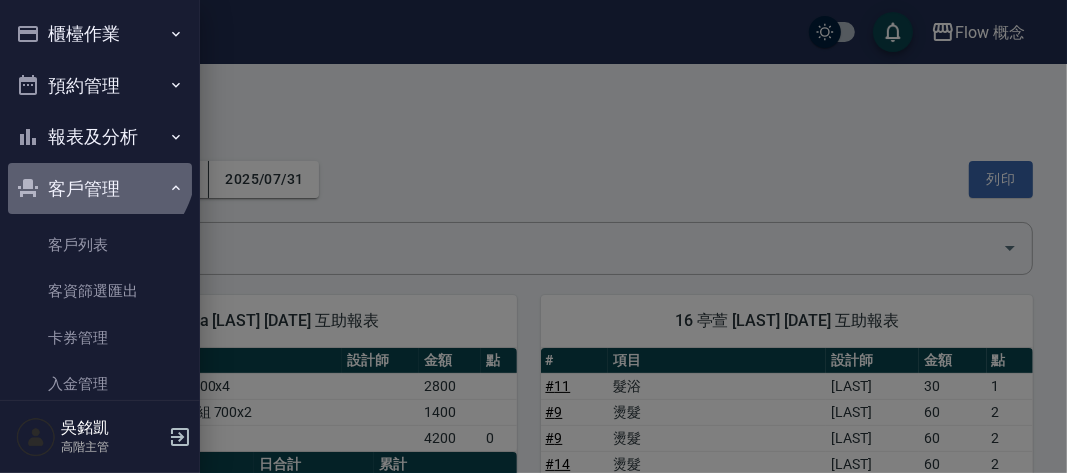 drag, startPoint x: 89, startPoint y: 162, endPoint x: 88, endPoint y: 125, distance: 37.01351 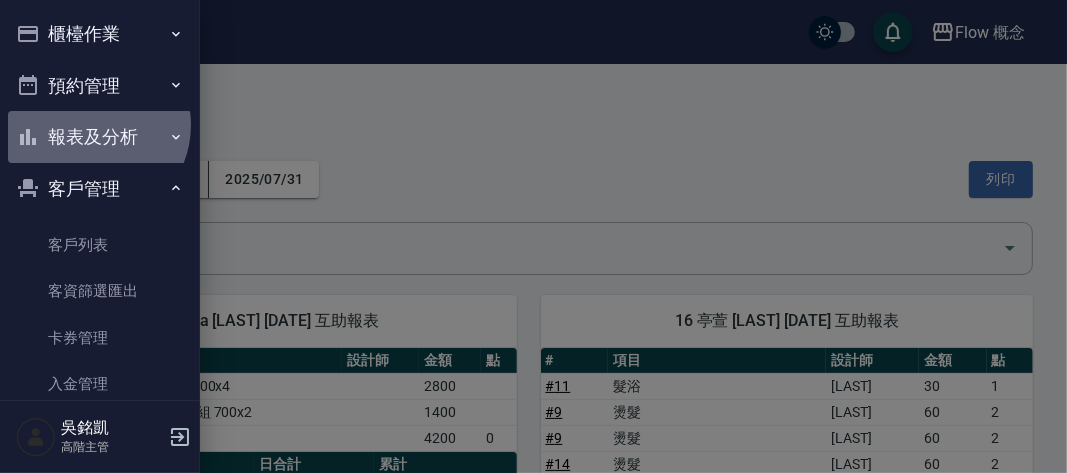 click on "報表及分析" at bounding box center [100, 137] 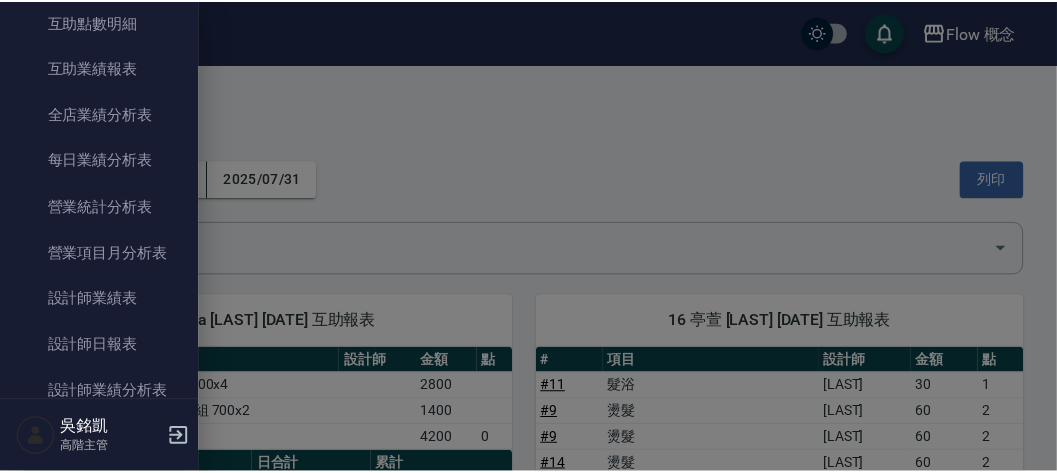 scroll, scrollTop: 542, scrollLeft: 0, axis: vertical 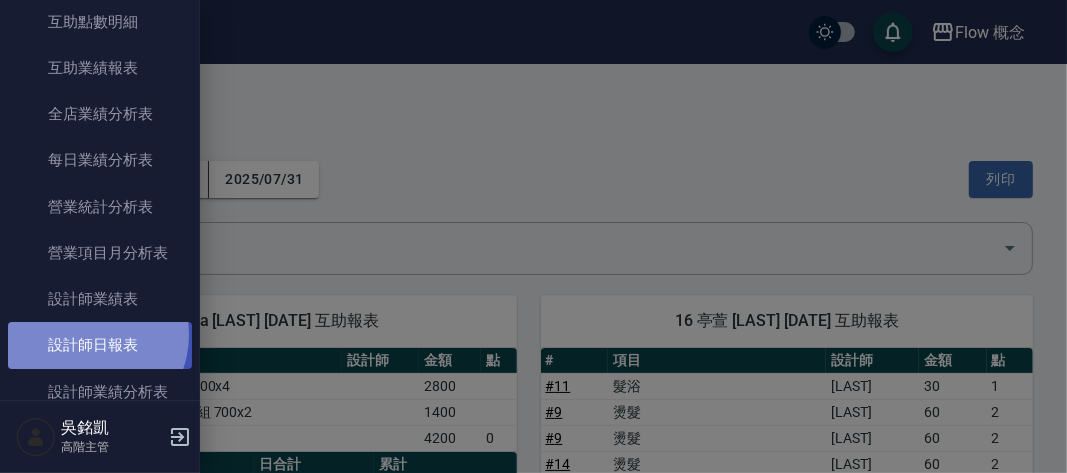 click on "設計師日報表" at bounding box center [100, 345] 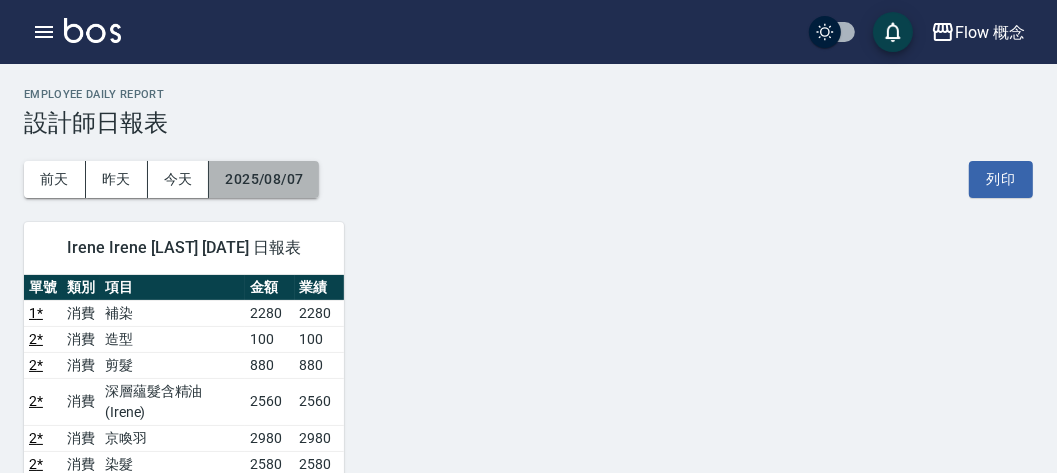 click on "2025/08/07" at bounding box center (264, 179) 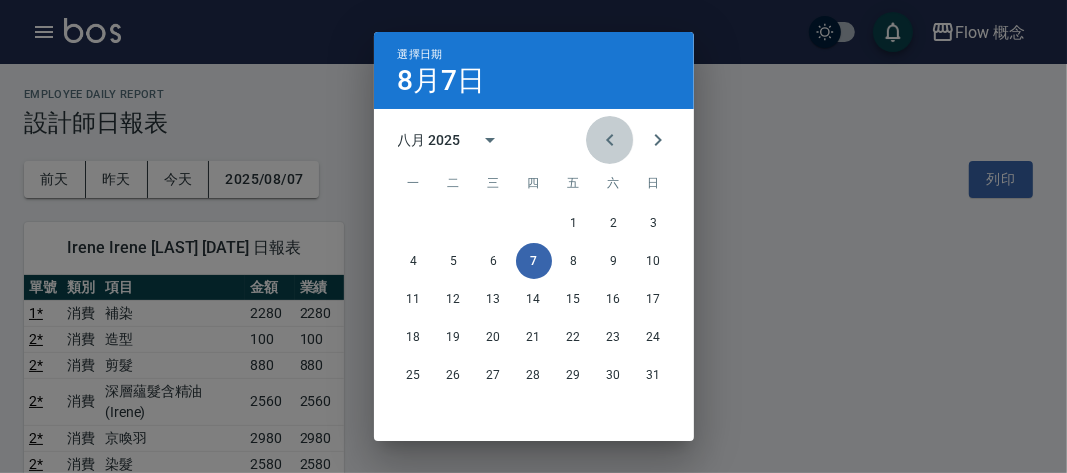 click 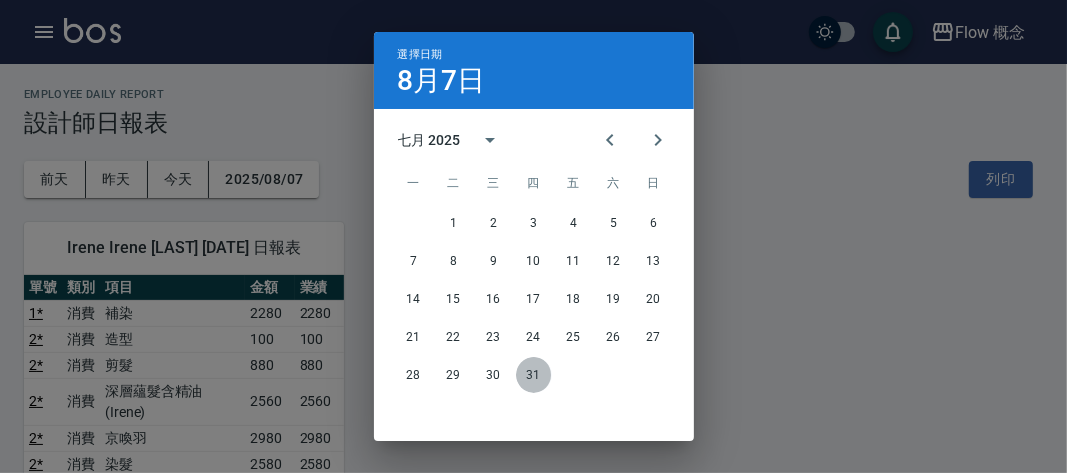 click on "31" at bounding box center (534, 375) 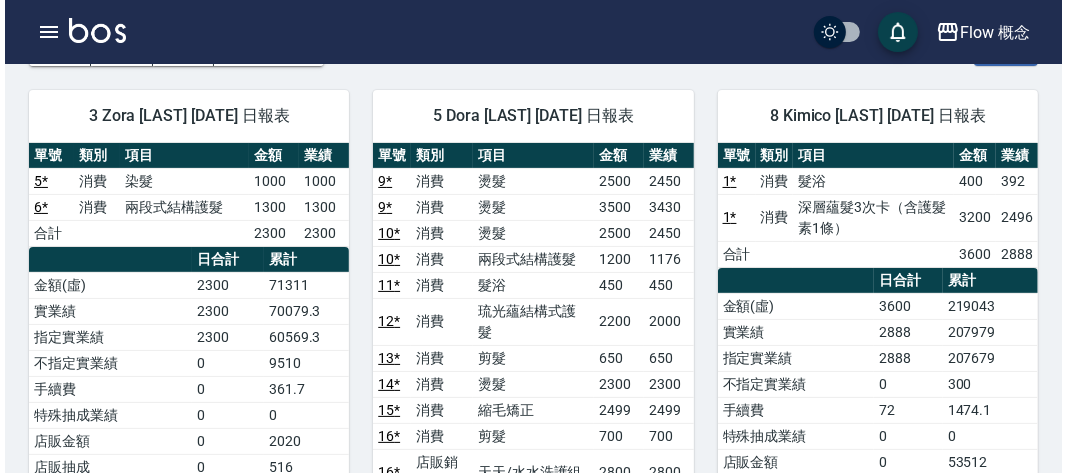 scroll, scrollTop: 0, scrollLeft: 0, axis: both 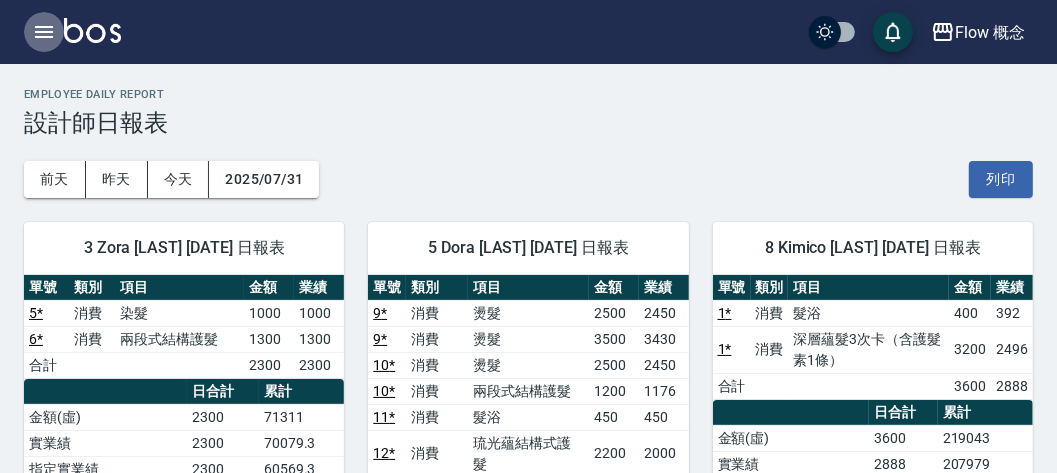click at bounding box center (44, 32) 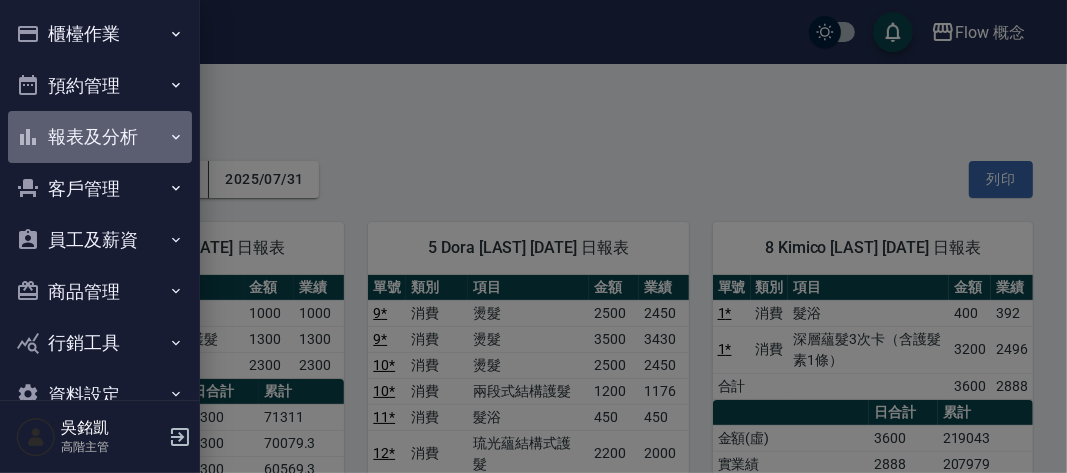 click on "報表及分析" at bounding box center (100, 137) 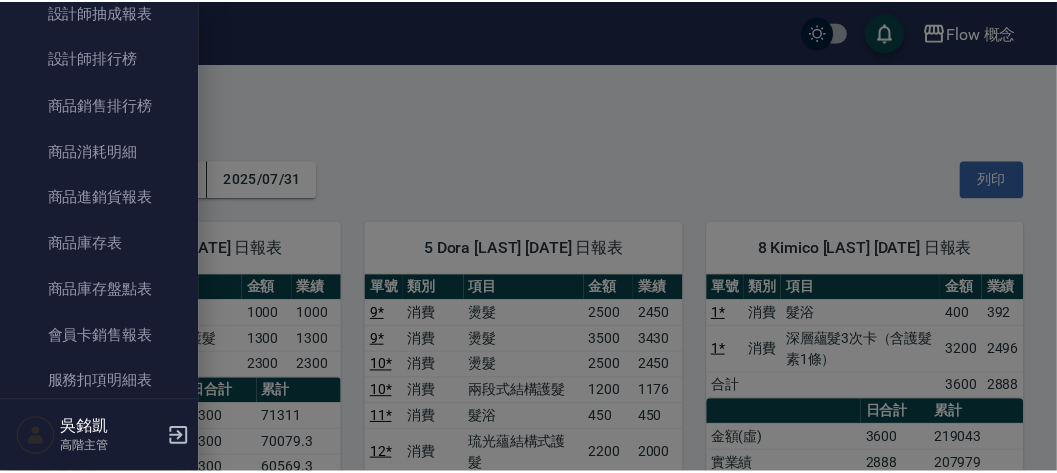 scroll, scrollTop: 1016, scrollLeft: 0, axis: vertical 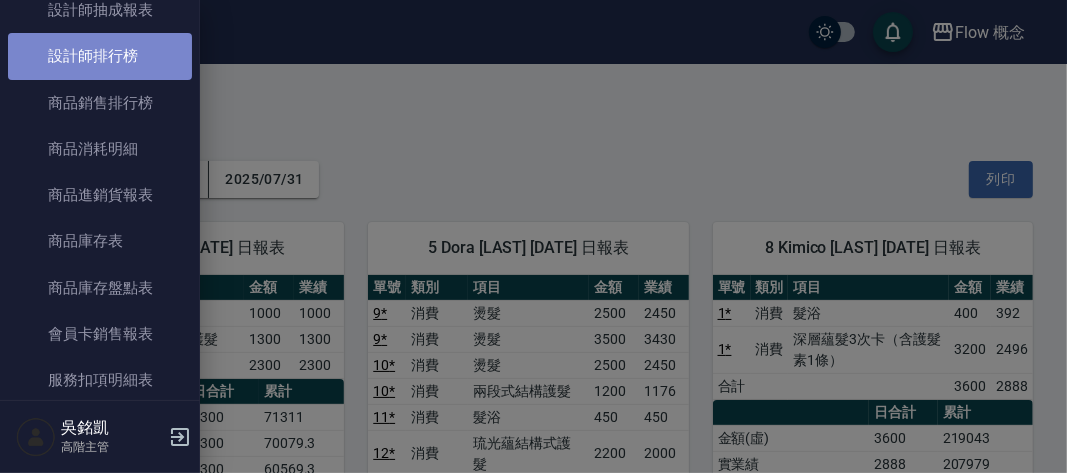 click on "設計師排行榜" at bounding box center (100, 56) 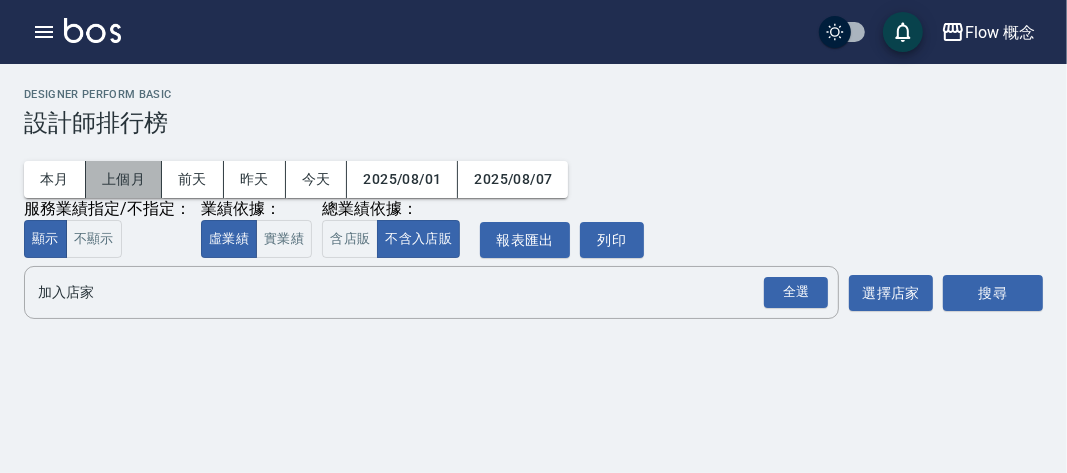 click on "上個月" at bounding box center (124, 179) 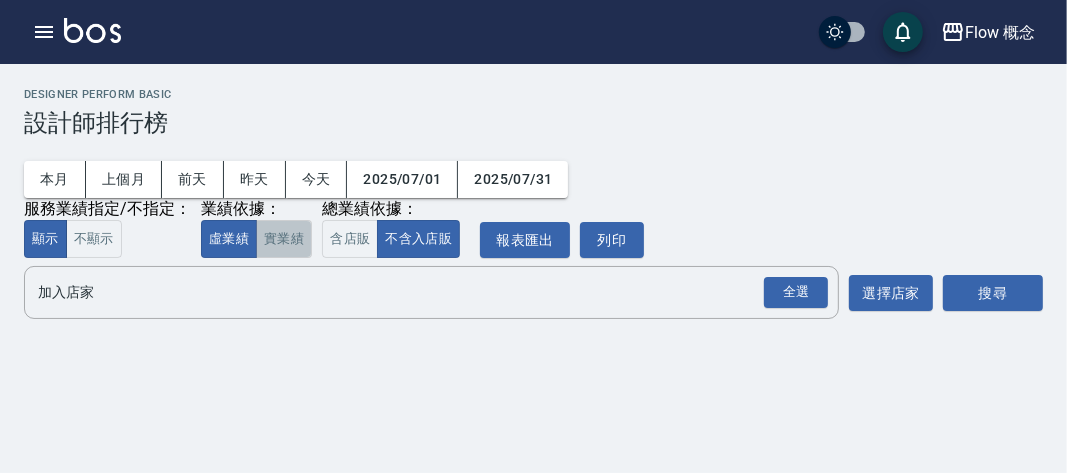 click on "實業績" at bounding box center (284, 239) 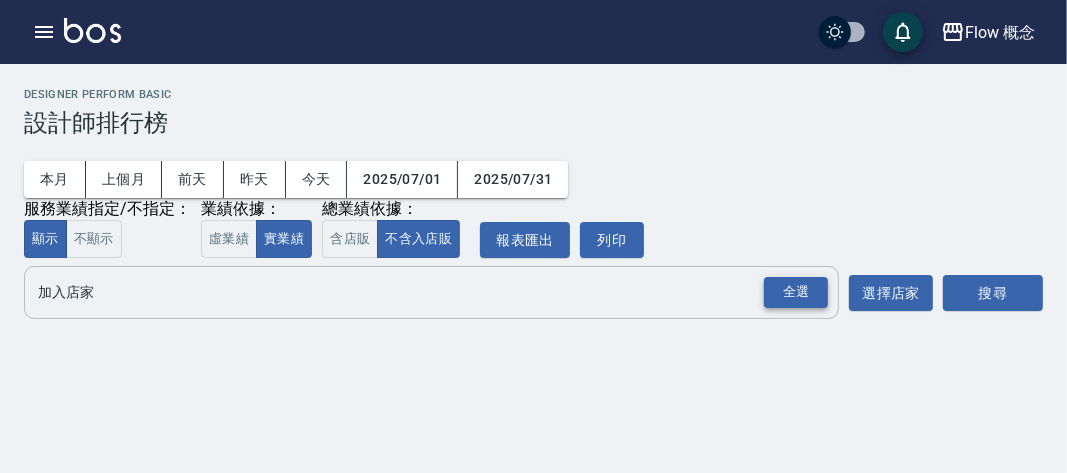 click on "全選" at bounding box center (796, 292) 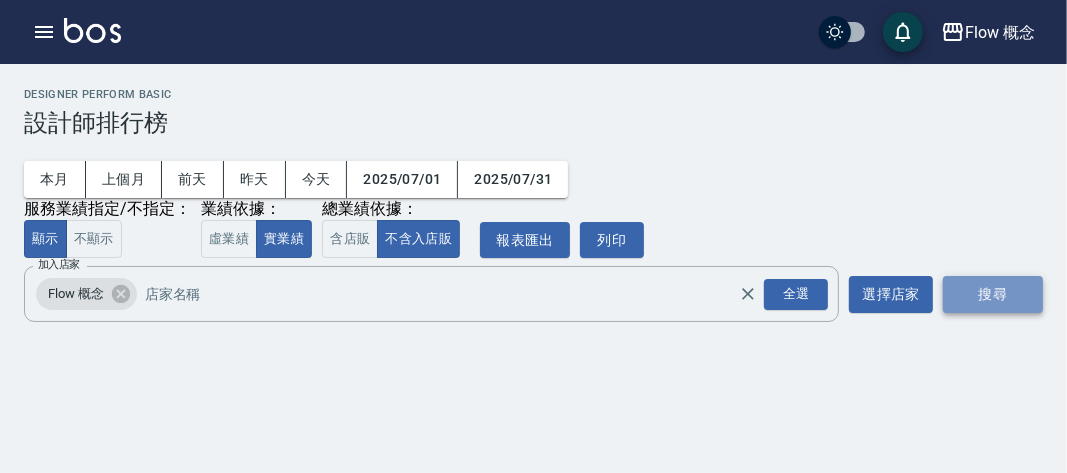 click on "搜尋" at bounding box center [993, 294] 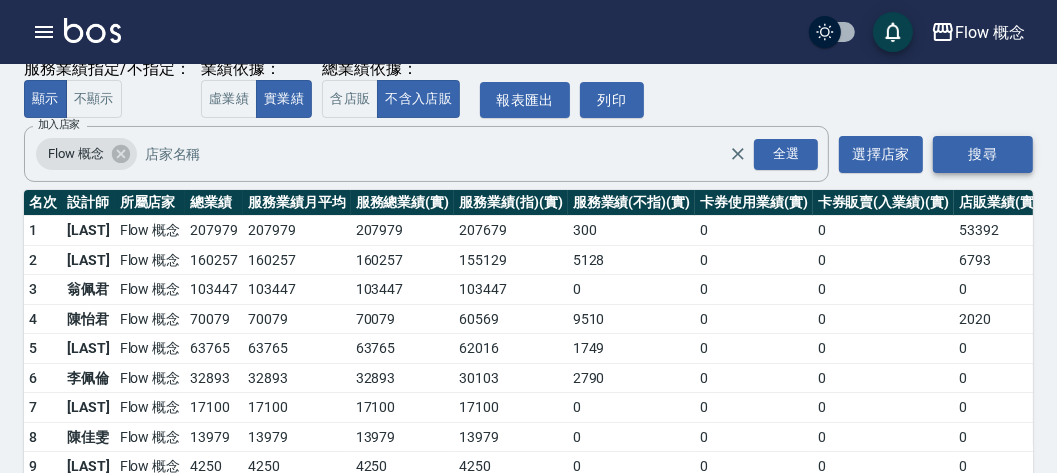scroll, scrollTop: 148, scrollLeft: 0, axis: vertical 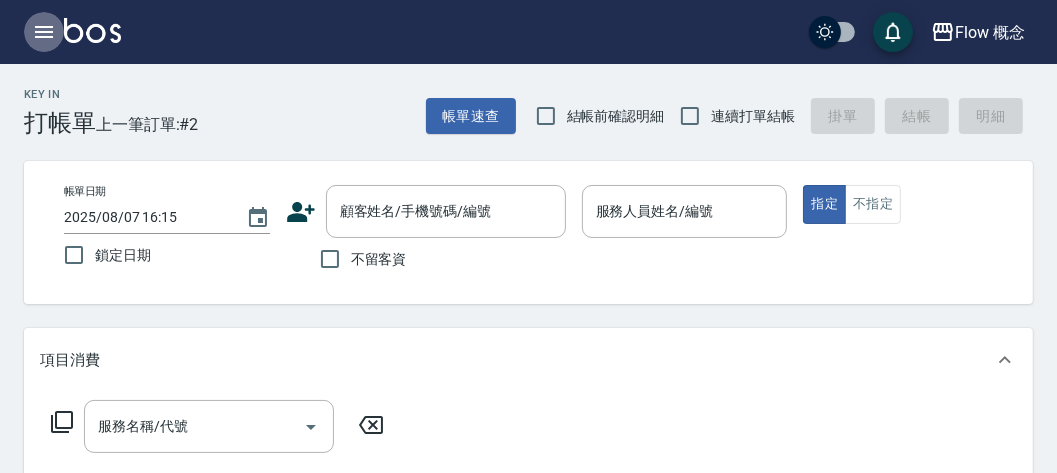 click 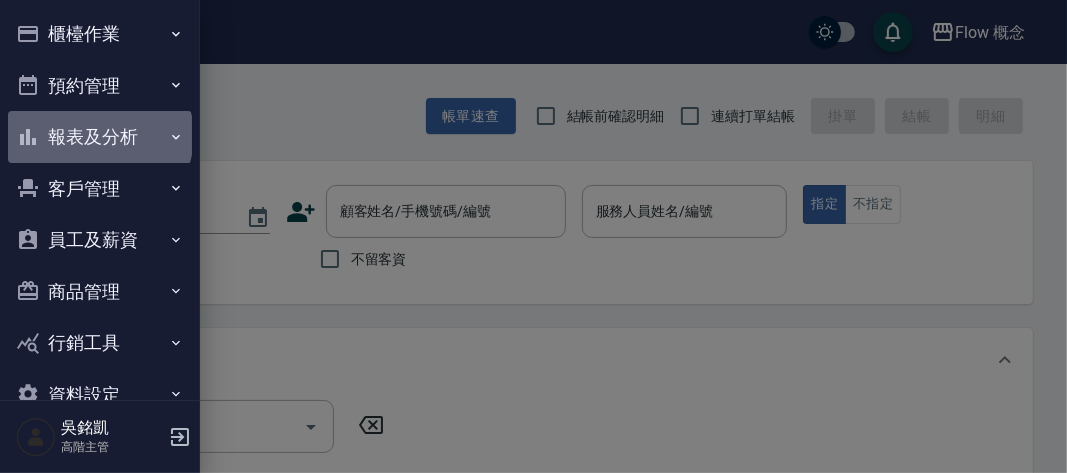 click on "報表及分析" at bounding box center [100, 137] 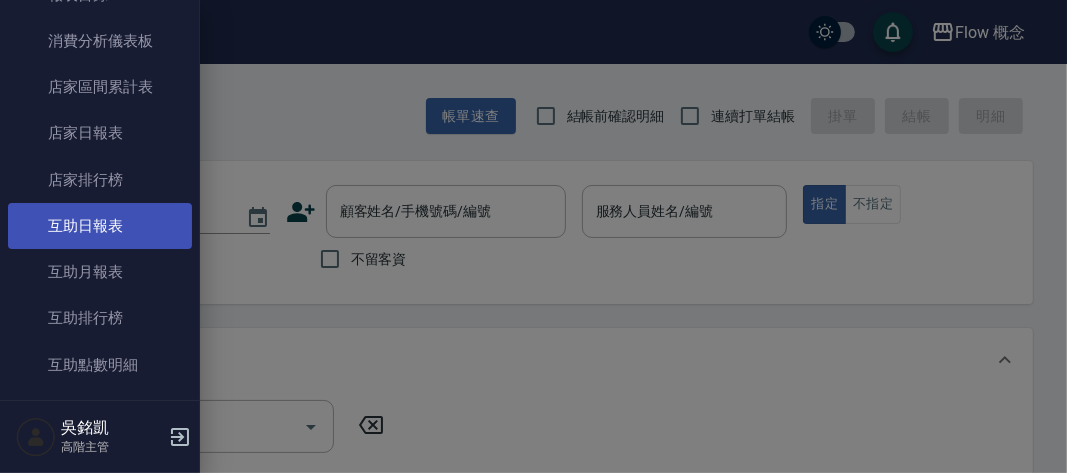 scroll, scrollTop: 0, scrollLeft: 0, axis: both 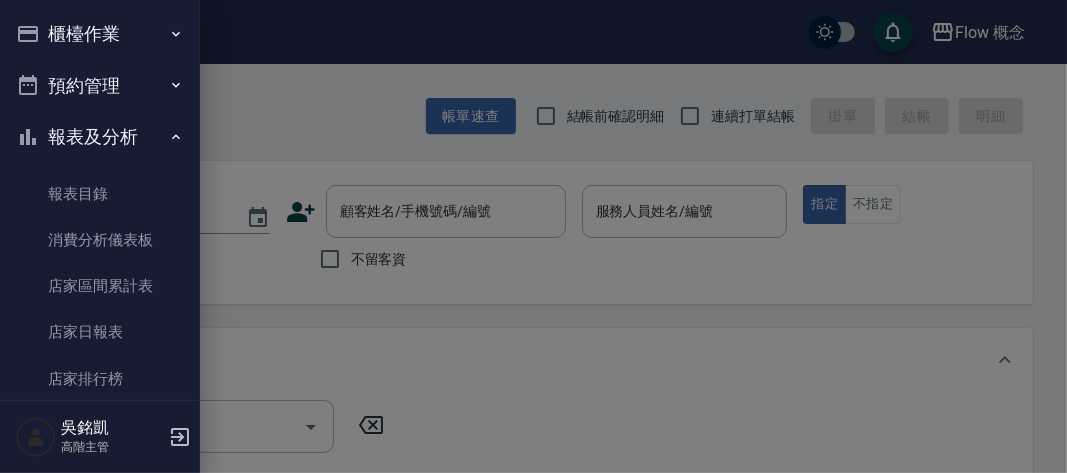 click on "報表及分析" at bounding box center [100, 137] 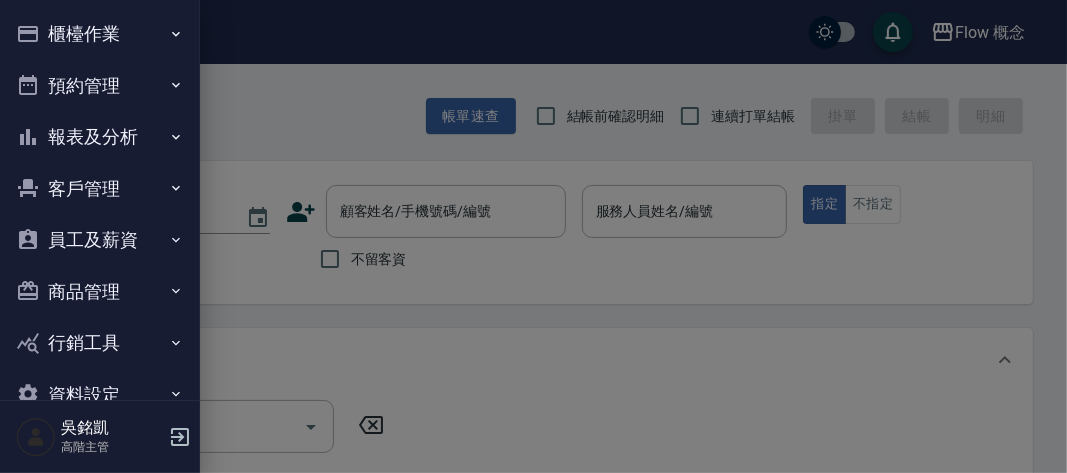 scroll, scrollTop: 43, scrollLeft: 0, axis: vertical 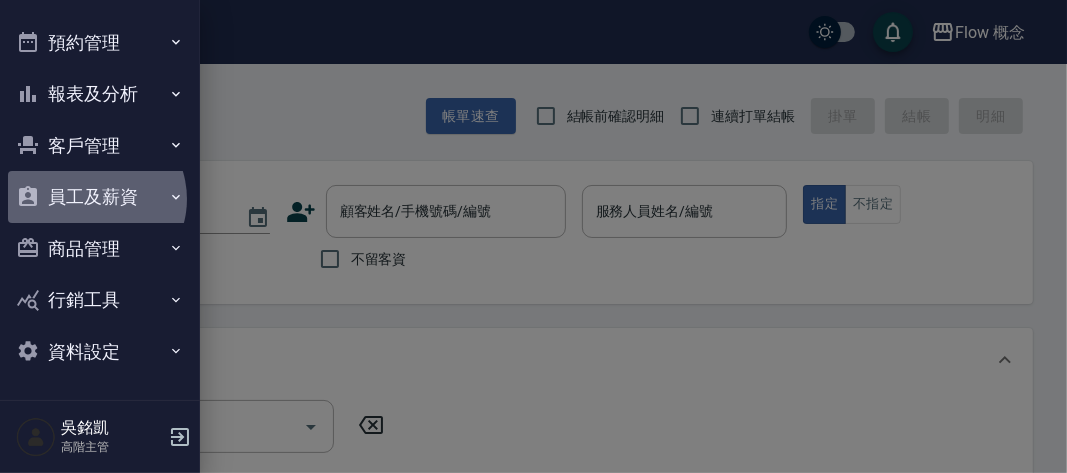 click on "員工及薪資" at bounding box center (100, 197) 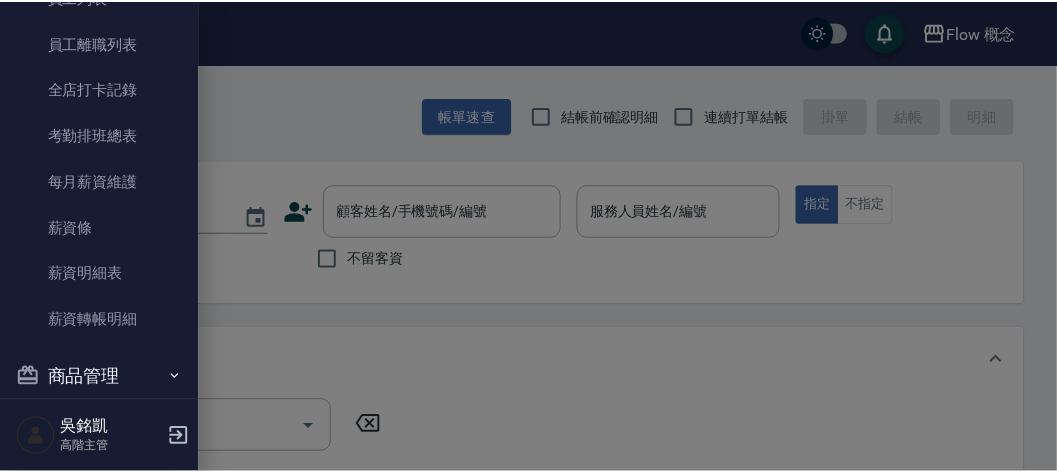 scroll, scrollTop: 301, scrollLeft: 0, axis: vertical 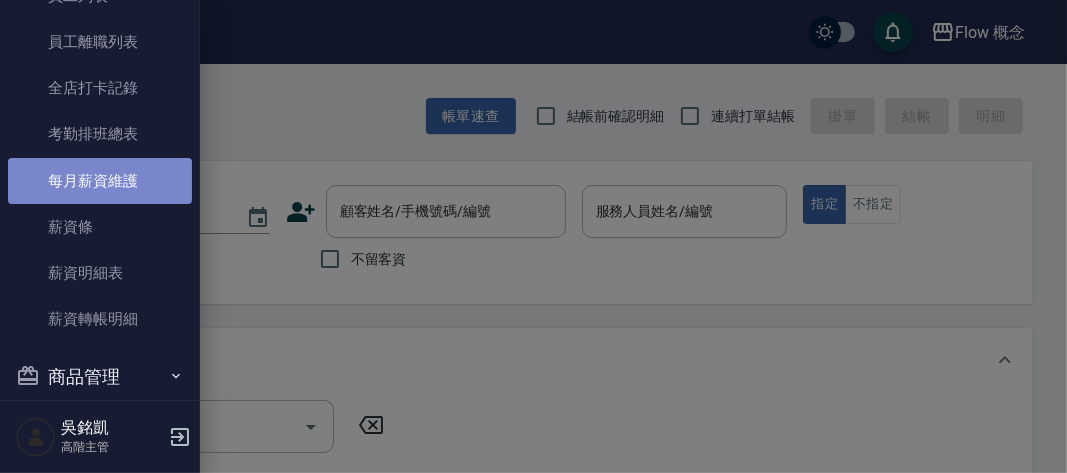click on "每月薪資維護" at bounding box center [100, 181] 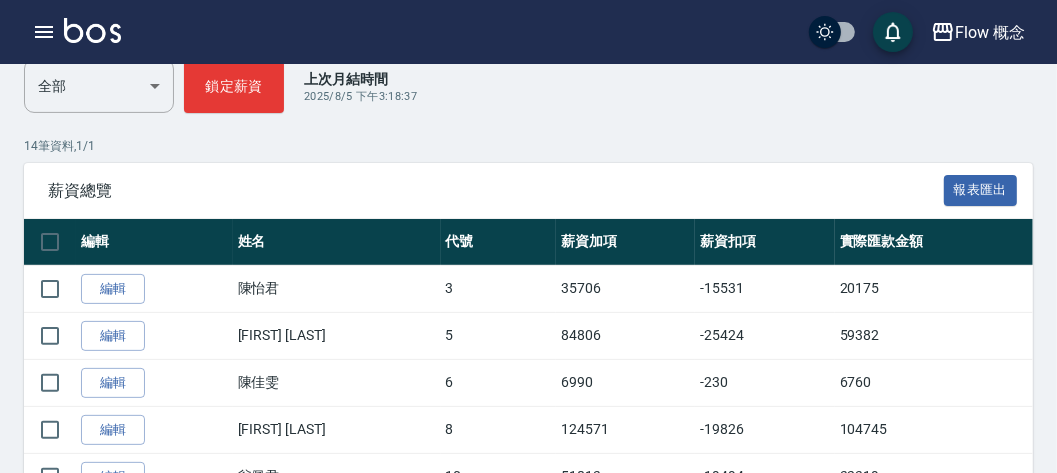 scroll, scrollTop: 267, scrollLeft: 0, axis: vertical 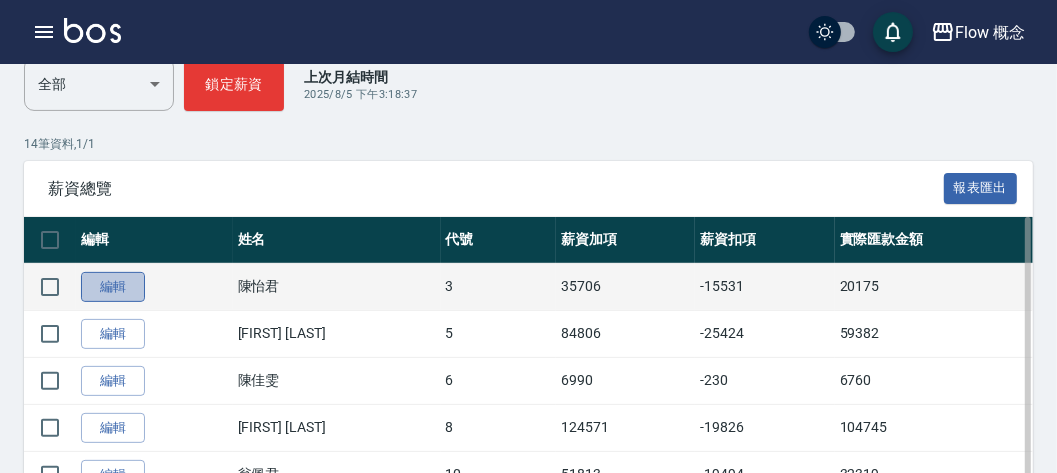 click on "編輯" at bounding box center [113, 287] 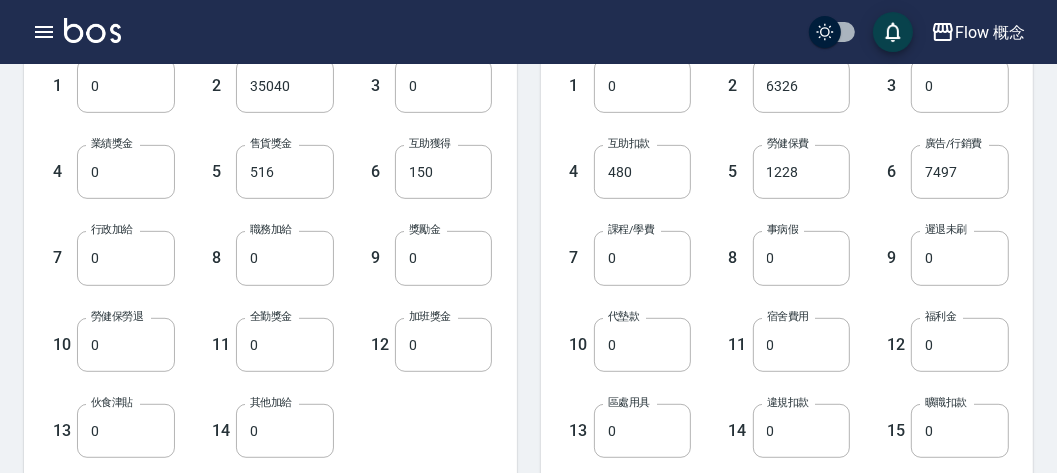 scroll, scrollTop: 583, scrollLeft: 0, axis: vertical 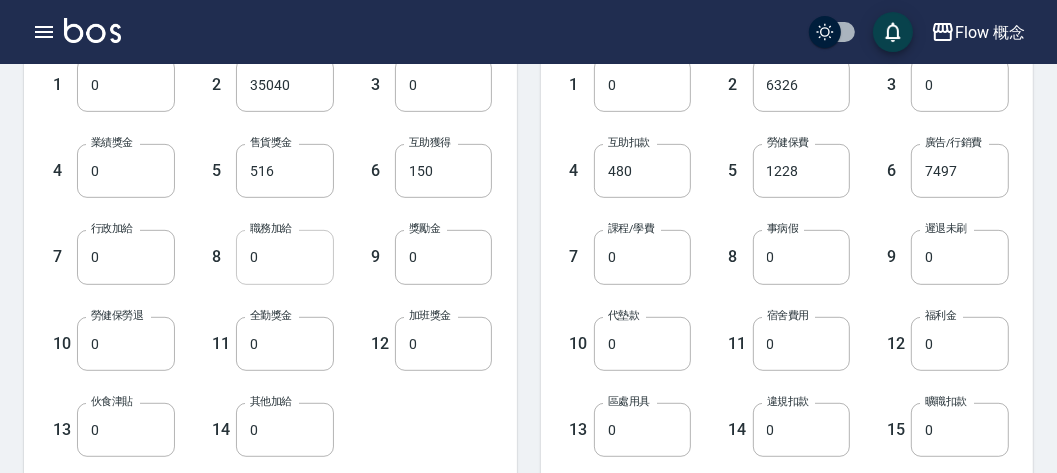 click on "0" at bounding box center (285, 257) 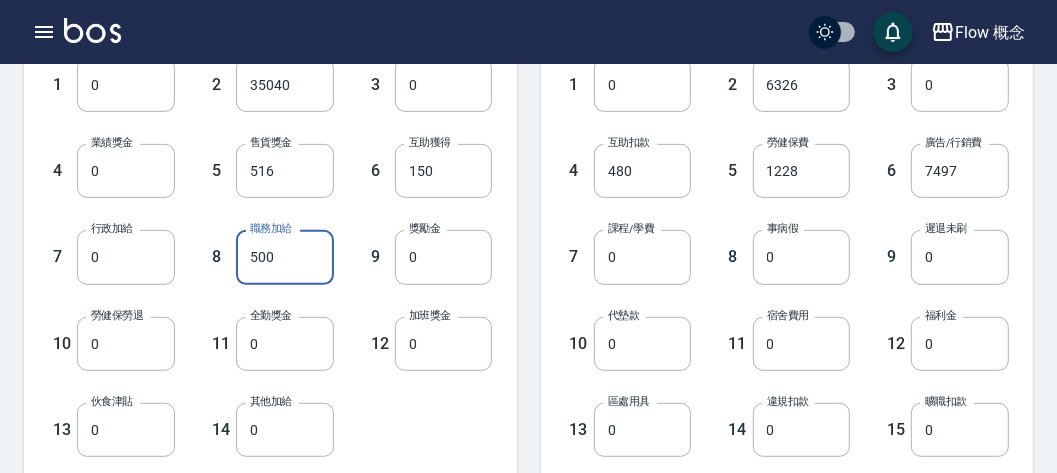 type on "500" 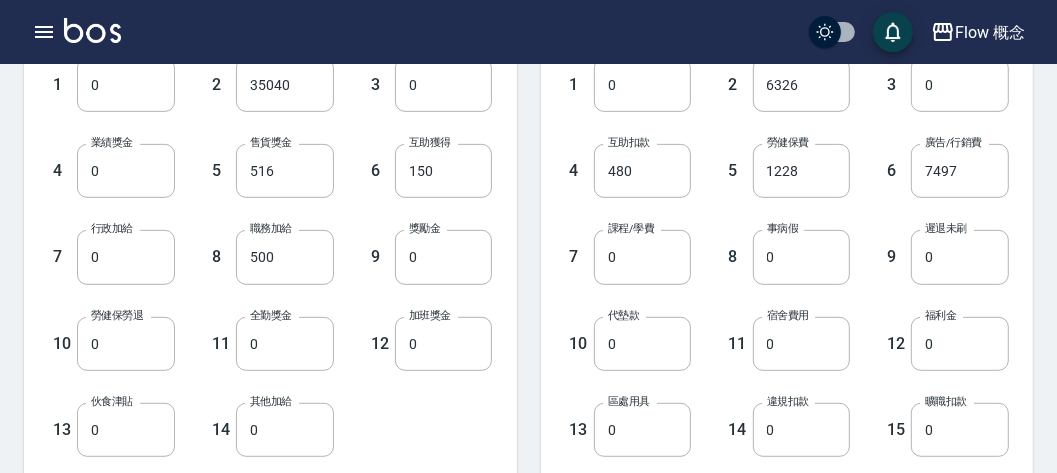 click on "9 獎勵金 0 獎勵金" at bounding box center [413, 241] 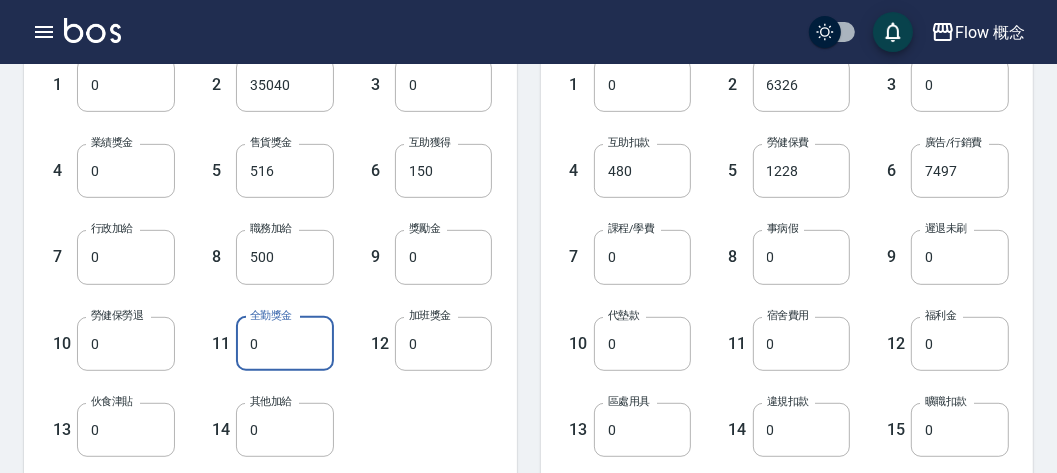 click on "0" at bounding box center (285, 344) 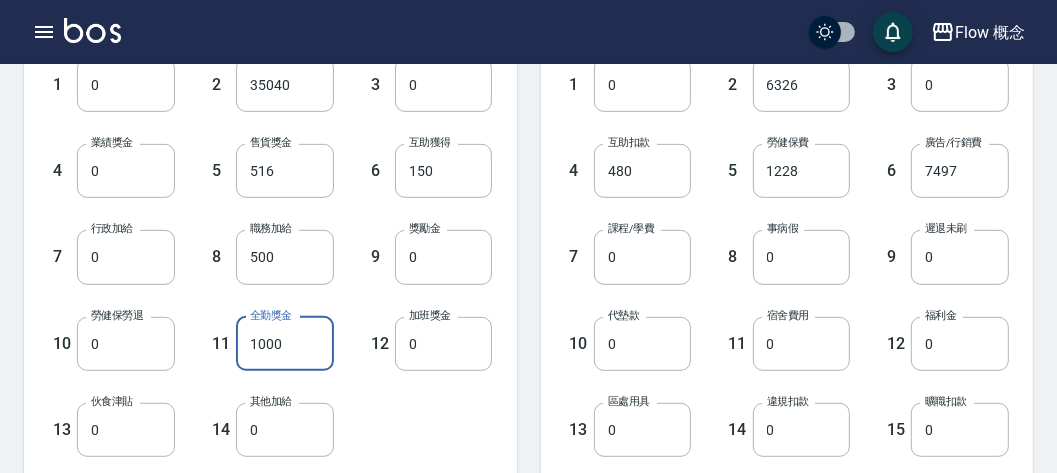 type on "1000" 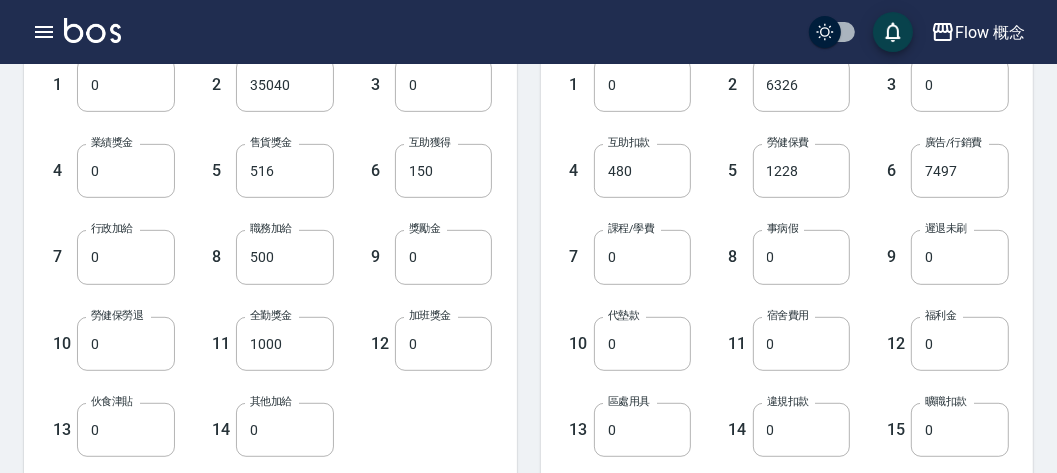 click on "9 獎勵金 0 獎勵金" at bounding box center (413, 241) 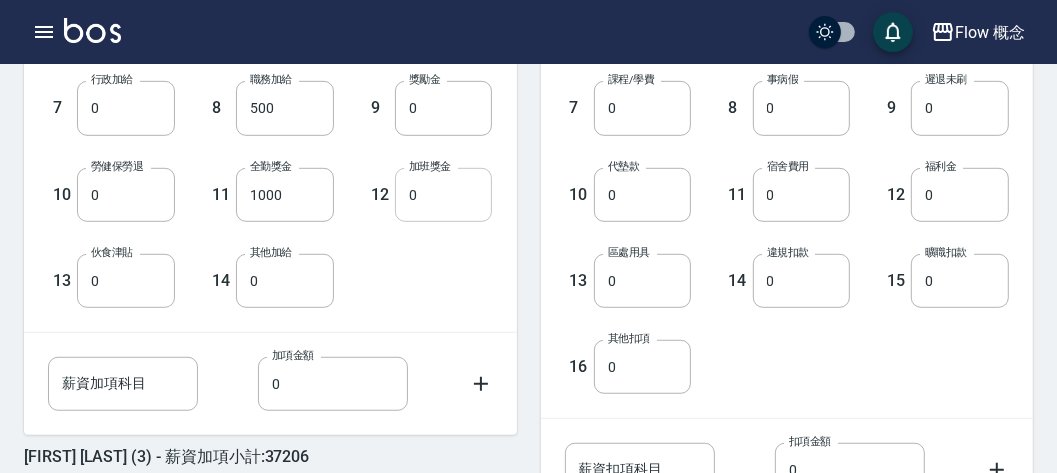 scroll, scrollTop: 742, scrollLeft: 0, axis: vertical 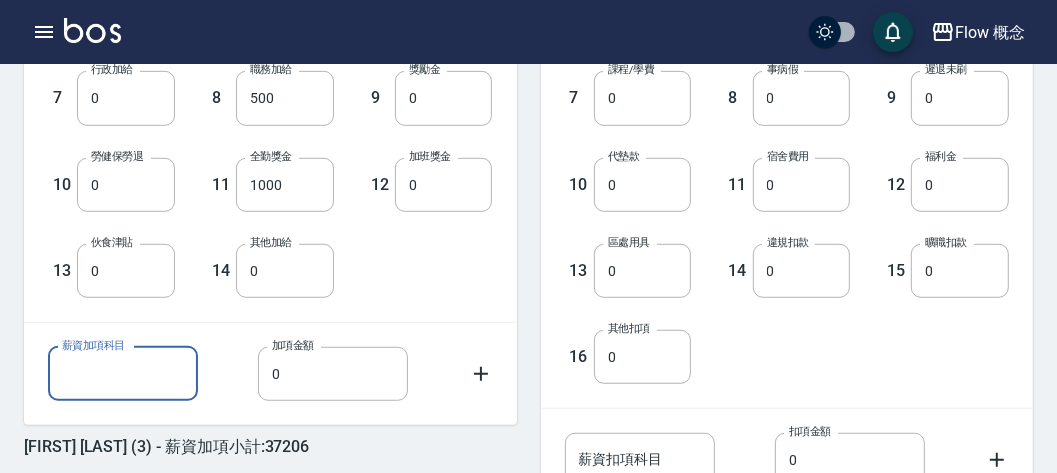 click on "薪資加項科目" at bounding box center [123, 374] 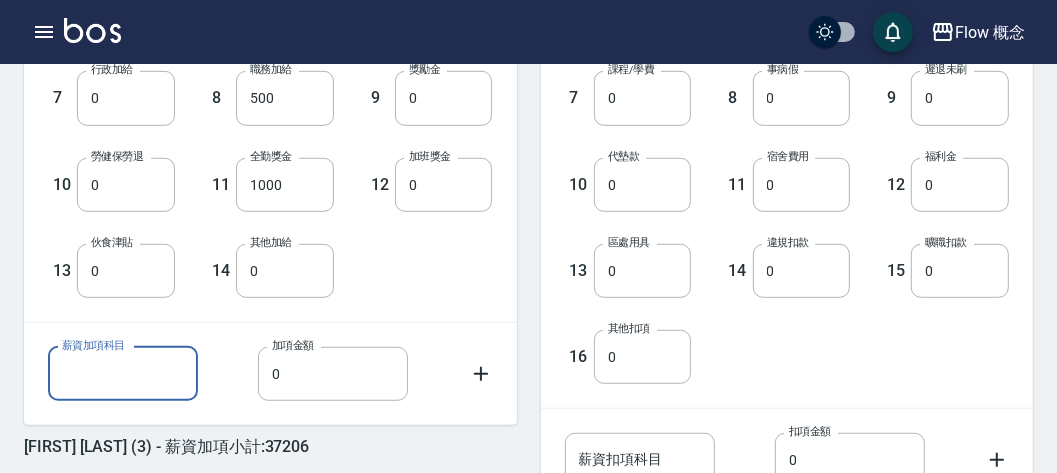 type on "廣告補助" 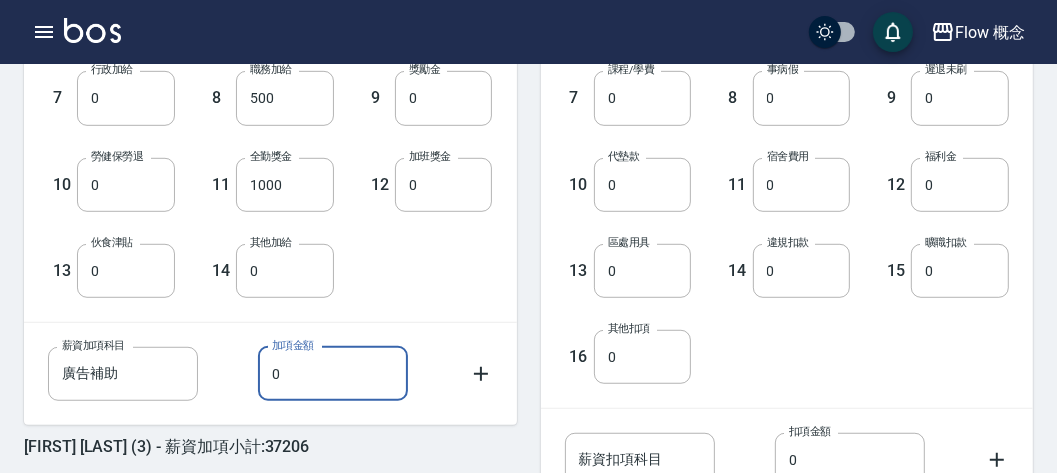 click on "0" at bounding box center [333, 374] 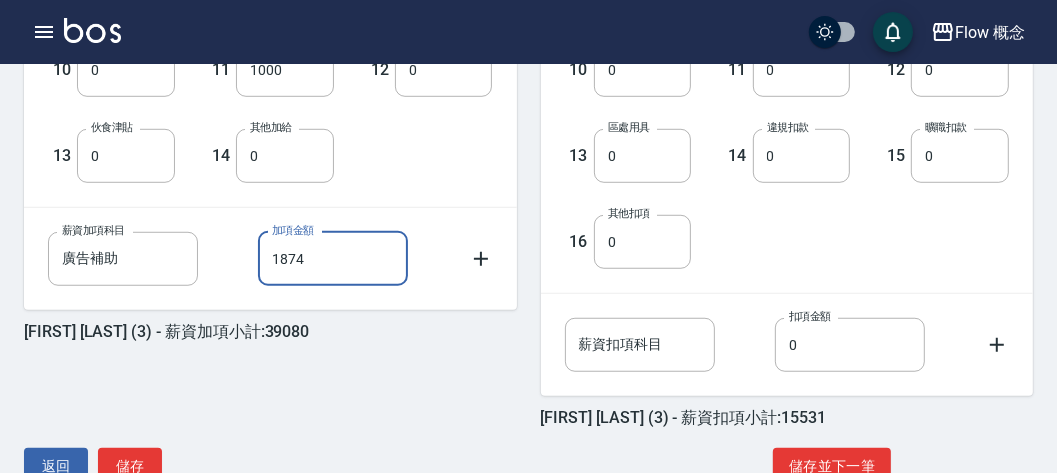 scroll, scrollTop: 911, scrollLeft: 0, axis: vertical 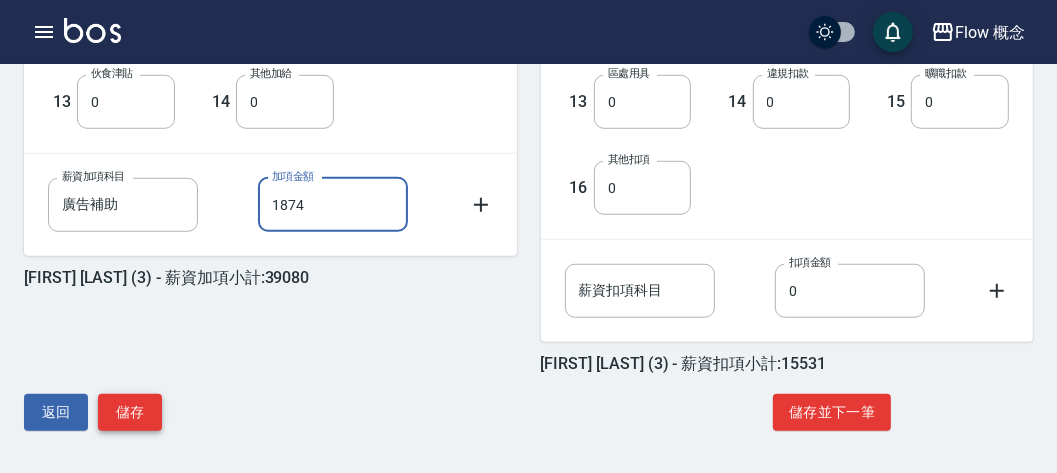 type on "1874" 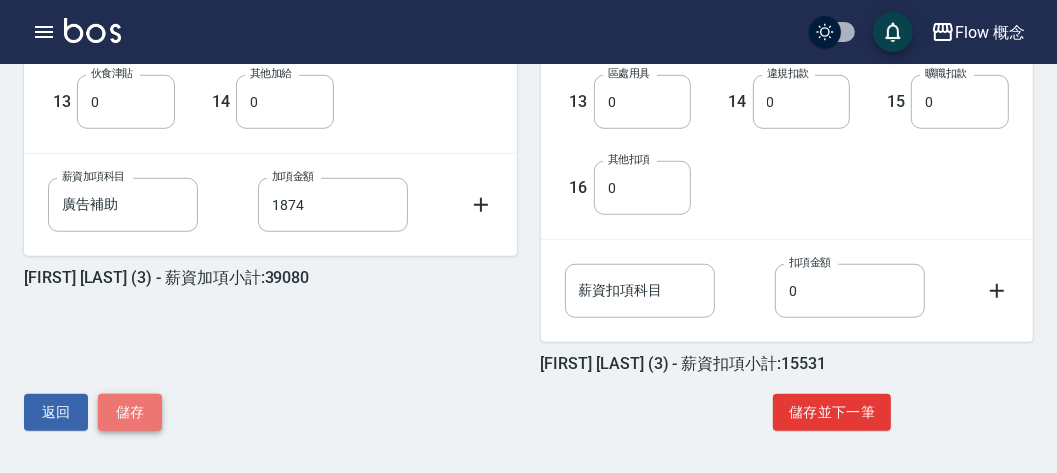 click on "儲存" at bounding box center (130, 412) 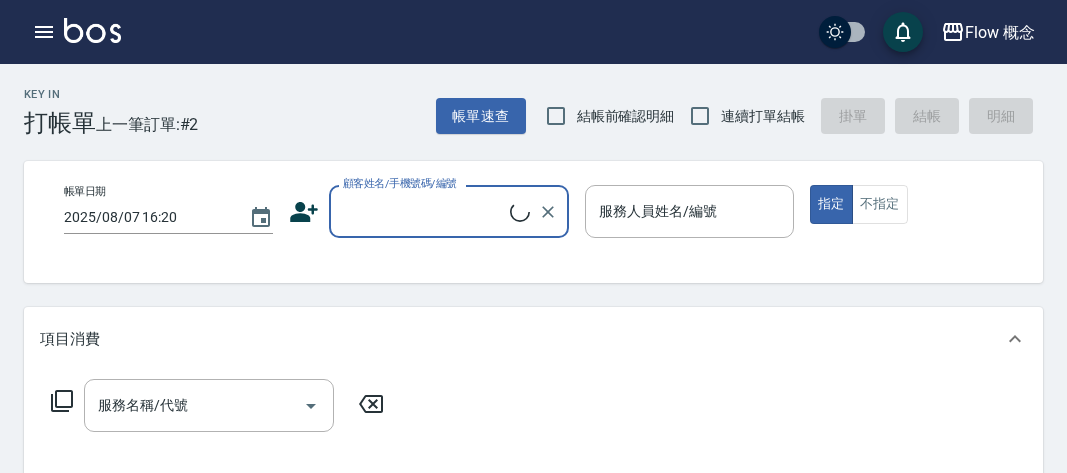 scroll, scrollTop: 0, scrollLeft: 0, axis: both 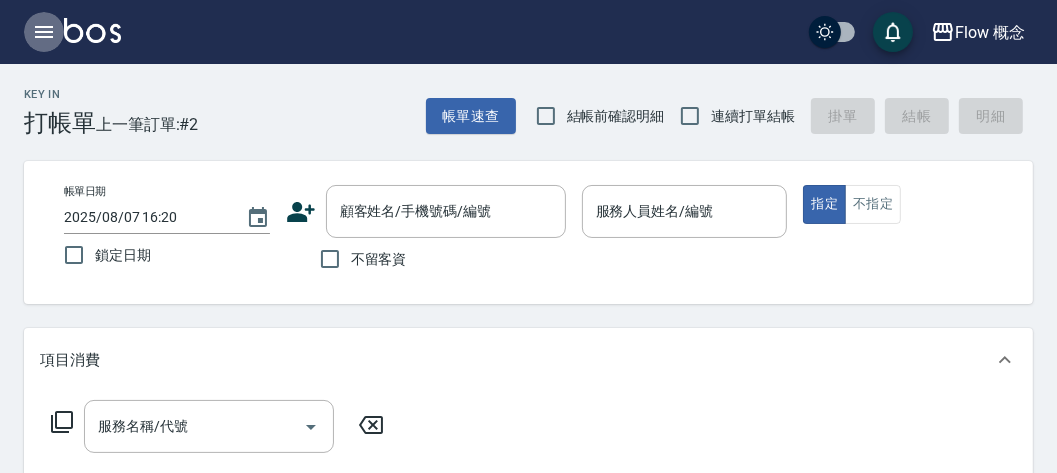 click 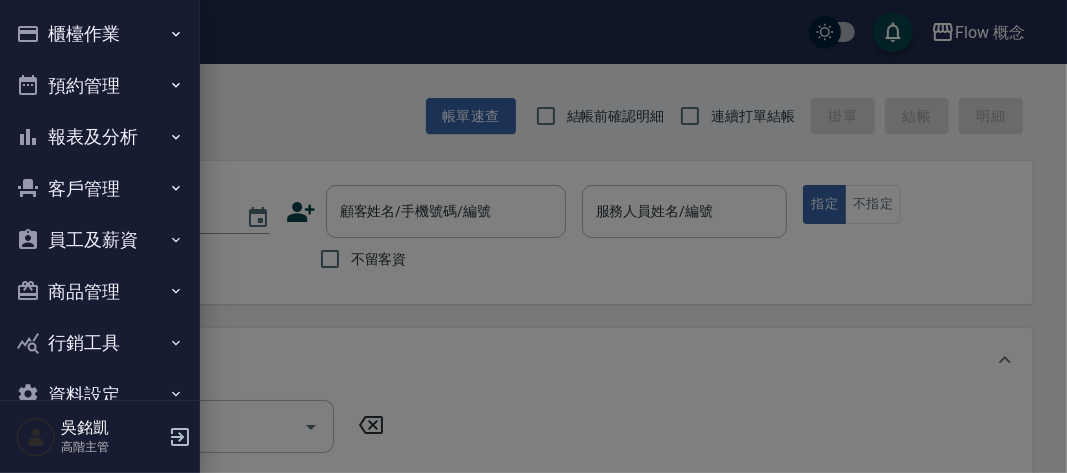 click on "報表及分析" at bounding box center [100, 137] 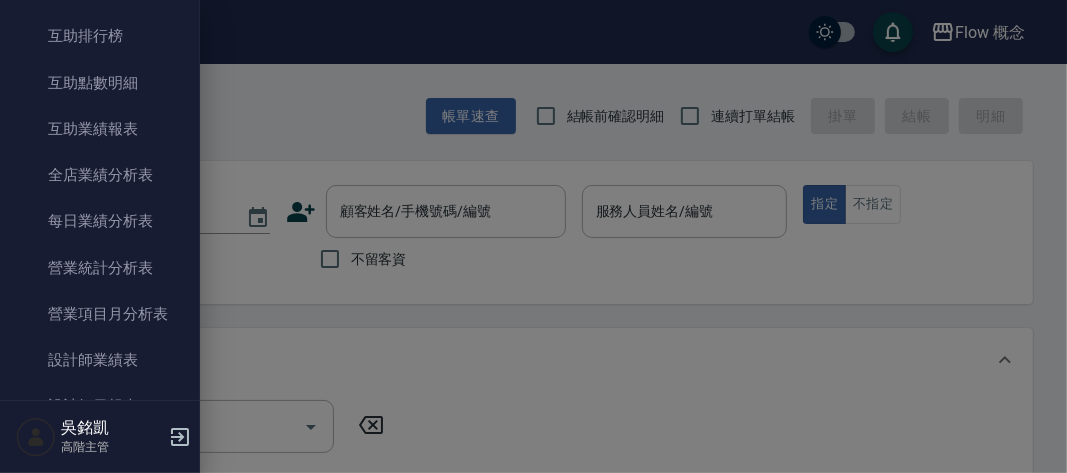 scroll, scrollTop: 0, scrollLeft: 0, axis: both 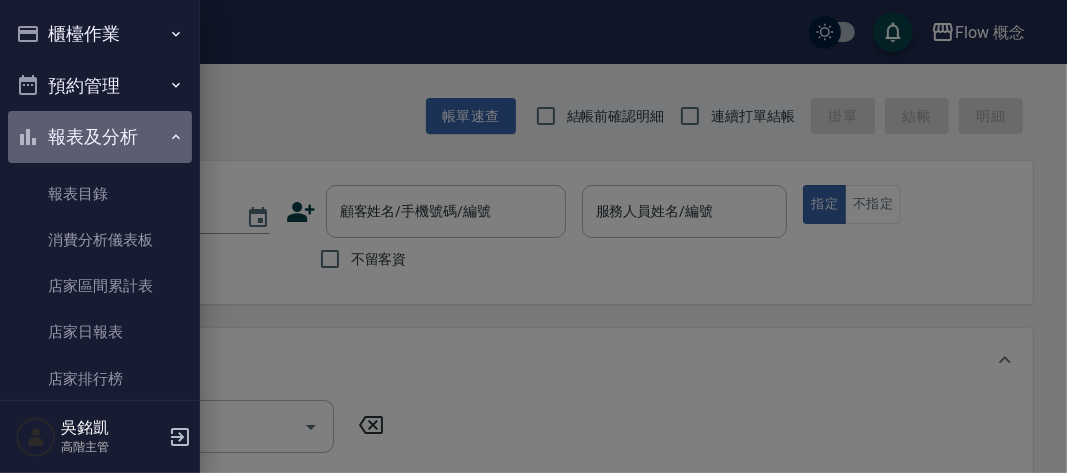 click on "報表及分析" at bounding box center [100, 137] 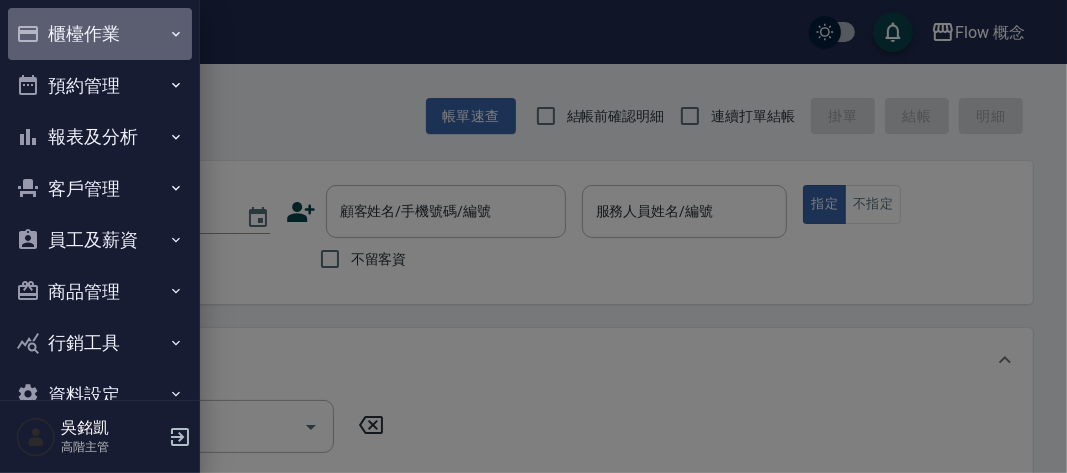 click on "櫃檯作業" at bounding box center [100, 34] 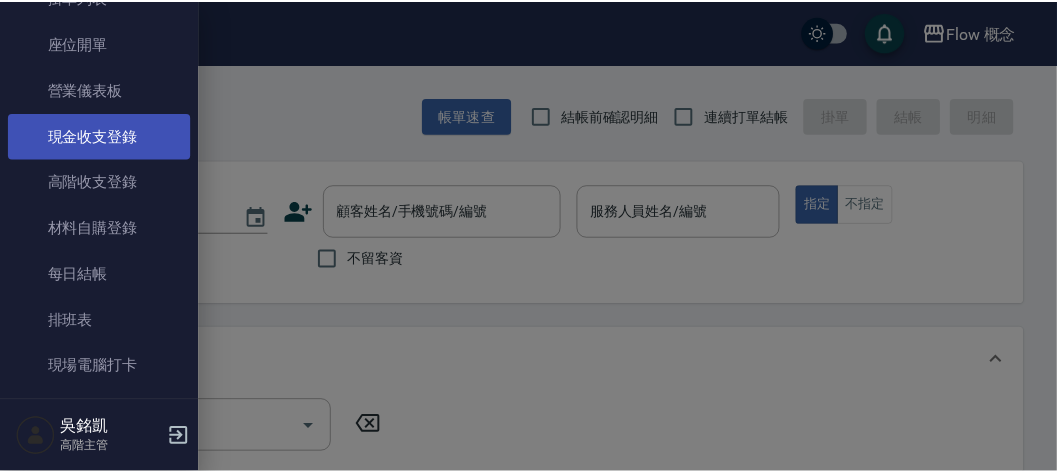 scroll, scrollTop: 182, scrollLeft: 0, axis: vertical 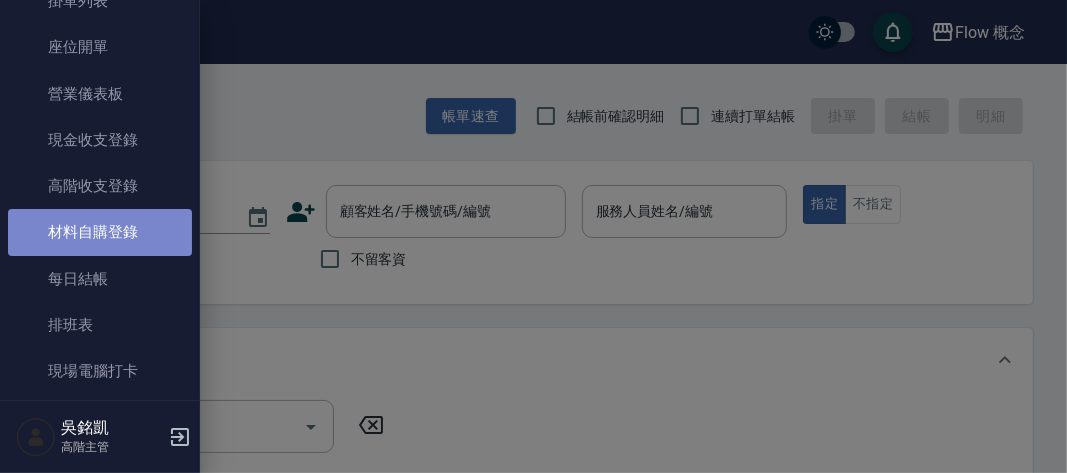 click on "材料自購登錄" at bounding box center (100, 232) 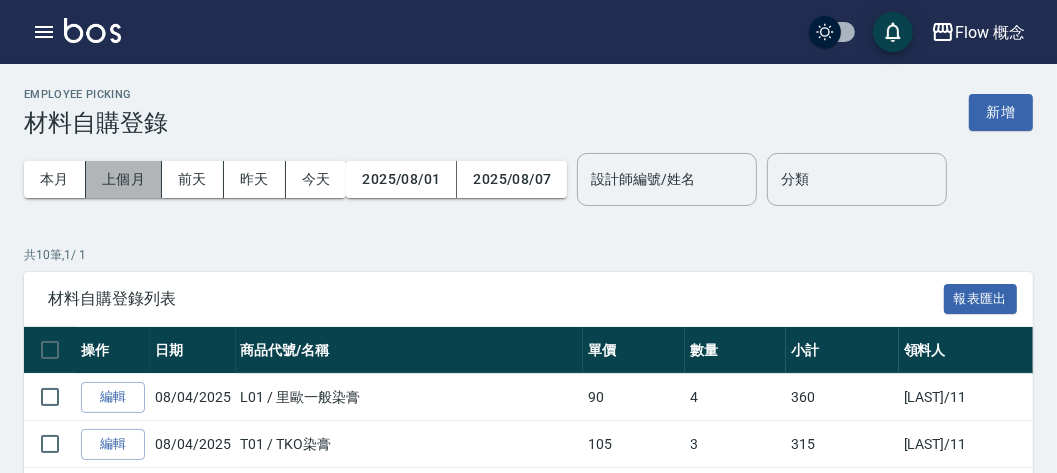 click on "上個月" at bounding box center (124, 179) 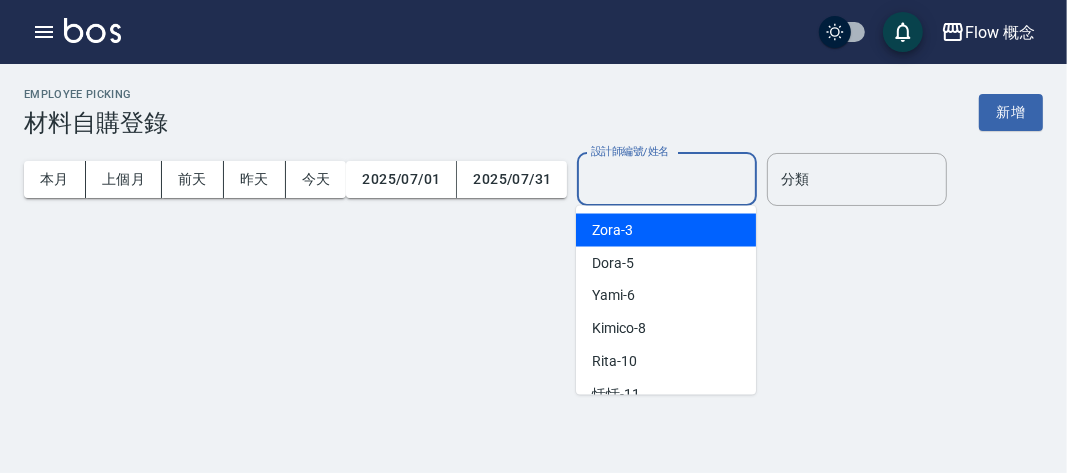 click on "設計師編號/姓名" at bounding box center [667, 179] 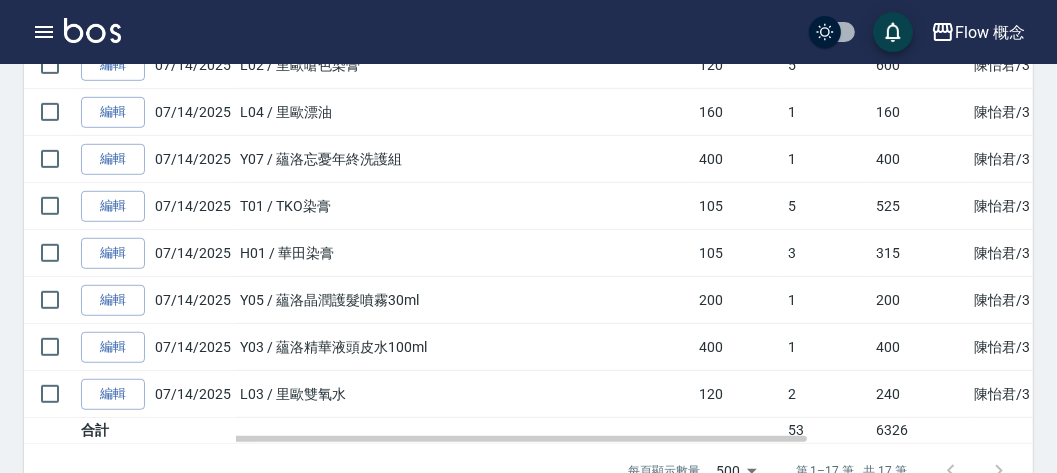 scroll, scrollTop: 794, scrollLeft: 0, axis: vertical 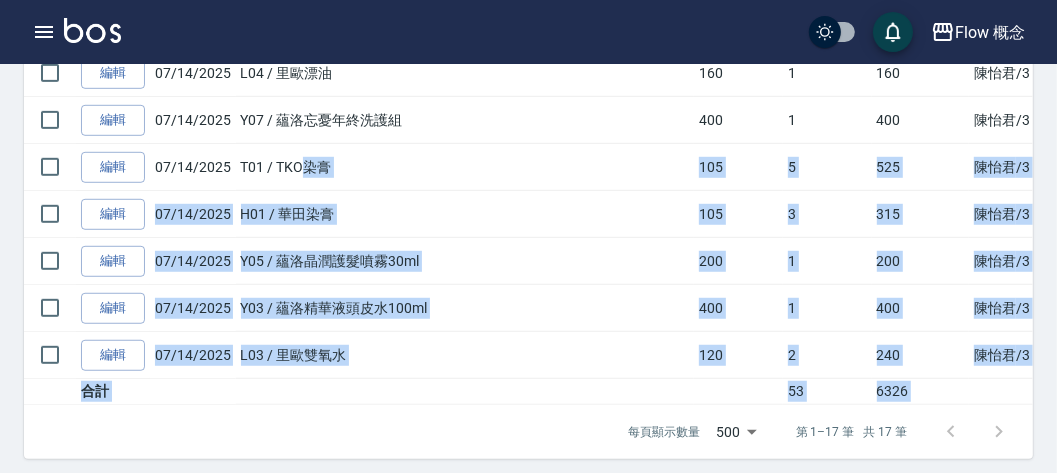 drag, startPoint x: 297, startPoint y: 171, endPoint x: 289, endPoint y: 512, distance: 341.09384 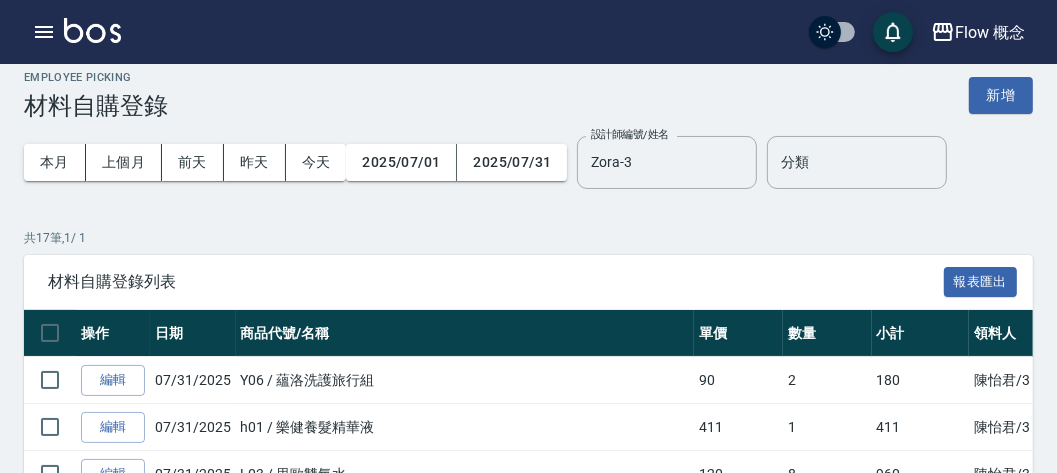scroll, scrollTop: 0, scrollLeft: 0, axis: both 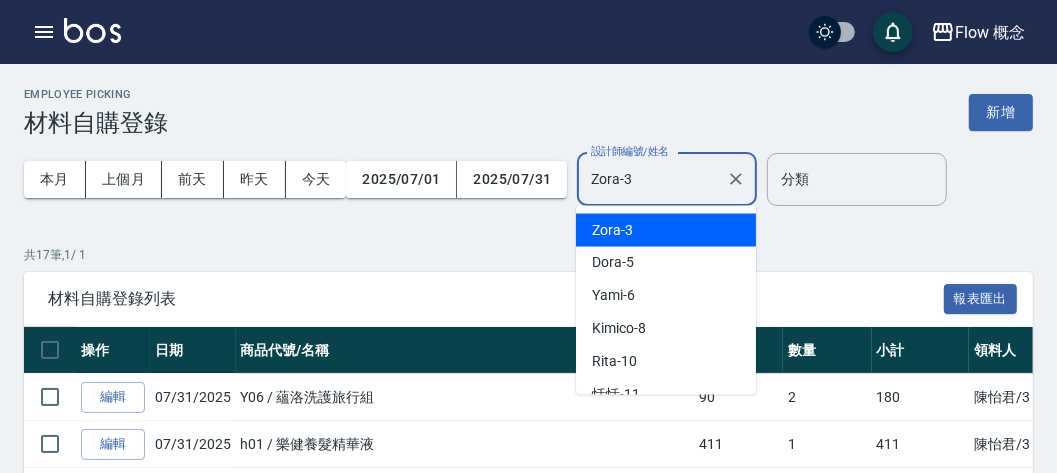 click on "Zora-3" at bounding box center (652, 179) 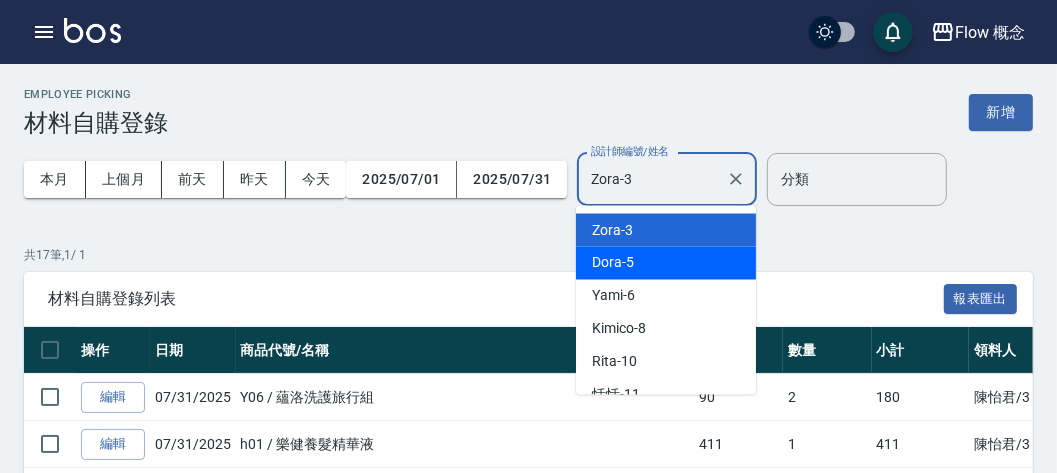 click on "Dora -5" at bounding box center [613, 263] 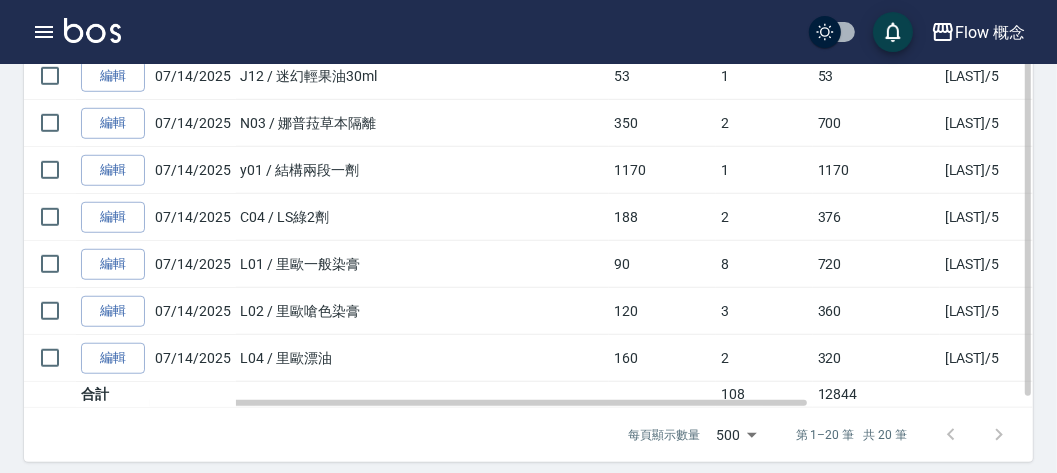 scroll, scrollTop: 934, scrollLeft: 0, axis: vertical 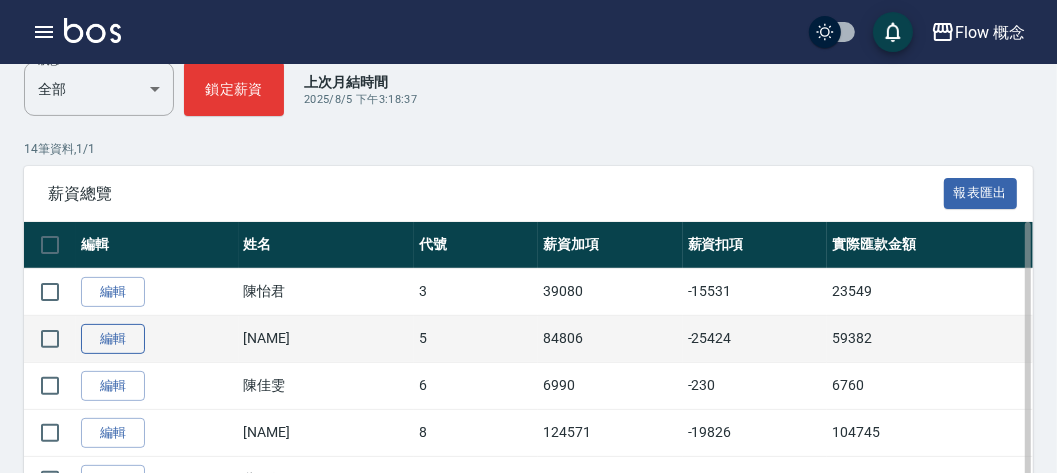 click on "編輯" at bounding box center [113, 339] 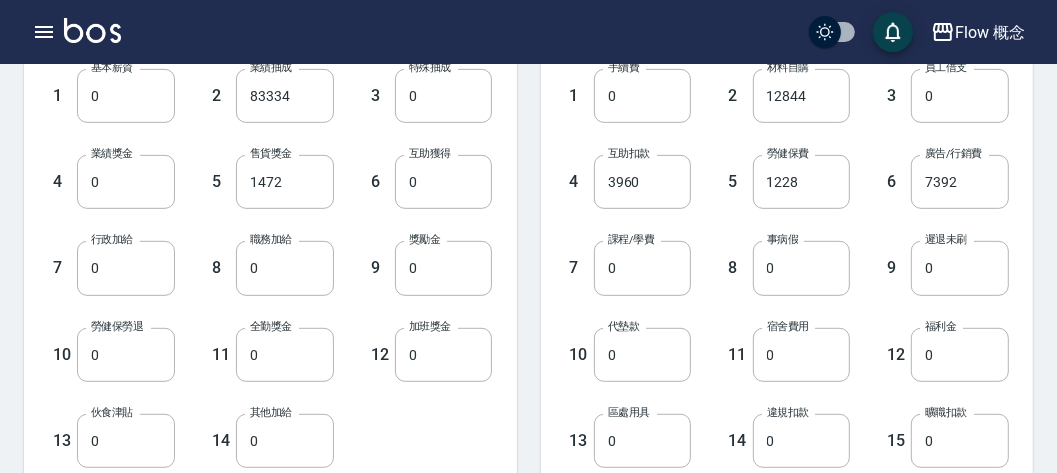 scroll, scrollTop: 511, scrollLeft: 0, axis: vertical 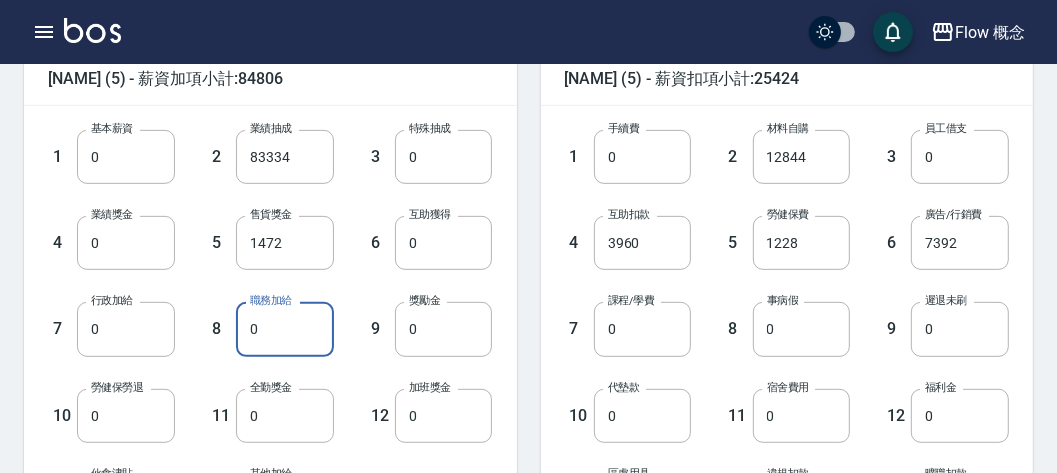 click on "0" at bounding box center (285, 329) 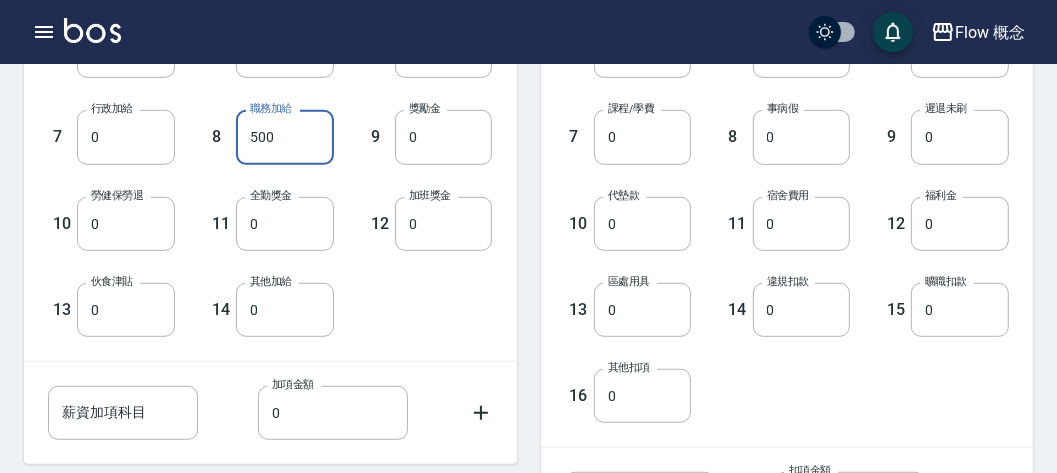 scroll, scrollTop: 767, scrollLeft: 0, axis: vertical 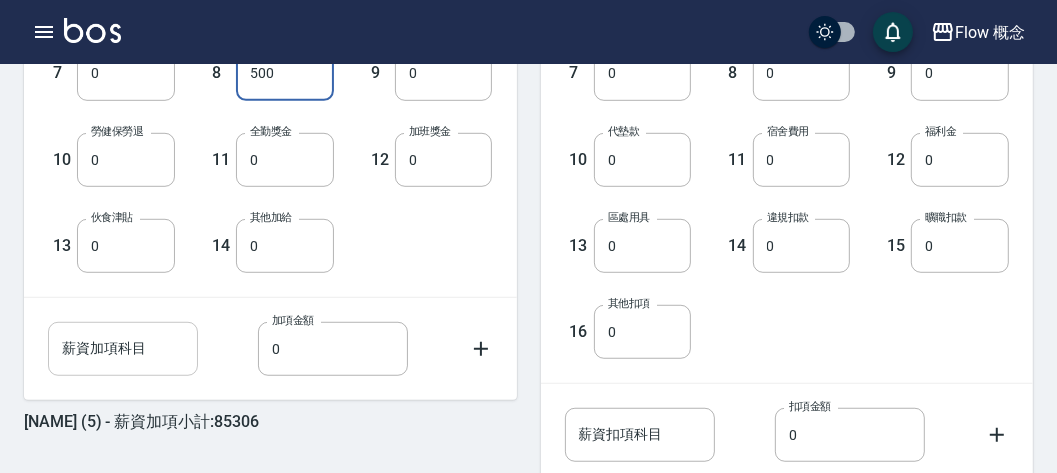 type on "500" 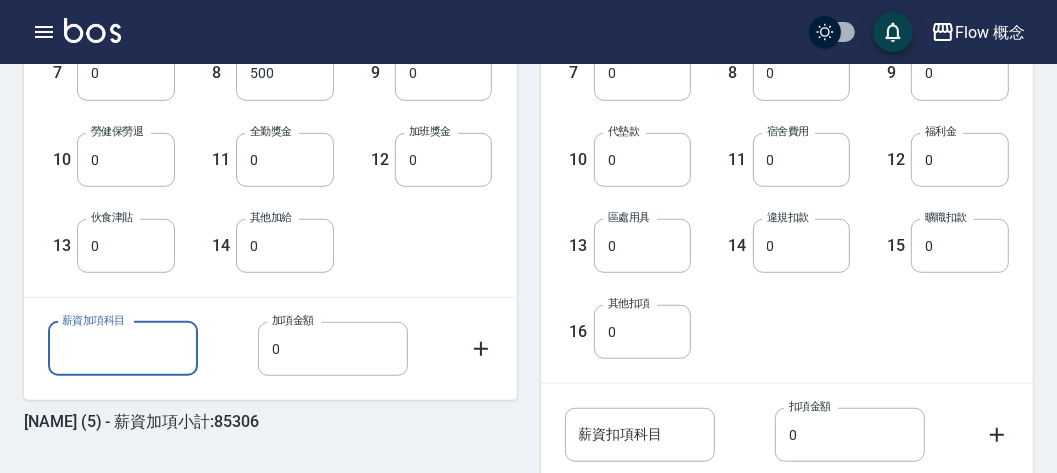 click on "薪資加項科目" at bounding box center [123, 349] 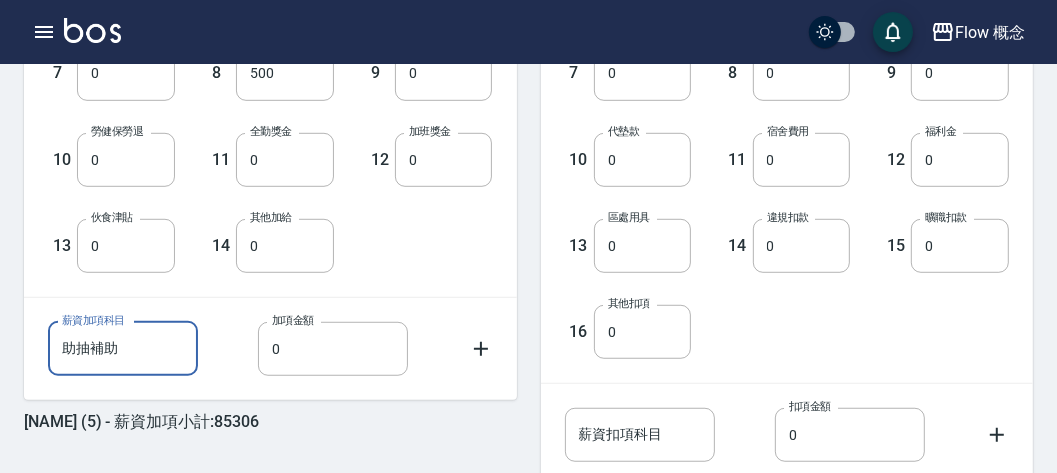 click on "高妤瑄 (5) - 薪資扣項小計:25424 1 手續費 0 手續費 2 材料自購 12844 材料自購 3 員工借支 0 員工借支 4 互助扣款 3960 互助扣款 5 勞健保費 1228 勞健保費 6 廣告/行銷費 7392 廣告/行銷費 7 課程/學費 0 課程/學費 8 事病假 0 事病假 9 遲退未刷 0 遲退未刷 10 代墊款 0 代墊款 11 宿舍費用 0 宿舍費用 12 福利金 0 福利金 13 區處用具 0 區處用具 14 違規扣款 0 違規扣款 15 曠職扣款 0 曠職扣款 16 其他扣項 0 其他扣項 薪資扣項科目 薪資扣項科目 扣項金額 0 扣項金額 高妤瑄 (5) - 薪資扣項小計:25424" at bounding box center (775, 145) 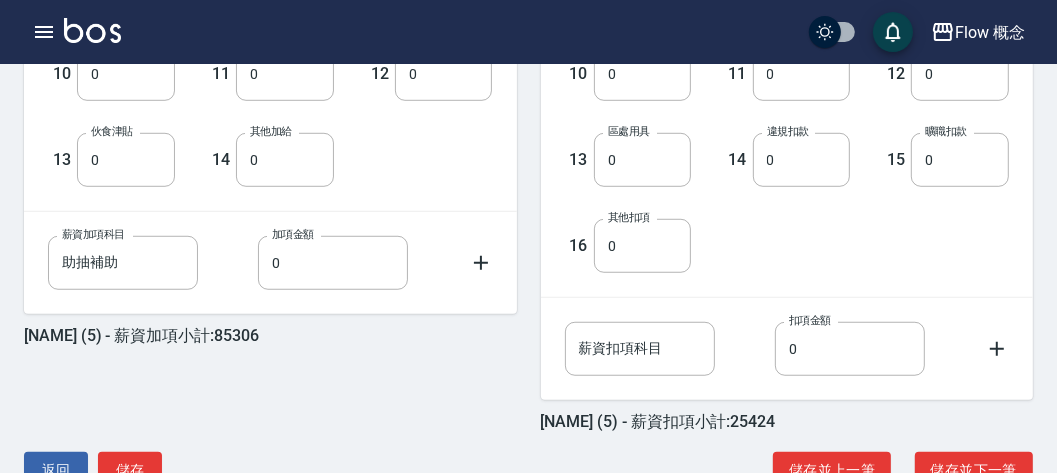 scroll, scrollTop: 882, scrollLeft: 0, axis: vertical 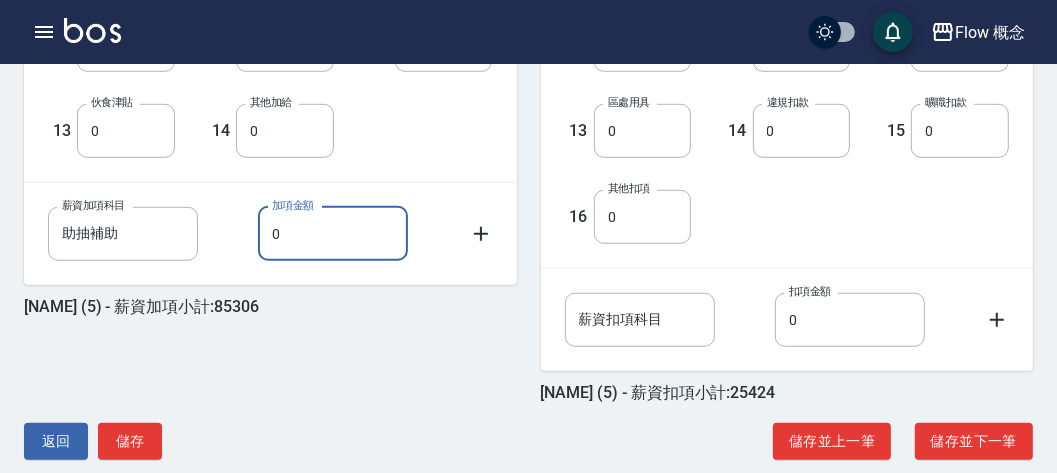 click on "0" at bounding box center (333, 234) 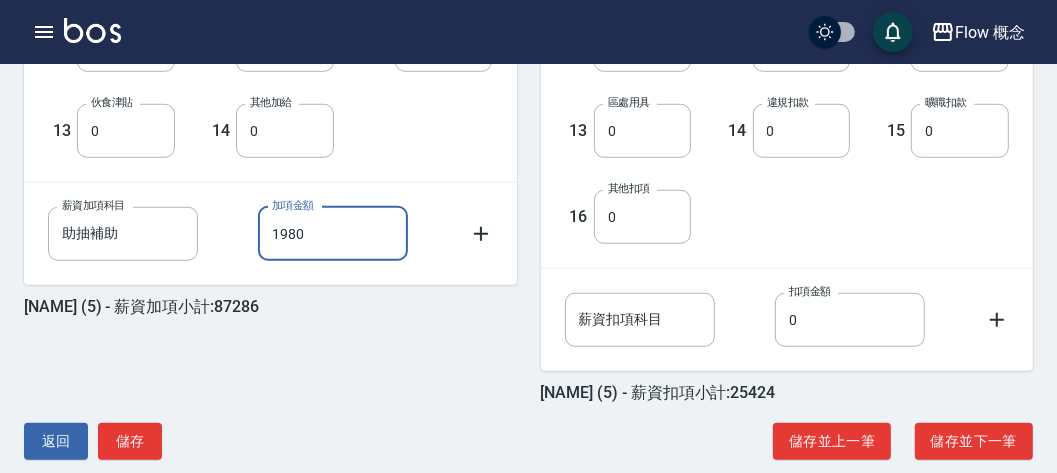 type on "1980" 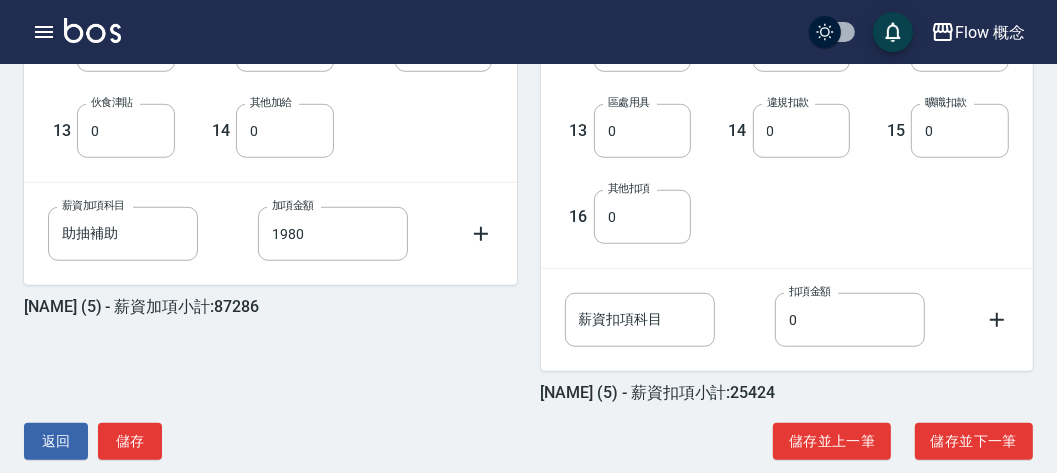 click 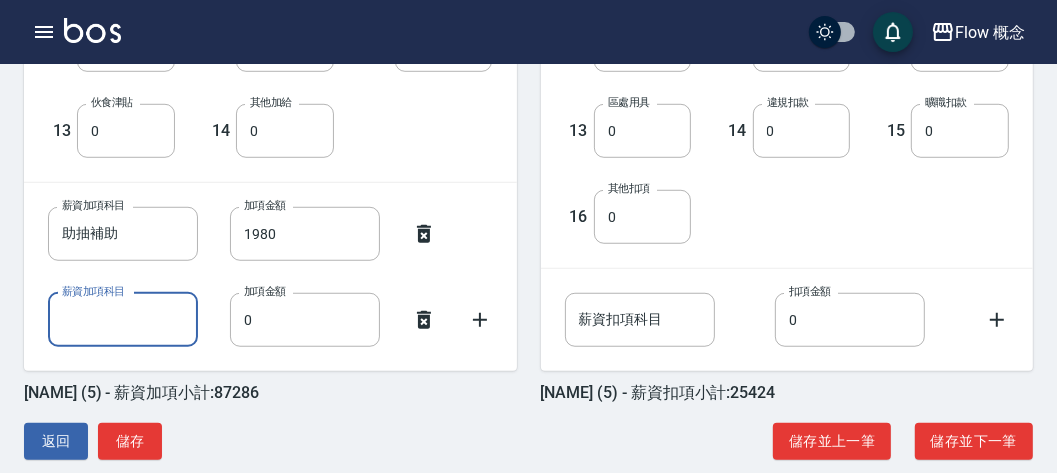 click on "薪資加項科目" at bounding box center [123, 320] 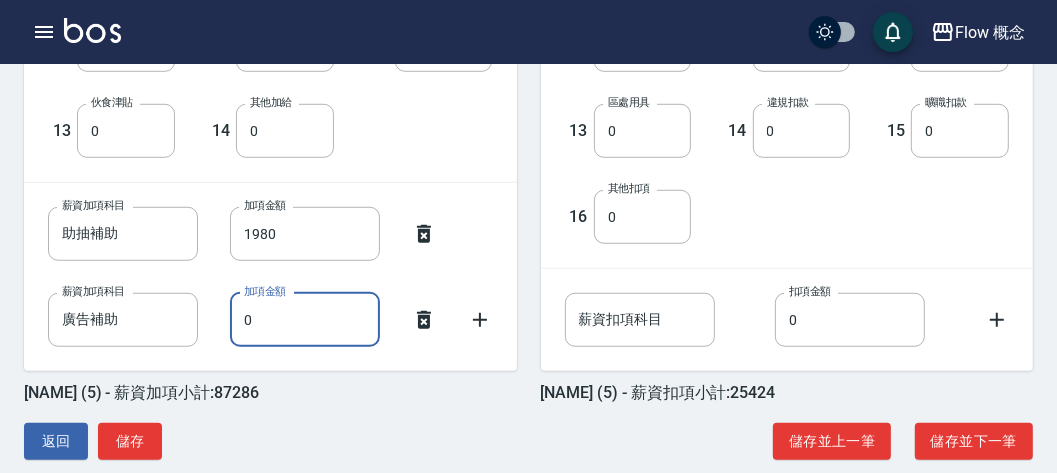 click on "0" at bounding box center [305, 320] 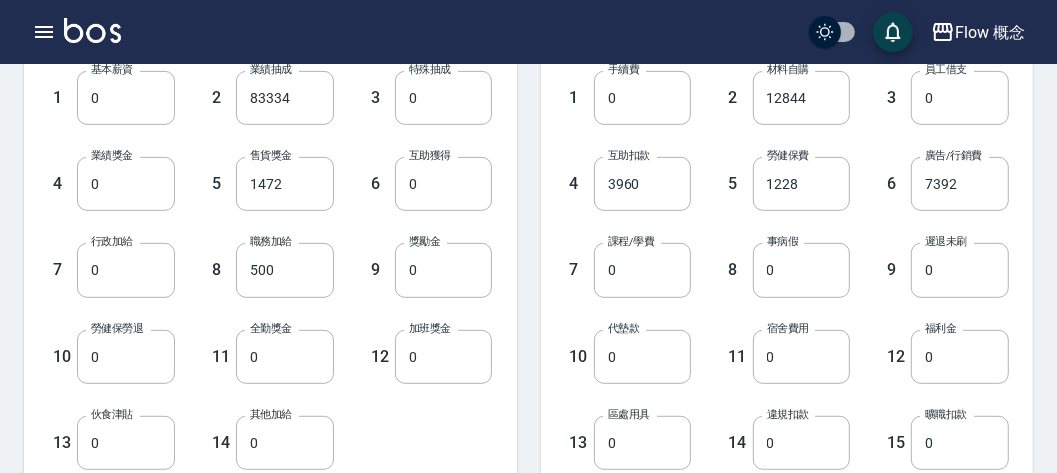 scroll, scrollTop: 573, scrollLeft: 0, axis: vertical 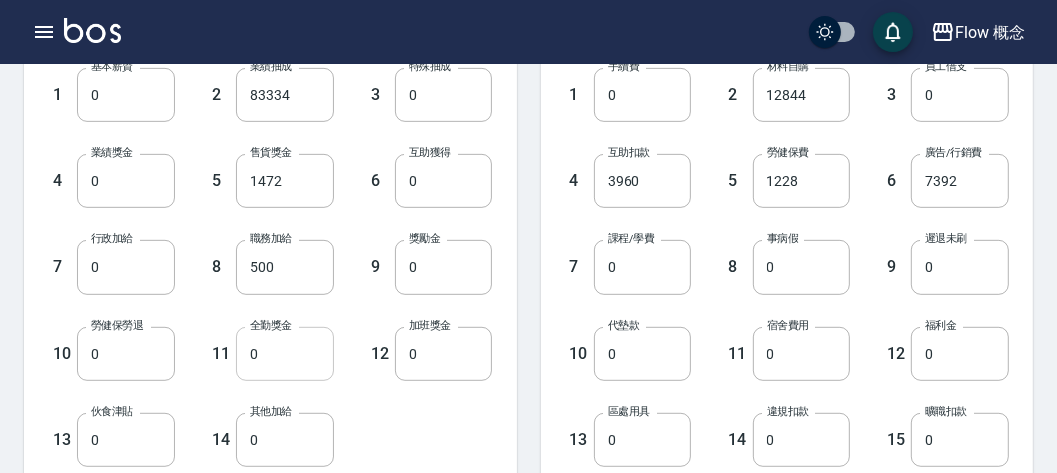 type on "3696" 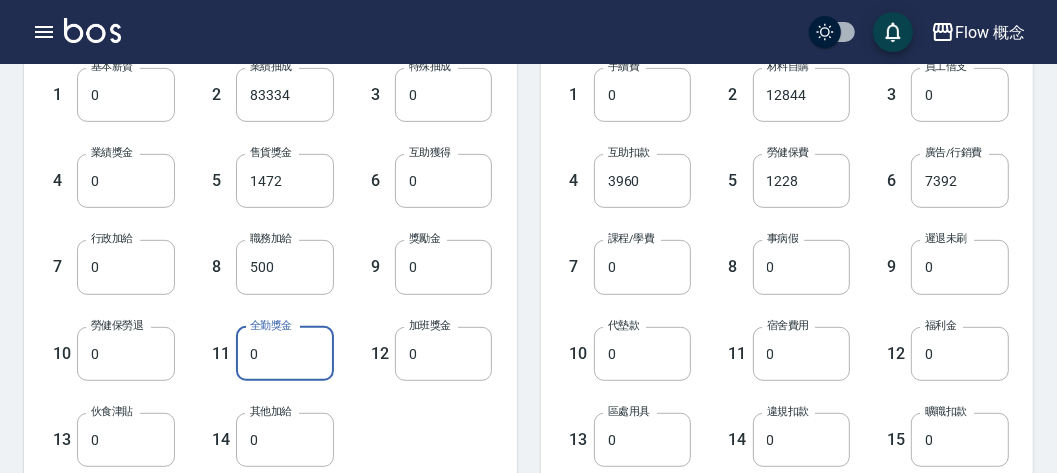 click on "0" at bounding box center [285, 354] 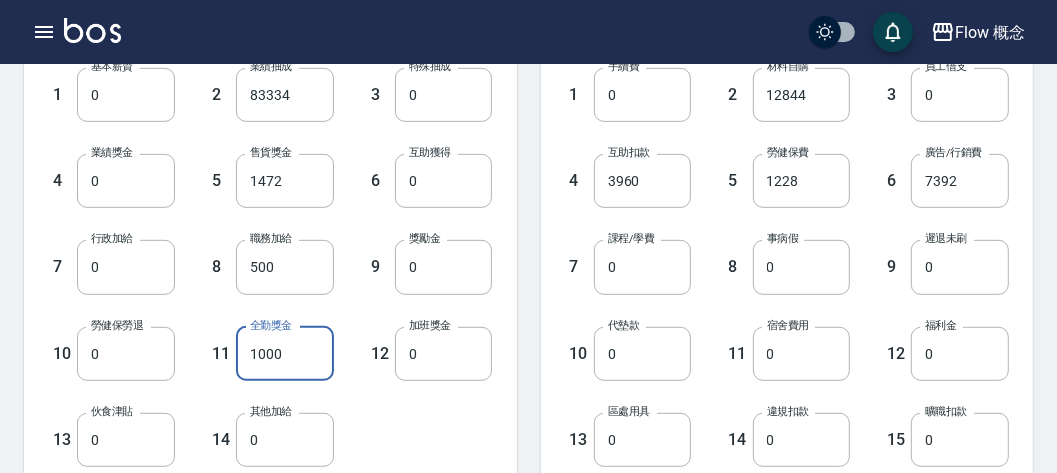 type on "1000" 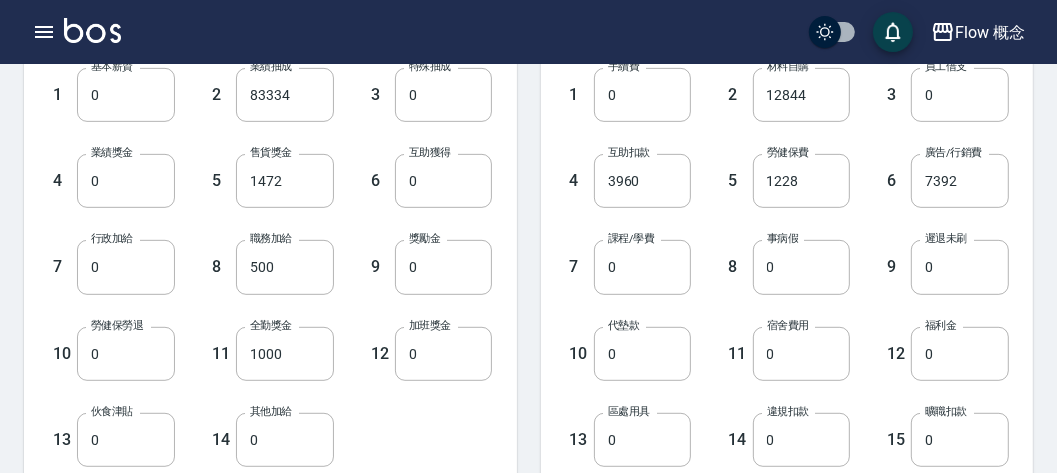 click on "高妤瑄 (5) - 薪資扣項小計:25424 1 手續費 0 手續費 2 材料自購 12844 材料自購 3 員工借支 0 員工借支 4 互助扣款 3960 互助扣款 5 勞健保費 1228 勞健保費 6 廣告/行銷費 7392 廣告/行銷費 7 課程/學費 0 課程/學費 8 事病假 0 事病假 9 遲退未刷 0 遲退未刷 10 代墊款 0 代墊款 11 宿舍費用 0 宿舍費用 12 福利金 0 福利金 13 區處用具 0 區處用具 14 違規扣款 0 違規扣款 15 曠職扣款 0 曠職扣款 16 其他扣項 0 其他扣項 薪資扣項科目 薪資扣項科目 扣項金額 0 扣項金額 高妤瑄 (5) - 薪資扣項小計:25424" at bounding box center (775, 339) 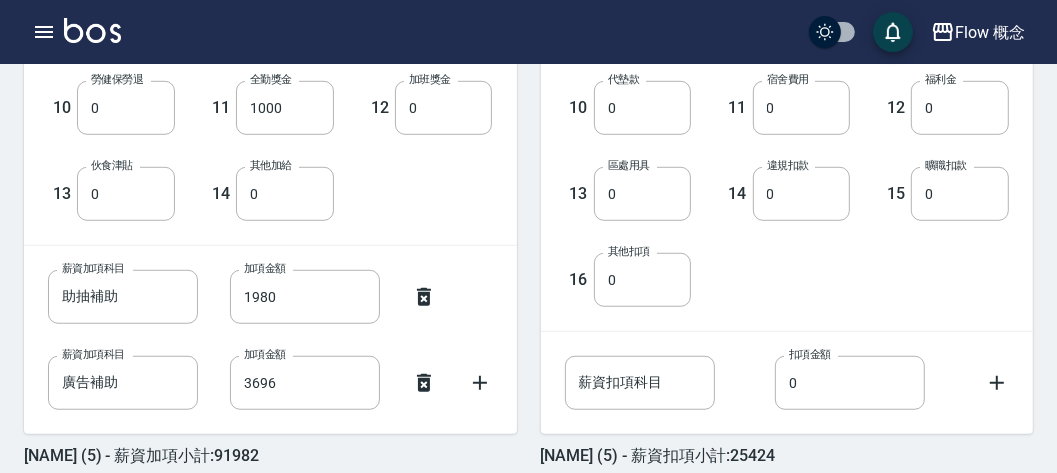 scroll, scrollTop: 867, scrollLeft: 0, axis: vertical 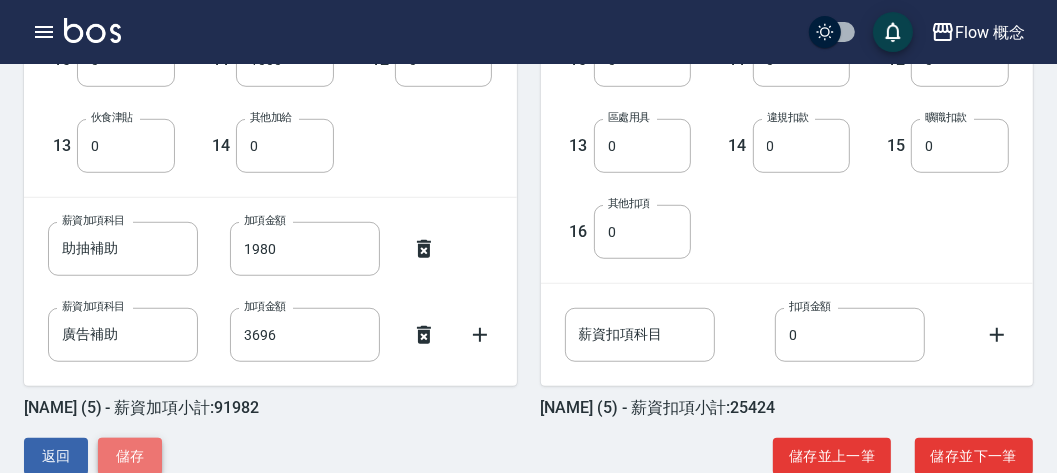 click on "儲存" at bounding box center [130, 456] 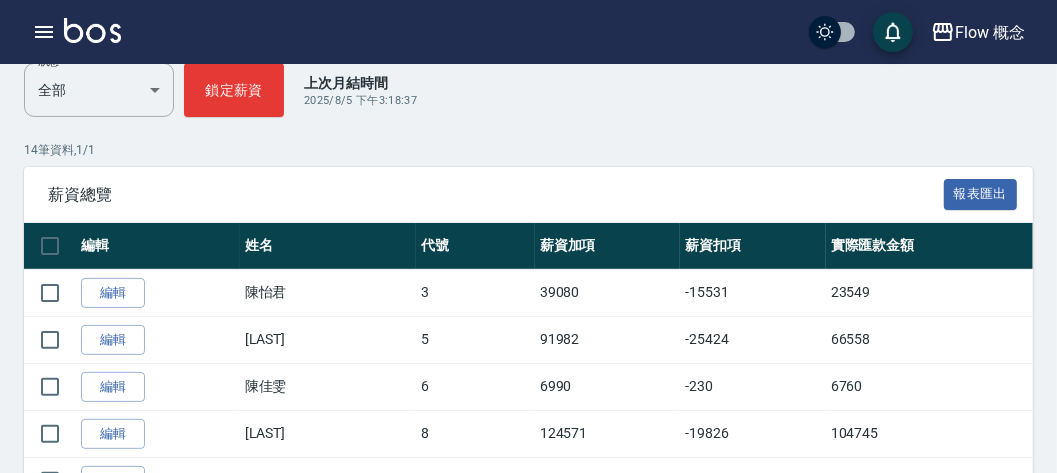 scroll, scrollTop: 262, scrollLeft: 0, axis: vertical 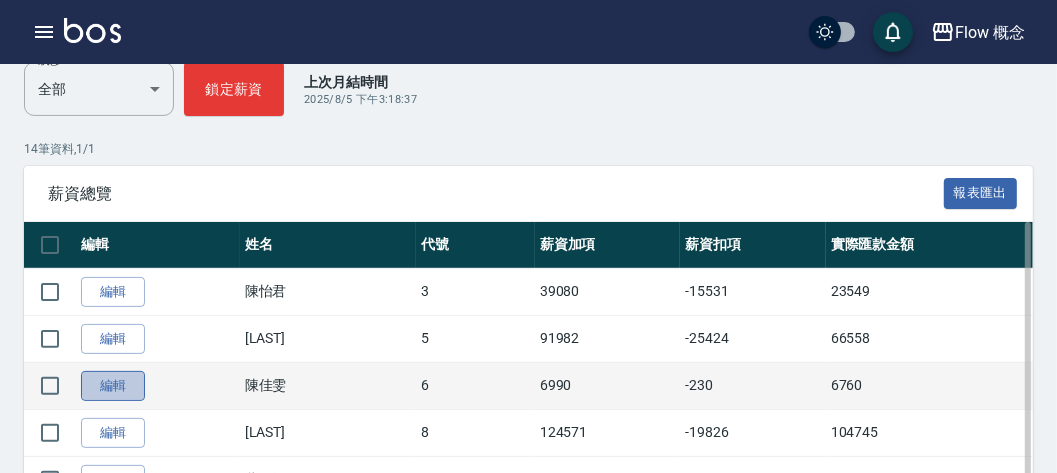 click on "編輯" at bounding box center [113, 386] 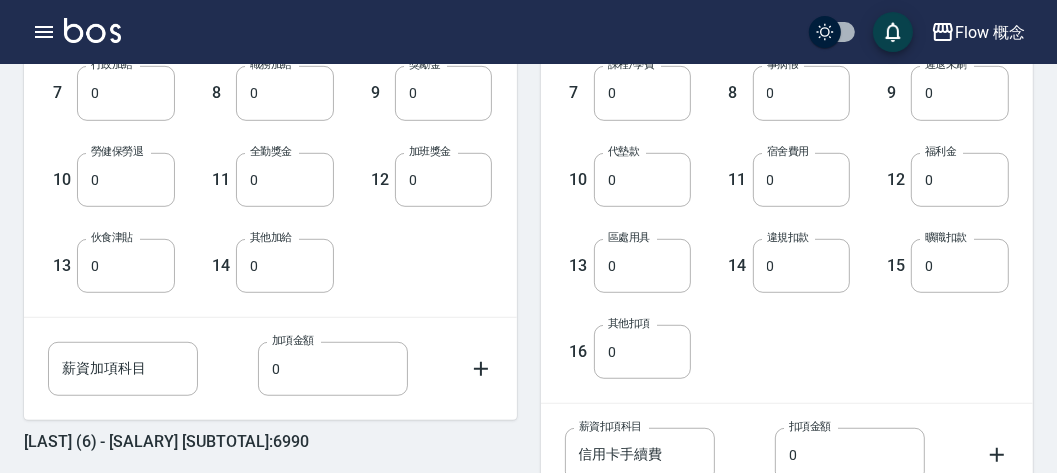 scroll, scrollTop: 911, scrollLeft: 0, axis: vertical 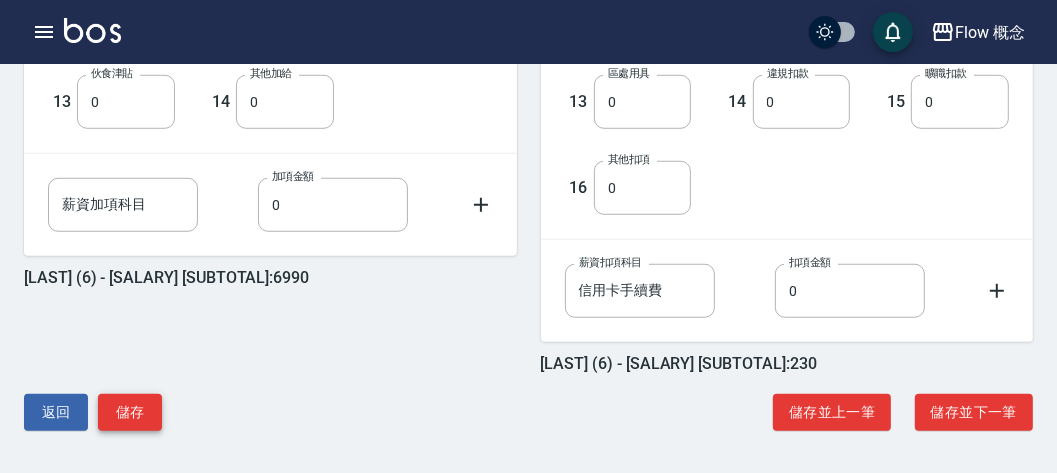click on "儲存" at bounding box center [130, 412] 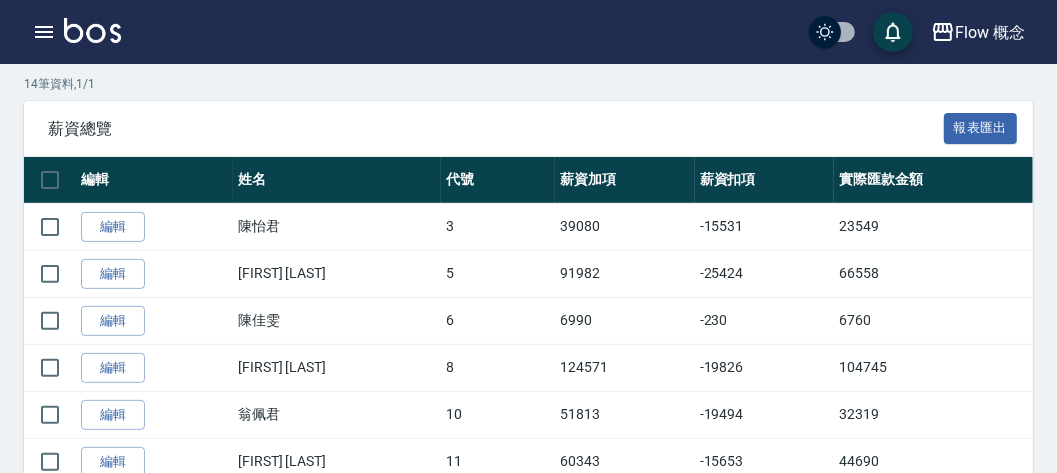 scroll, scrollTop: 327, scrollLeft: 0, axis: vertical 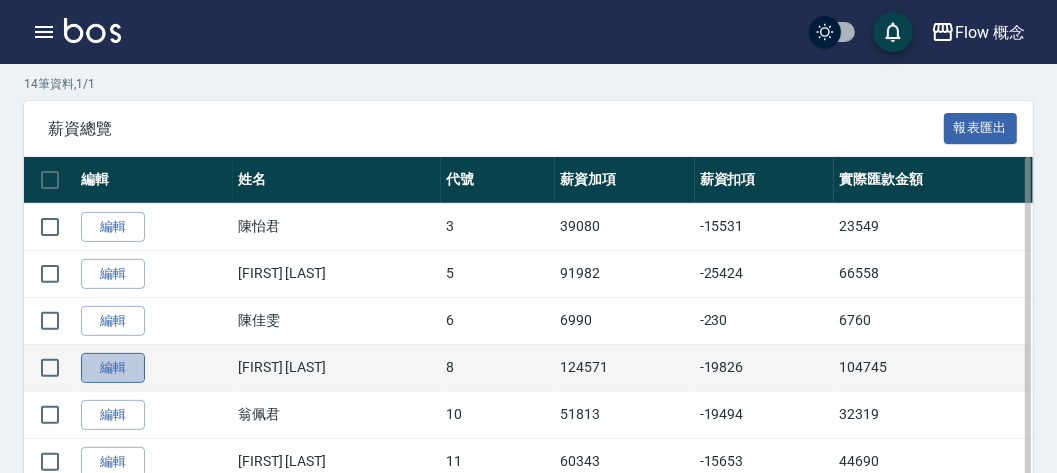 click on "編輯" at bounding box center [113, 368] 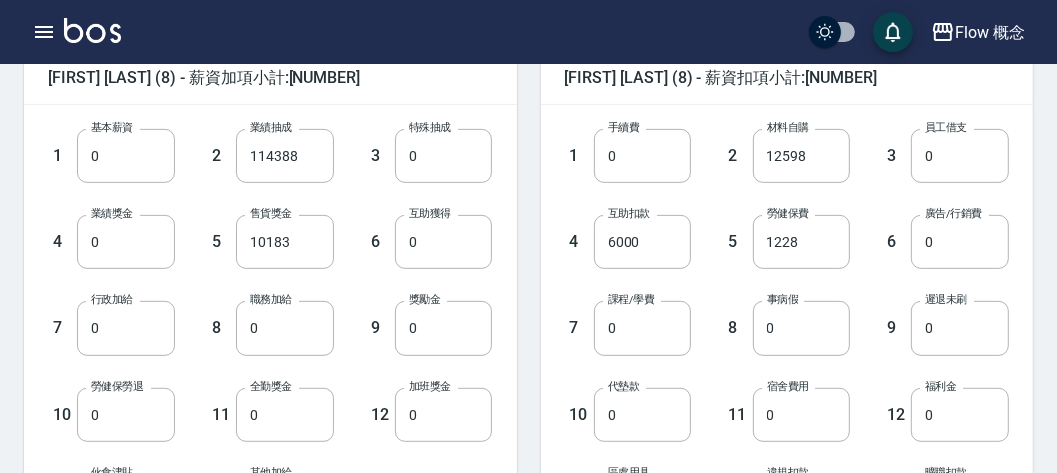 scroll, scrollTop: 527, scrollLeft: 0, axis: vertical 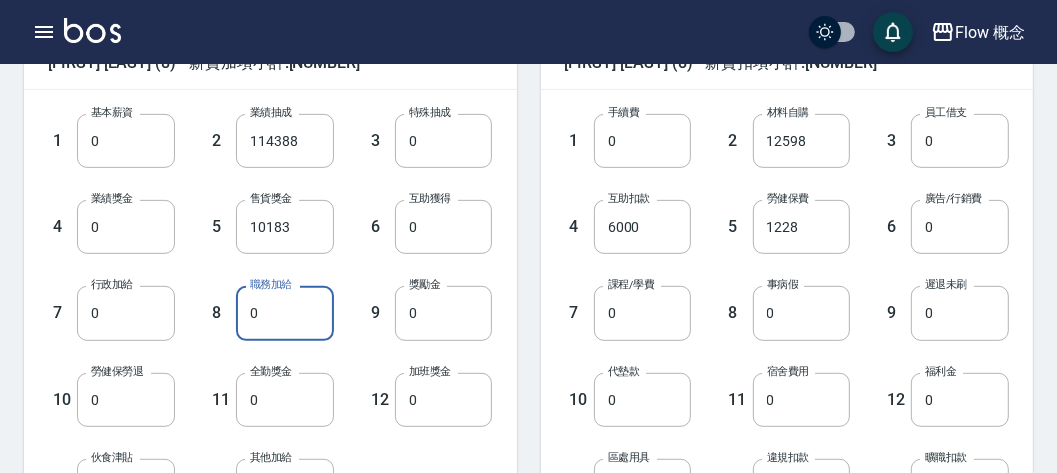 click on "0" at bounding box center (285, 313) 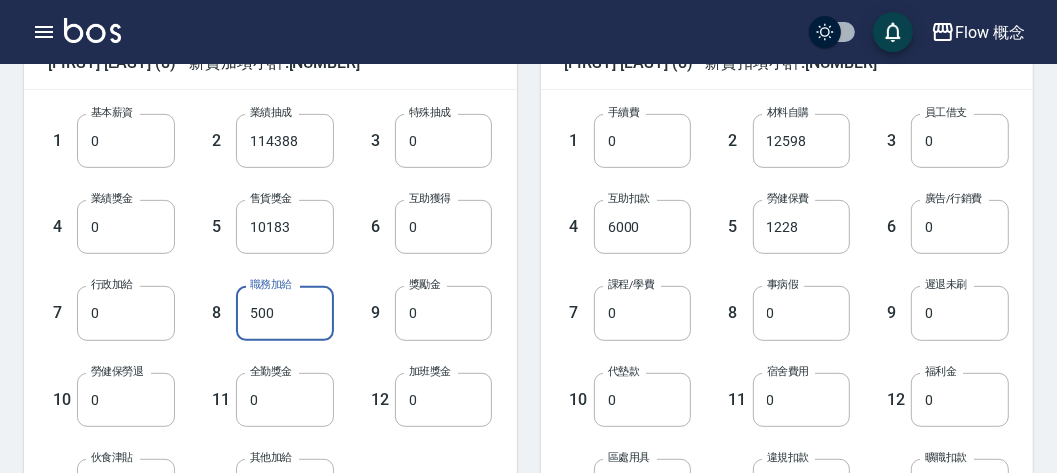 type on "500" 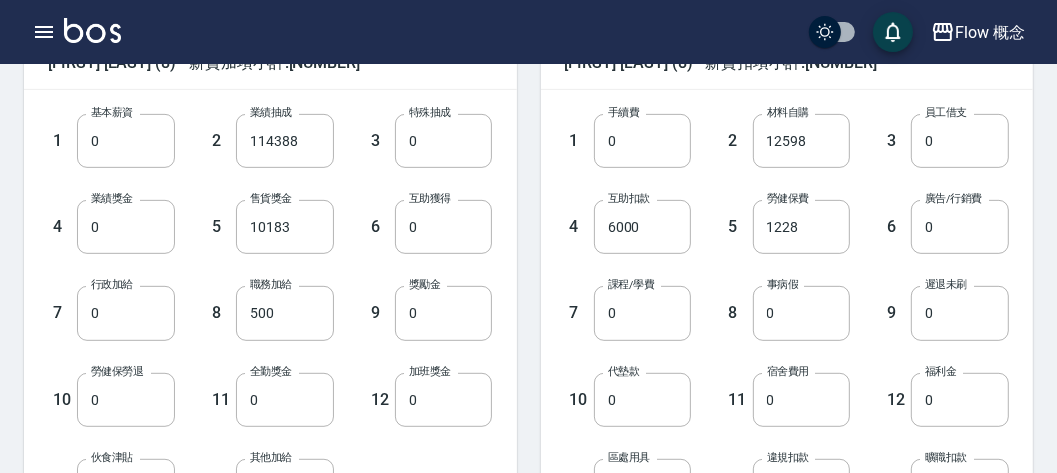 click on "9 獎勵金 0 獎勵金" at bounding box center (413, 297) 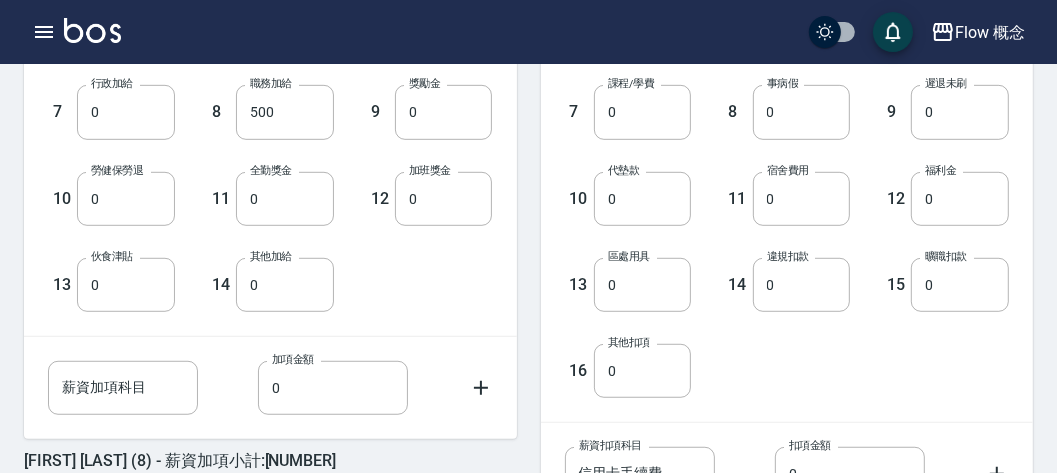 scroll, scrollTop: 730, scrollLeft: 0, axis: vertical 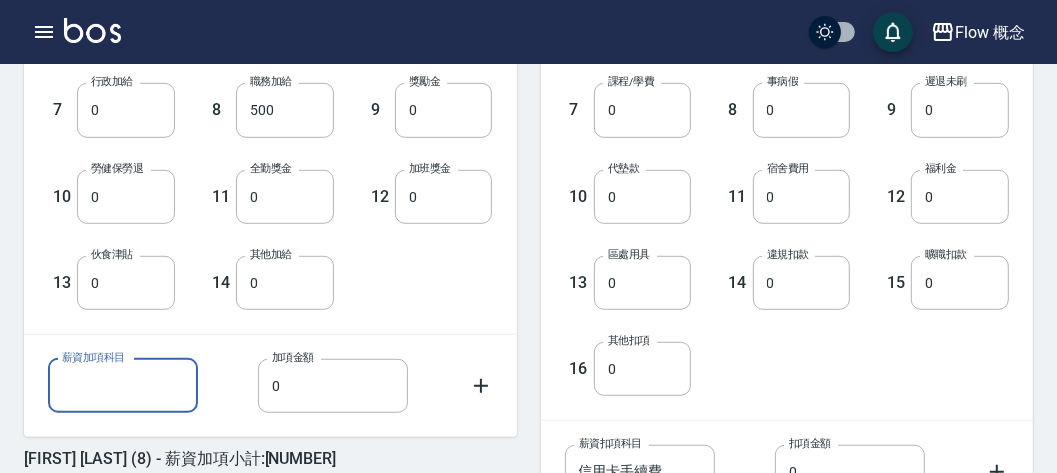 click on "薪資加項科目" at bounding box center (123, 386) 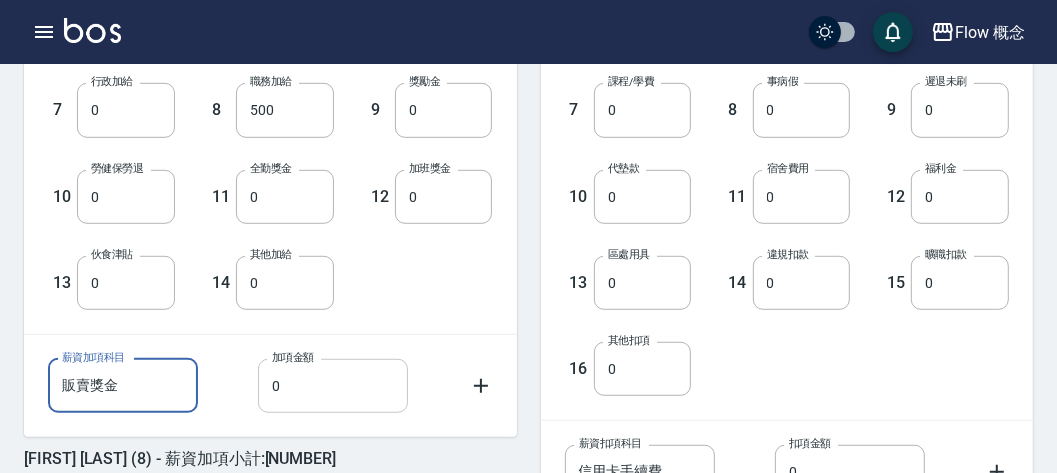 type on "販賣獎金" 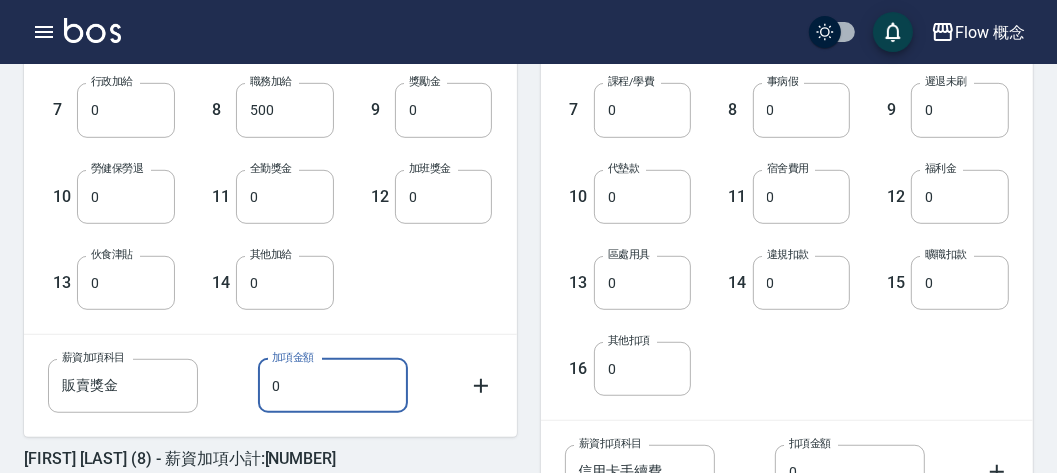 click on "0" at bounding box center [333, 386] 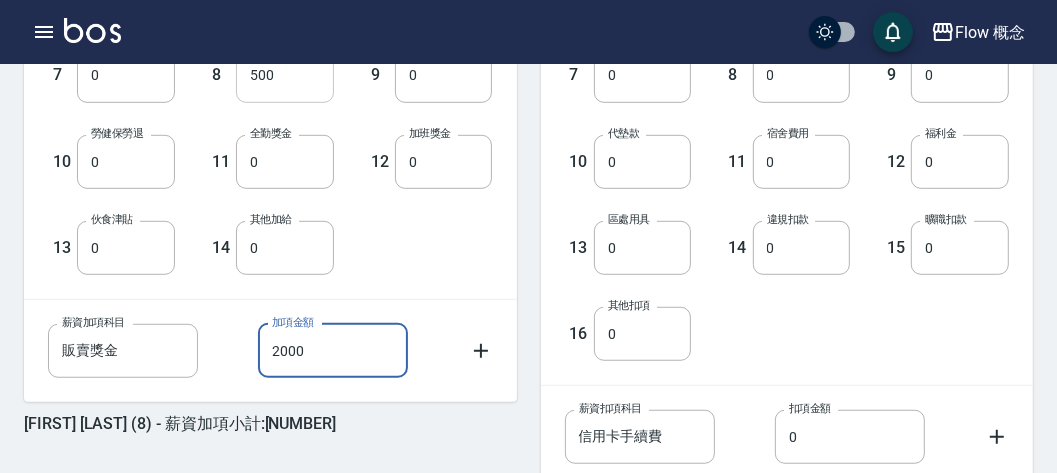 scroll, scrollTop: 767, scrollLeft: 0, axis: vertical 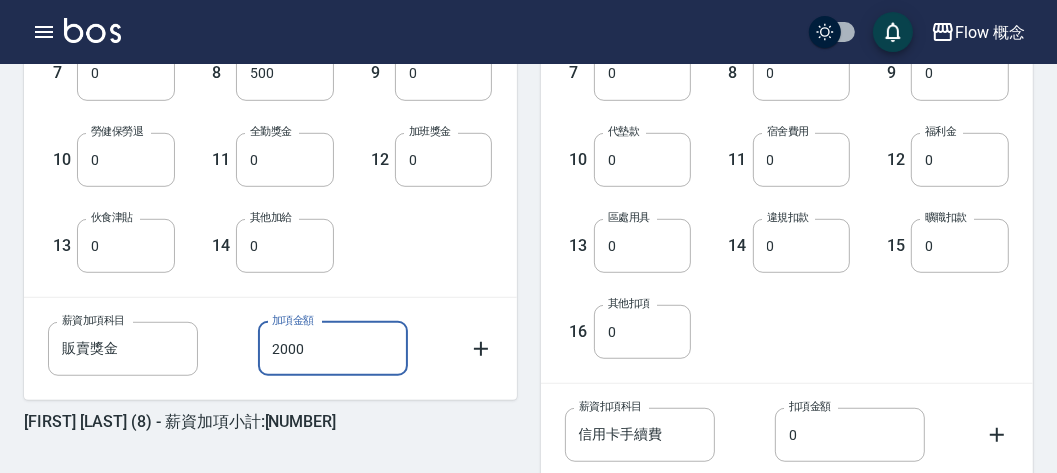 type on "2000" 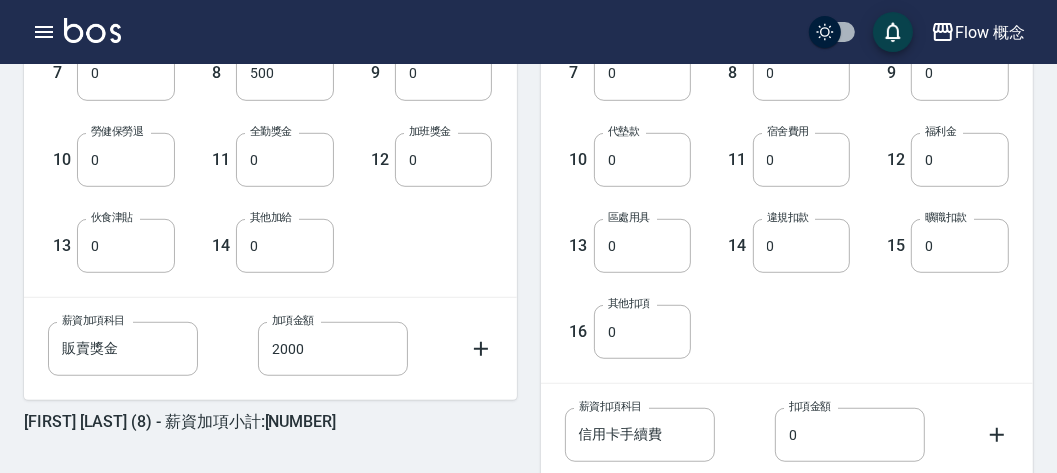 click 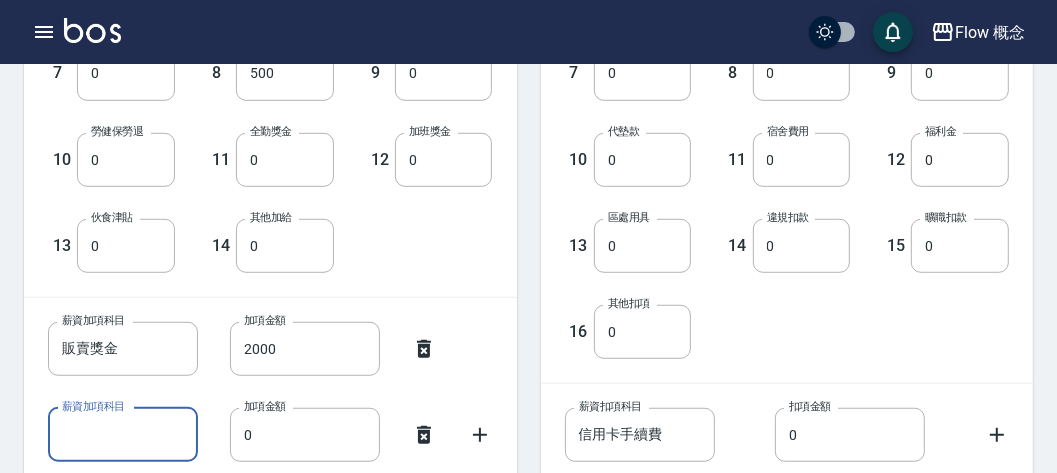 click on "薪資加項科目" at bounding box center [123, 435] 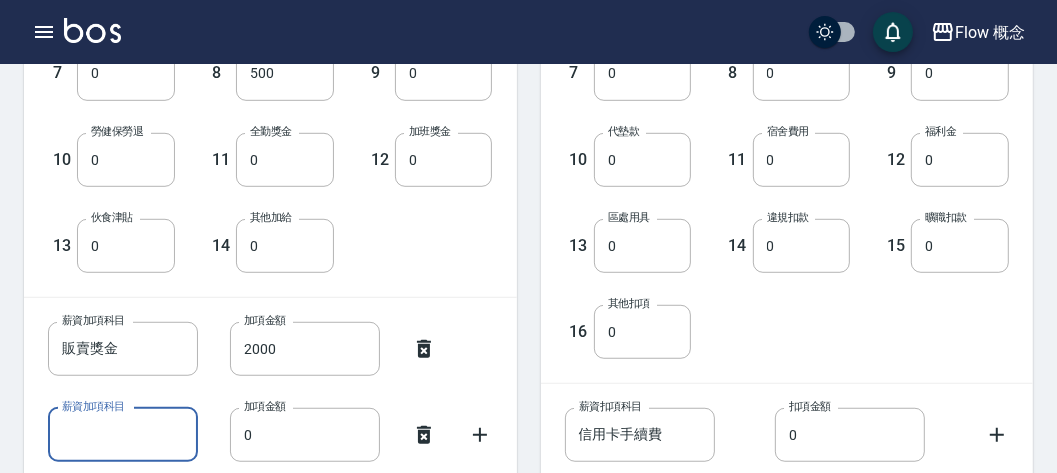 type on "助抽補助" 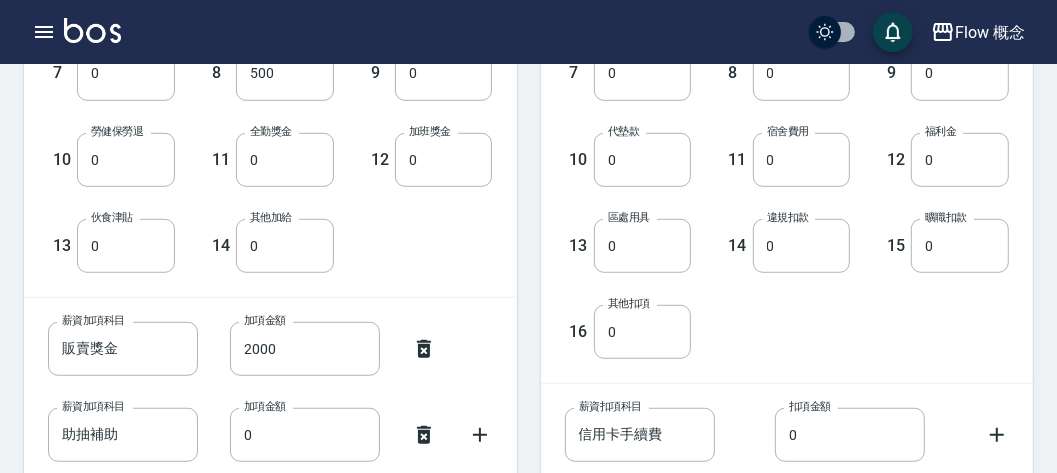 click on "1 基本薪資 0 基本薪資 2 業績抽成 114388 業績抽成 3 特殊抽成 0 特殊抽成 4 業績獎金 0 業績獎金 5 售貨獎金 10183 售貨獎金 6 互助獲得 0 互助獲得 7 行政加給 0 行政加給 8 職務加給 500 職務加給 9 獎勵金 0 獎勵金 10 勞健保勞退 0 勞健保勞退 11 全勤獎金 0 全勤獎金 12 加班獎金 0 加班獎金 13 伙食津貼 0 伙食津貼 14 其他加給 0 其他加給" at bounding box center (254, 57) 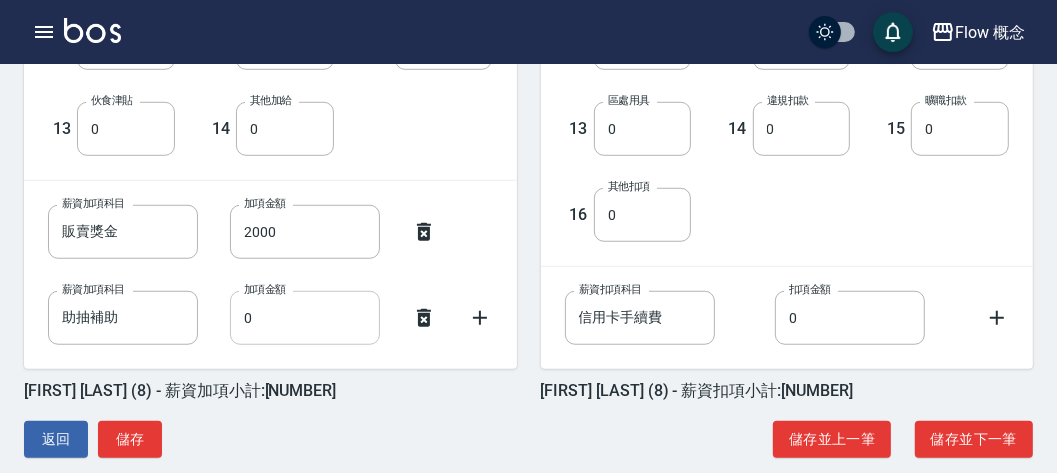 scroll, scrollTop: 886, scrollLeft: 0, axis: vertical 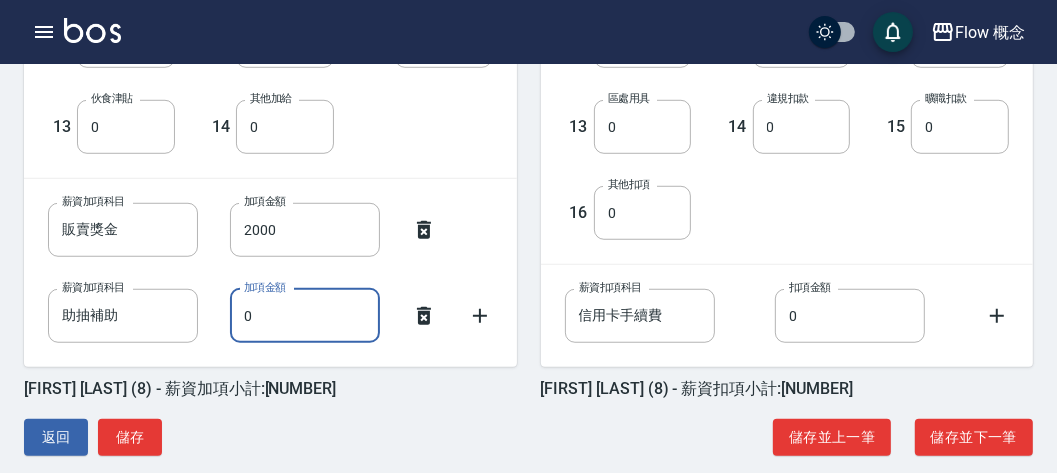 click on "0" at bounding box center (305, 316) 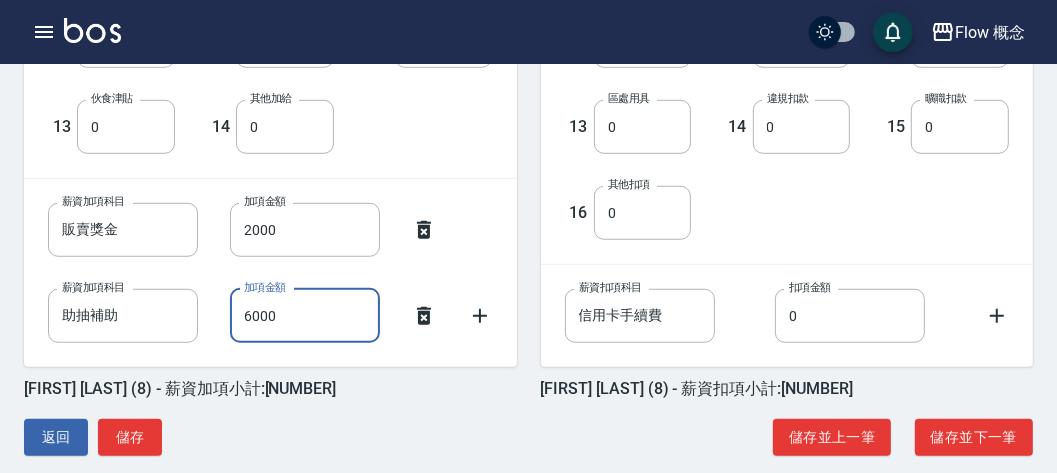type on "6000" 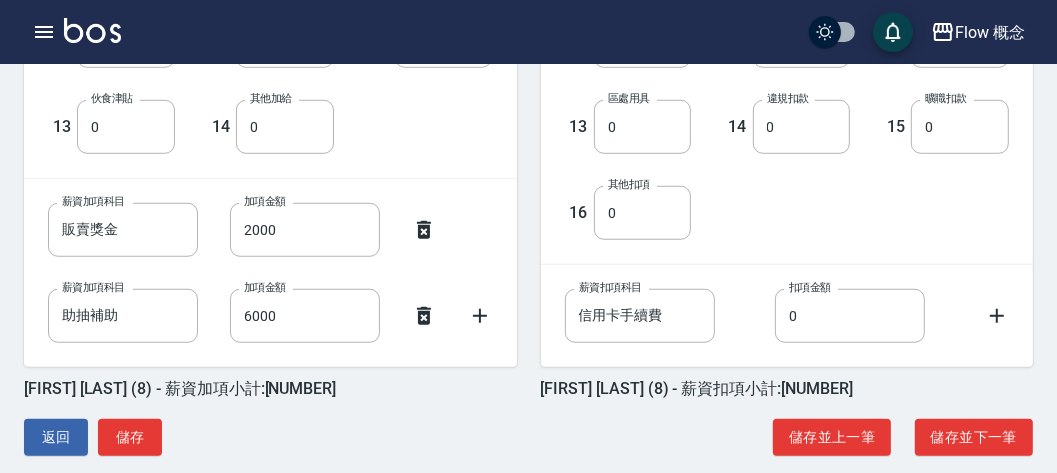 click on "薪資加項科目 販賣獎金 薪資加項科目 加項金額 2000 加項金額 薪資加項科目 助抽補助 薪資加項科目 加項金額 6000 加項金額" at bounding box center [270, 273] 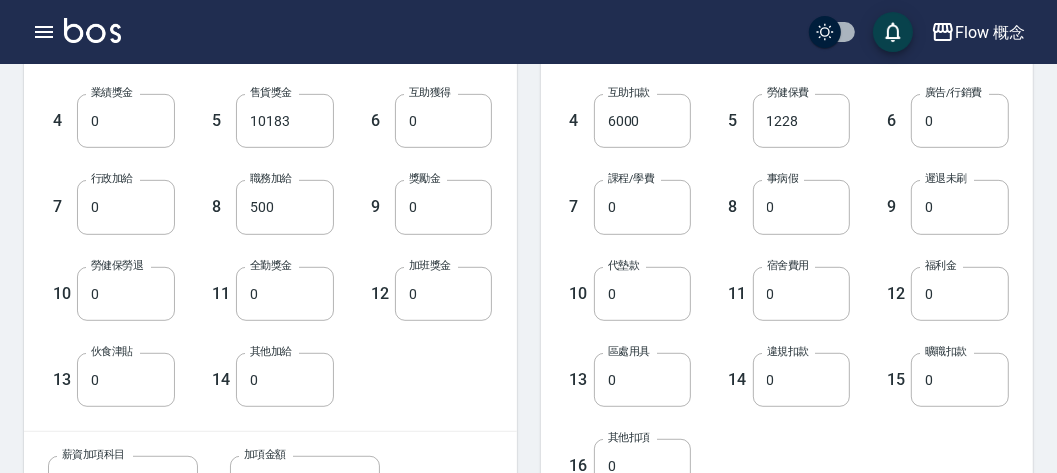 scroll, scrollTop: 911, scrollLeft: 0, axis: vertical 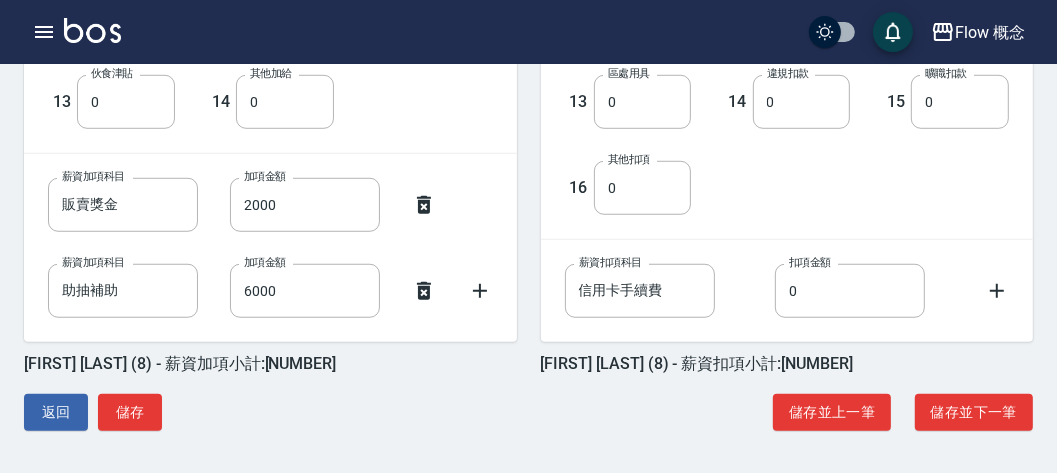 click 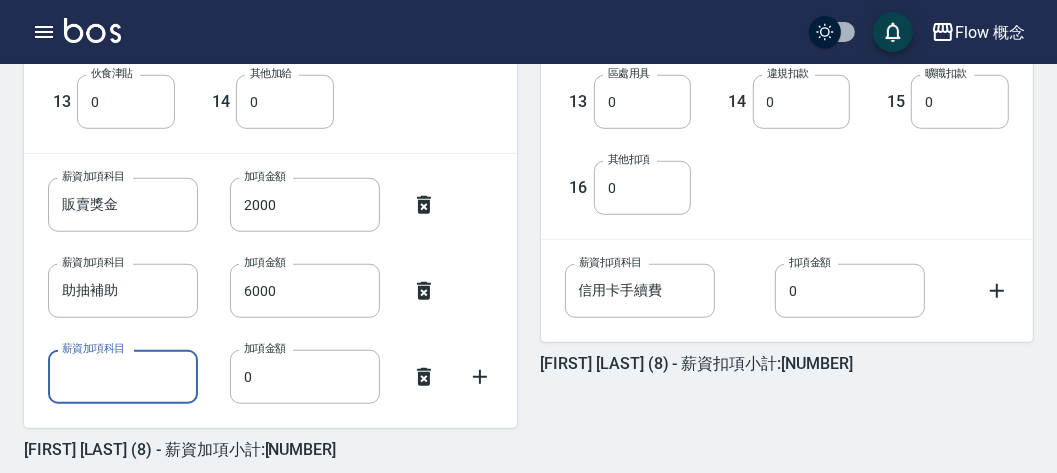 click on "薪資加項科目" at bounding box center [123, 377] 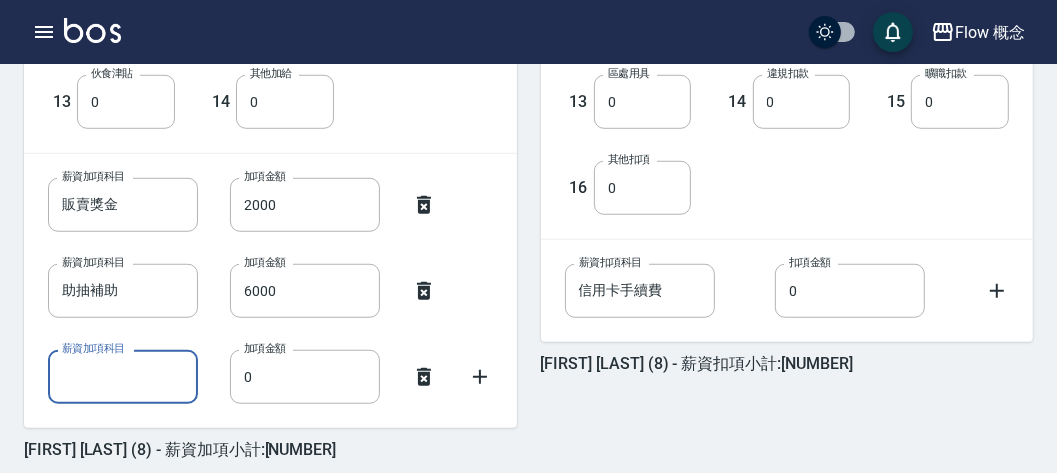 type on "技術課講師" 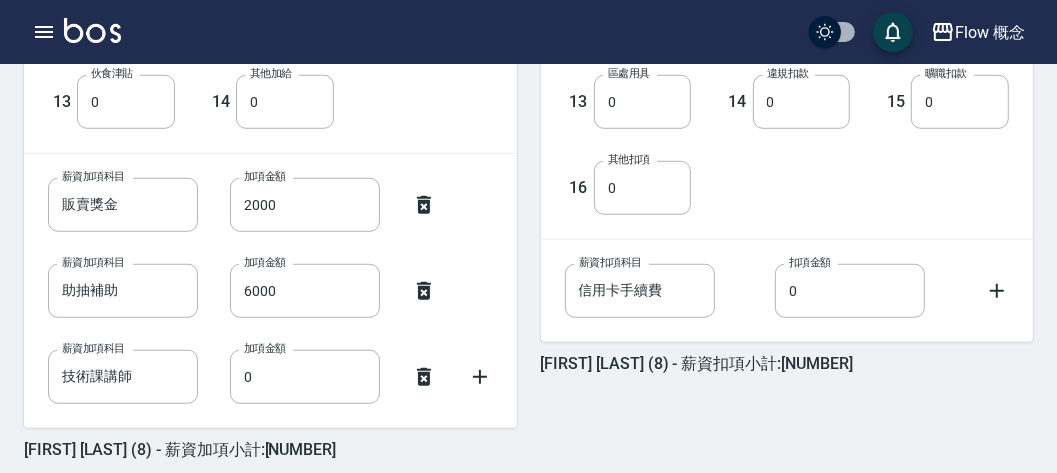 click on "加項金額" at bounding box center [265, 348] 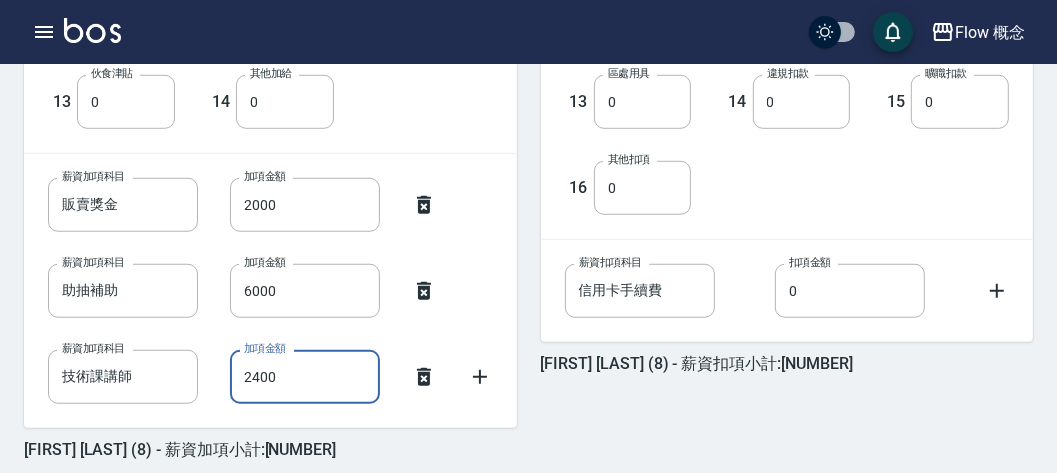 type on "2400" 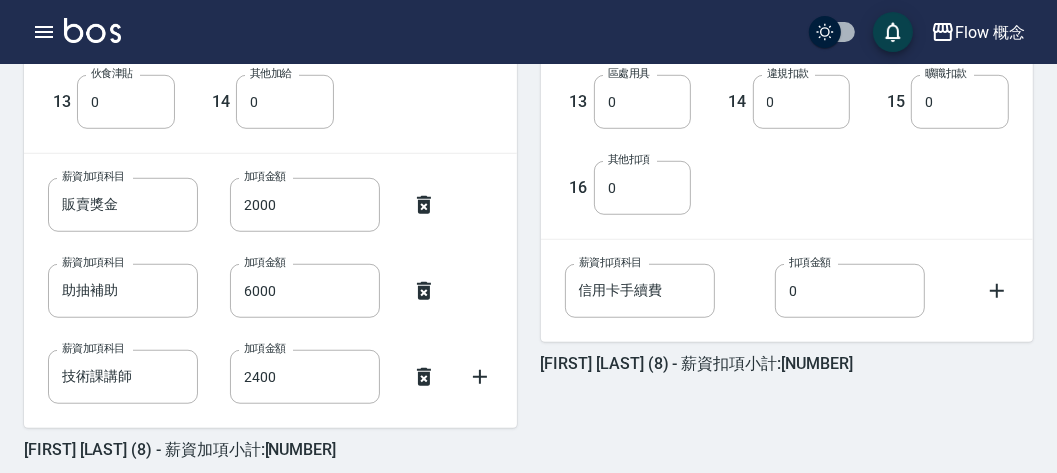 click on "薪資加項科目 助抽補助 薪資加項科目 加項金額 6000 加項金額" at bounding box center (270, 291) 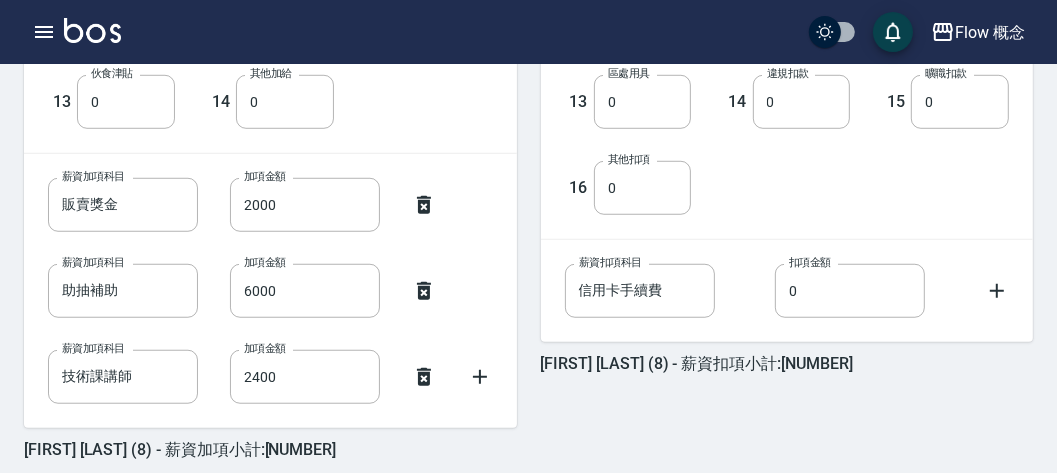 scroll, scrollTop: 997, scrollLeft: 0, axis: vertical 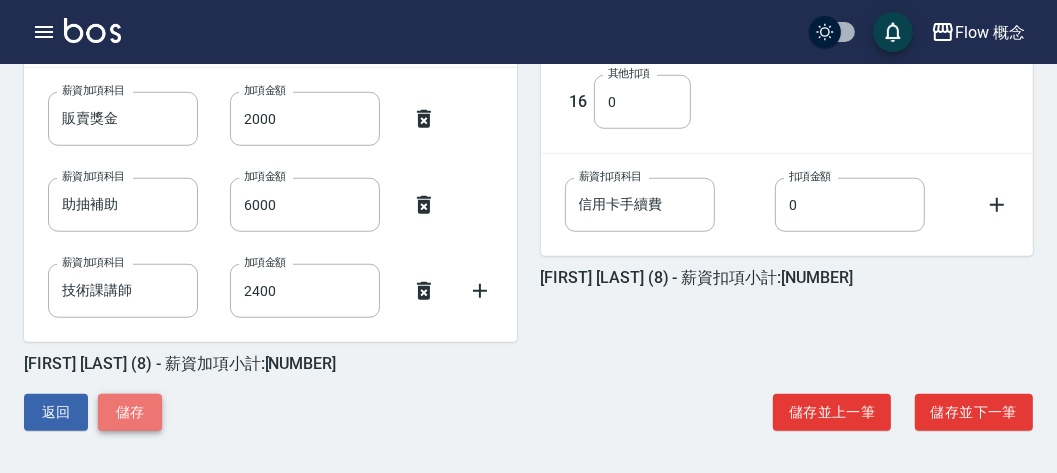 click on "儲存" at bounding box center [130, 412] 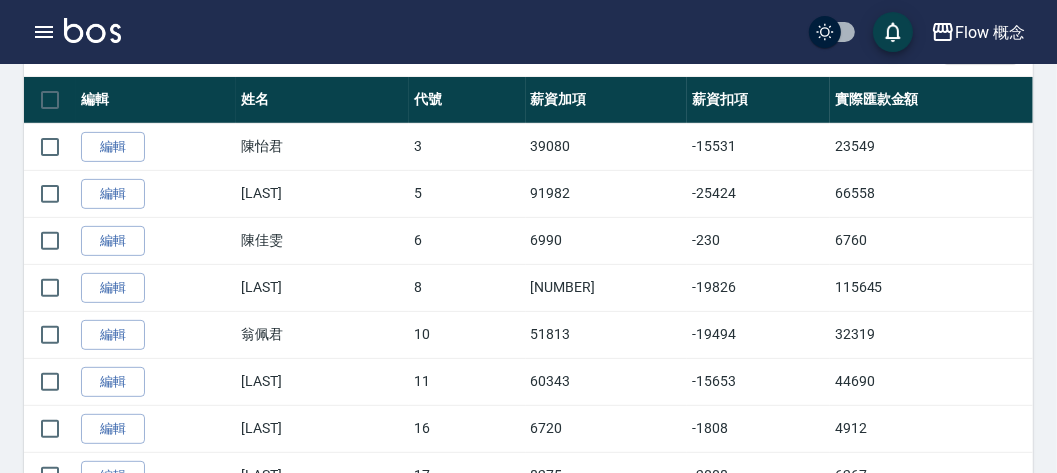 scroll, scrollTop: 412, scrollLeft: 0, axis: vertical 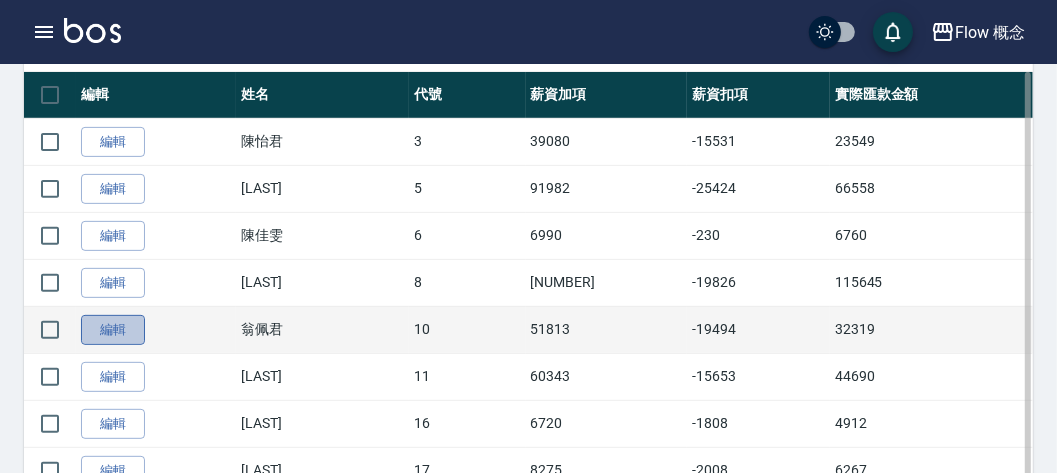 click on "編輯" at bounding box center [113, 330] 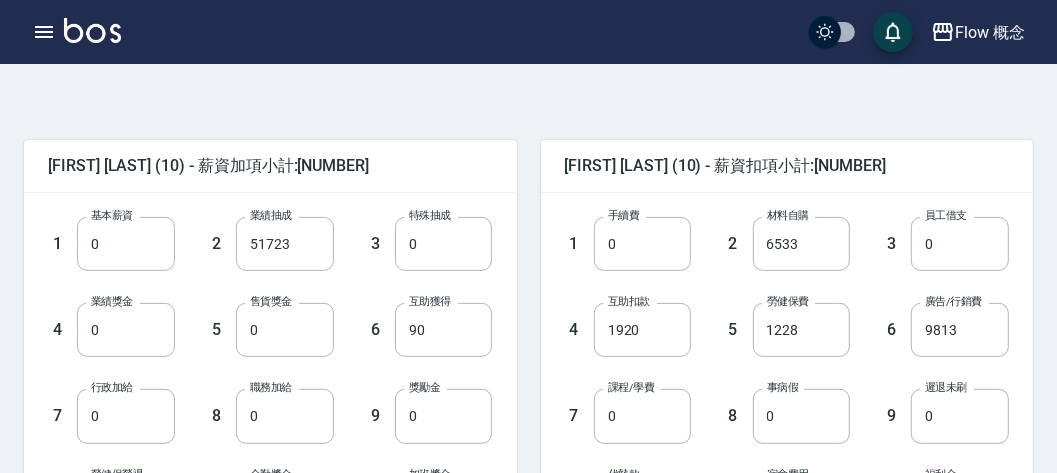 scroll, scrollTop: 427, scrollLeft: 0, axis: vertical 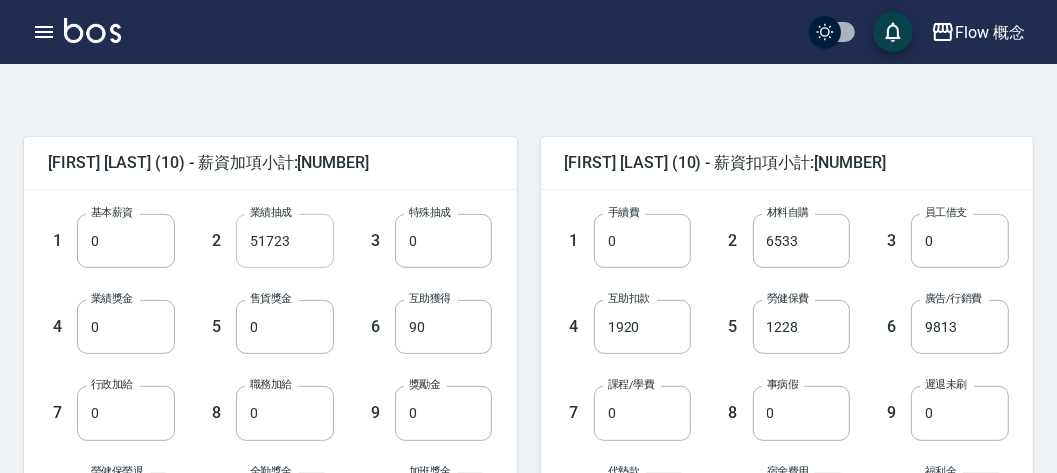 click on "51723" at bounding box center (285, 241) 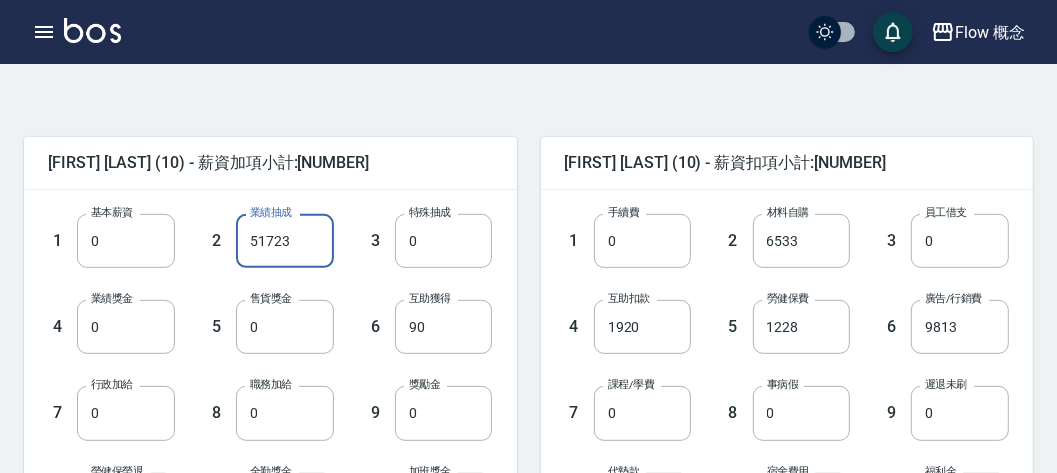 click on "51723" at bounding box center (285, 241) 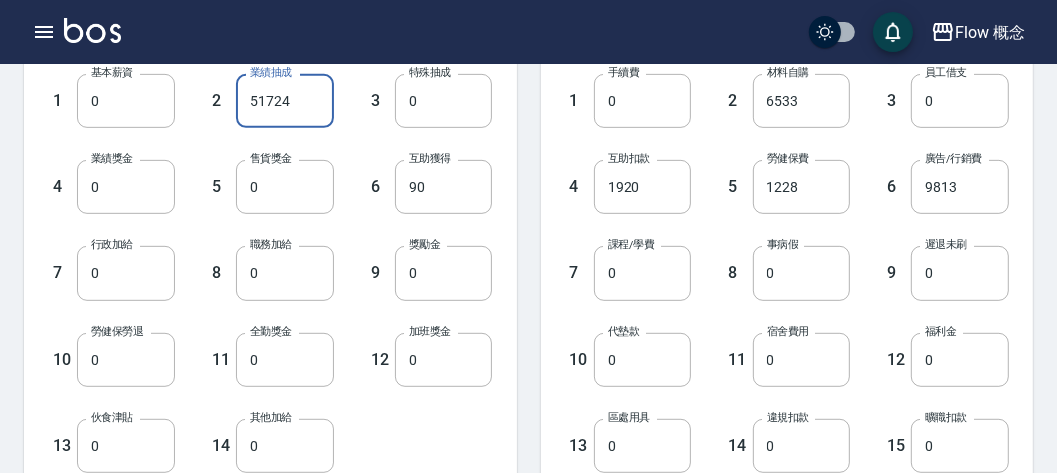 scroll, scrollTop: 572, scrollLeft: 0, axis: vertical 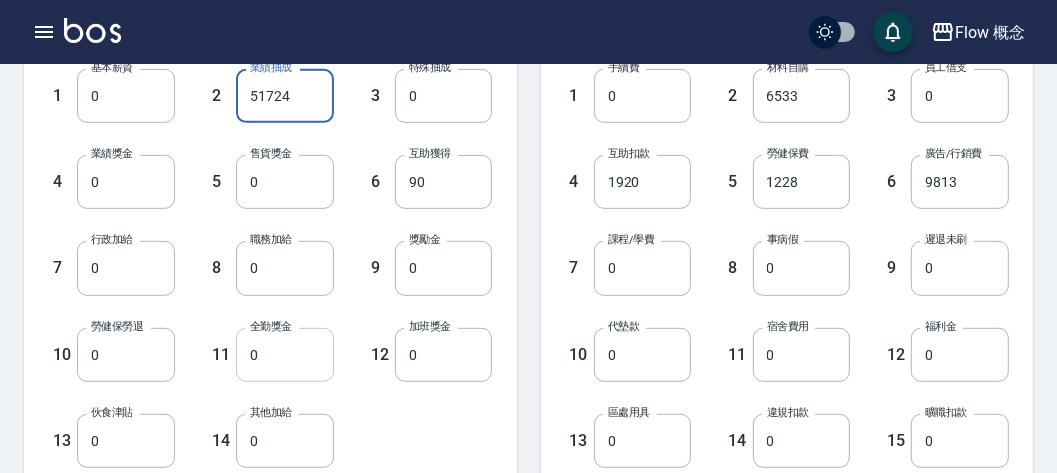 type on "51724" 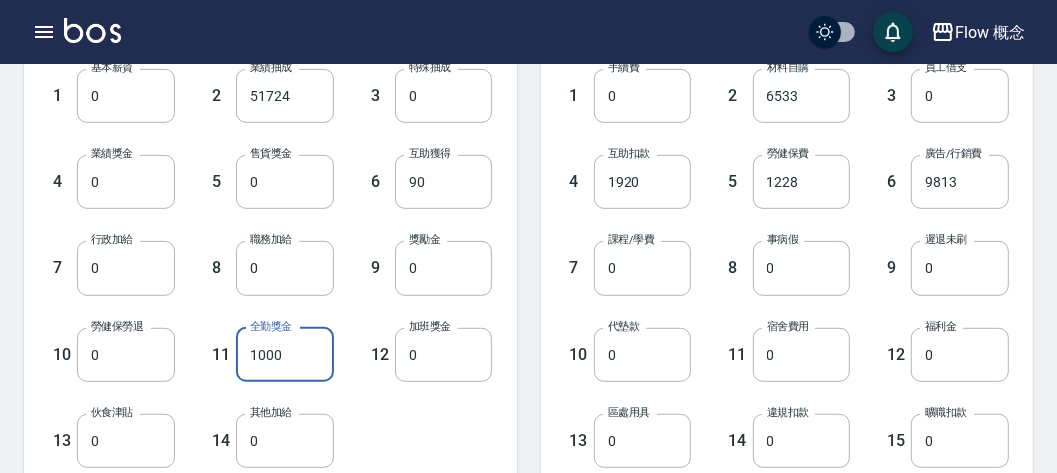 type on "1000" 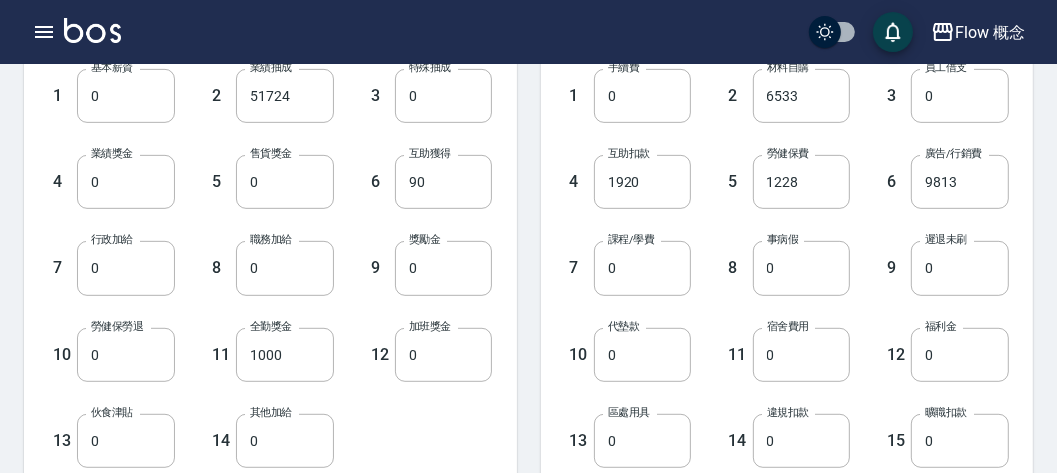 click on "12 加班獎金 0 加班獎金" at bounding box center [413, 339] 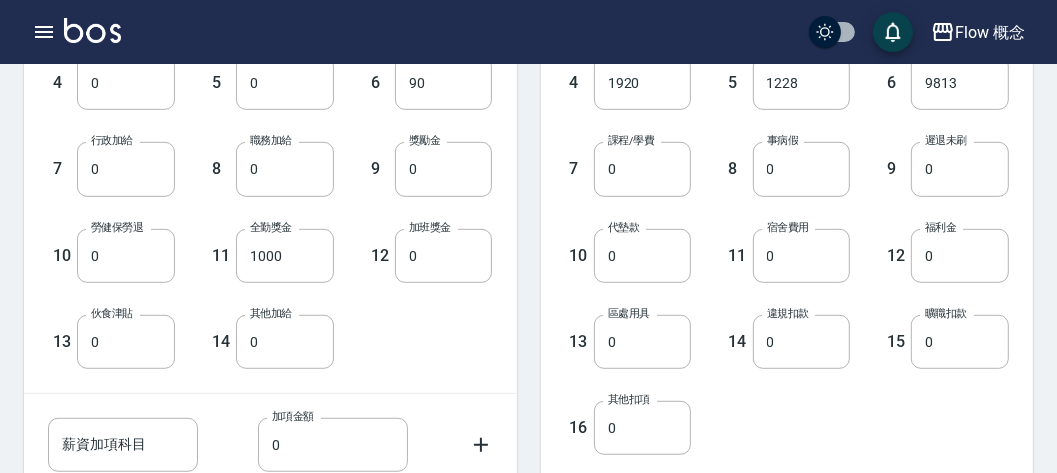 scroll, scrollTop: 672, scrollLeft: 0, axis: vertical 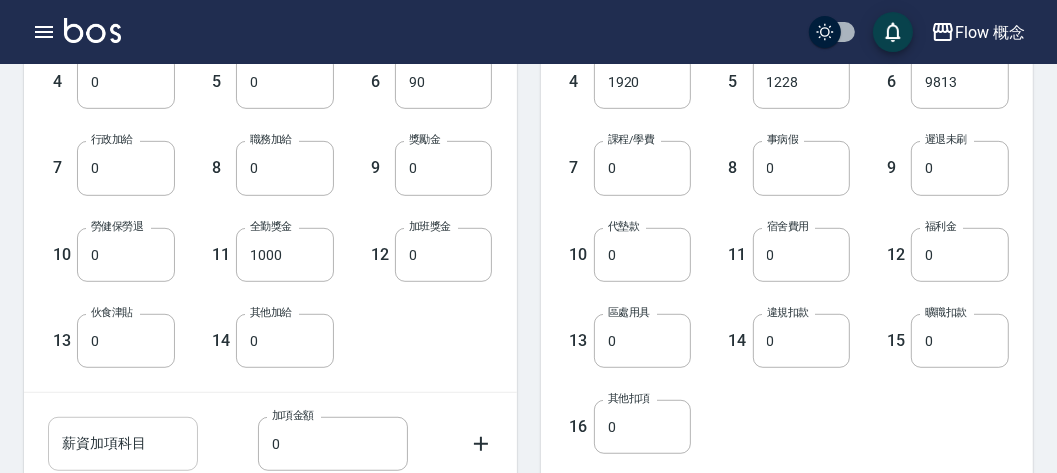 click on "薪資加項科目" at bounding box center [123, 444] 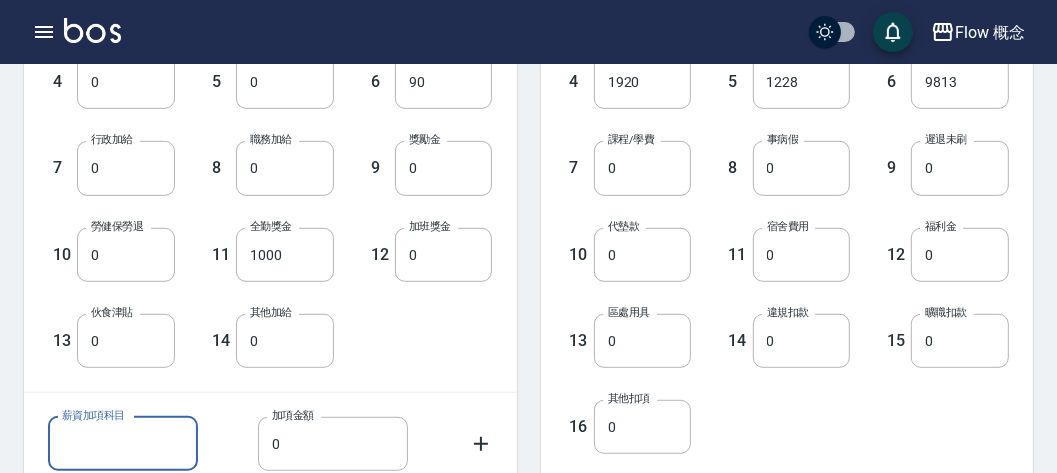 type on "廣告補助" 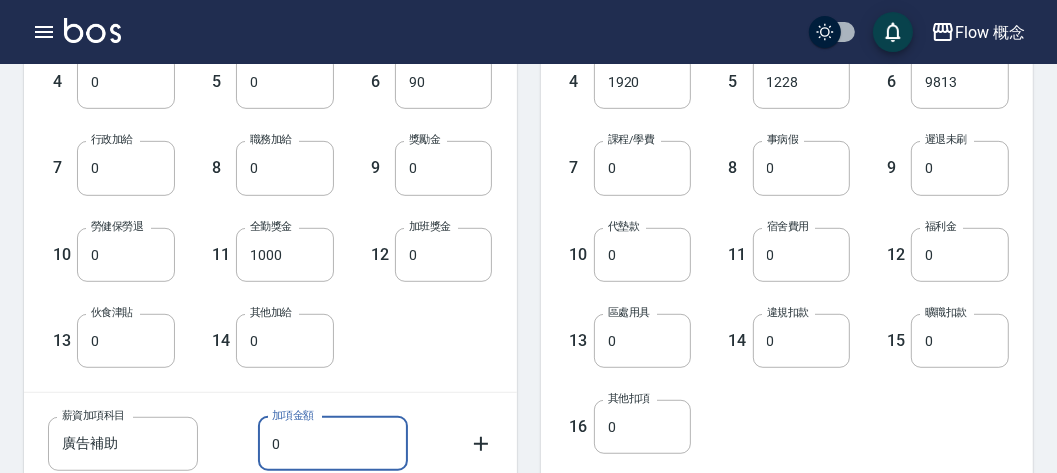 click on "0" at bounding box center [333, 444] 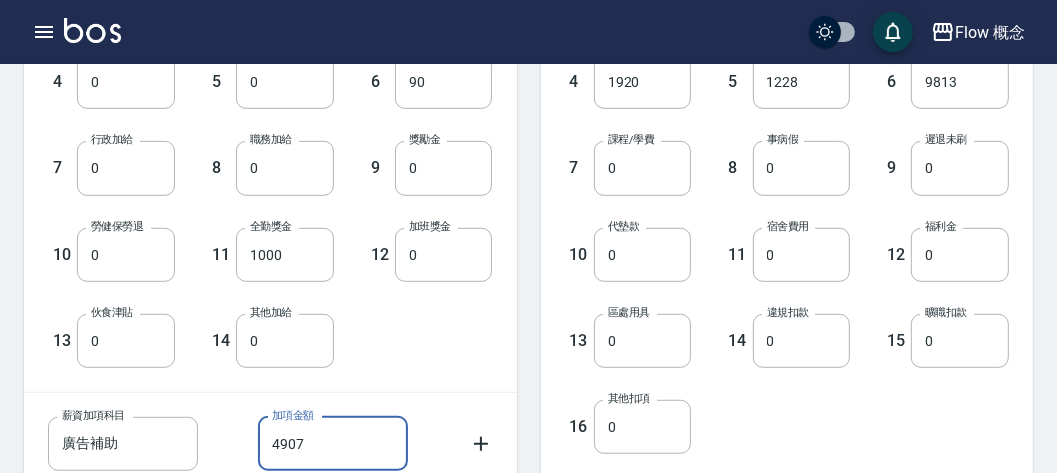 type on "4907" 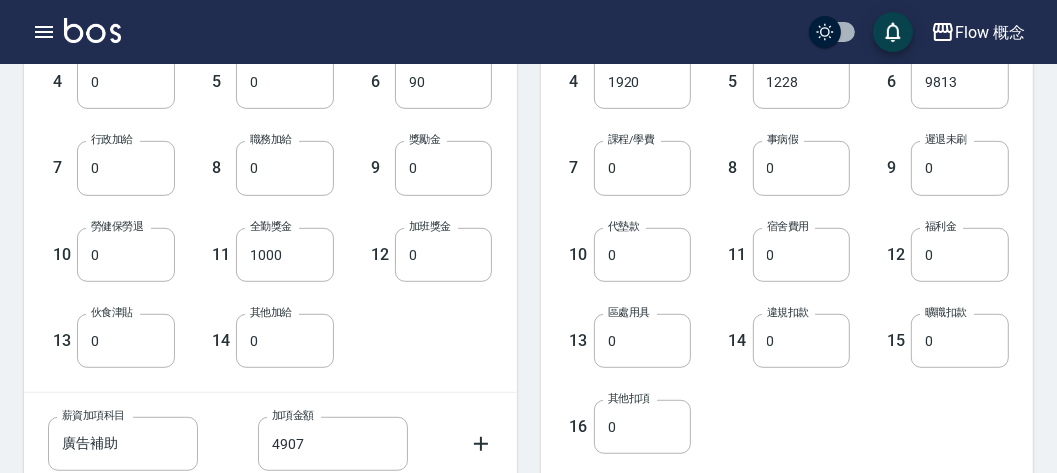 click on "1 基本薪資 0 基本薪資 2 業績抽成 51724 業績抽成 3 特殊抽成 0 特殊抽成 4 業績獎金 0 業績獎金 5 售貨獎金 0 售貨獎金 6 互助獲得 90 互助獲得 7 行政加給 0 行政加給 8 職務加給 0 職務加給 9 獎勵金 0 獎勵金 10 勞健保勞退 0 勞健保勞退 11 全勤獎金 1000 全勤獎金 12 加班獎金 0 加班獎金 13 伙食津貼 0 伙食津貼 14 其他加給 0 其他加給" at bounding box center (254, 152) 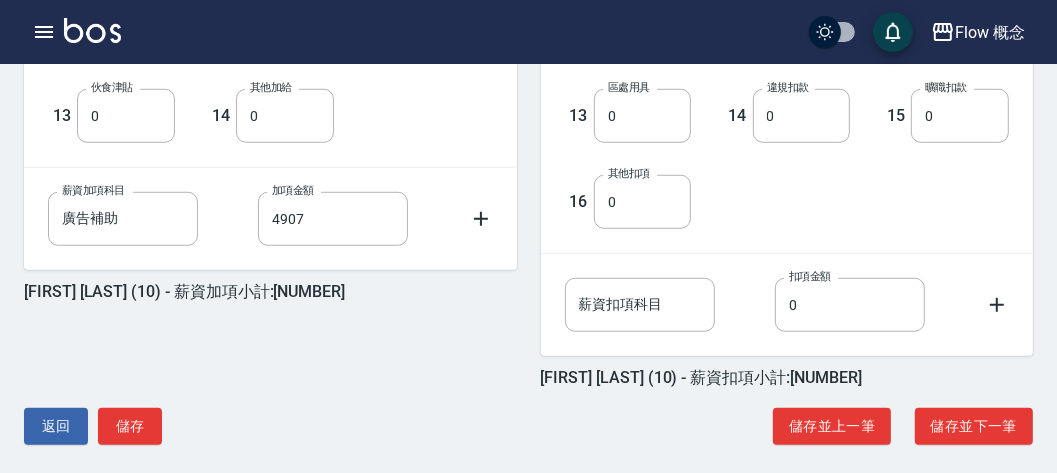 scroll, scrollTop: 899, scrollLeft: 0, axis: vertical 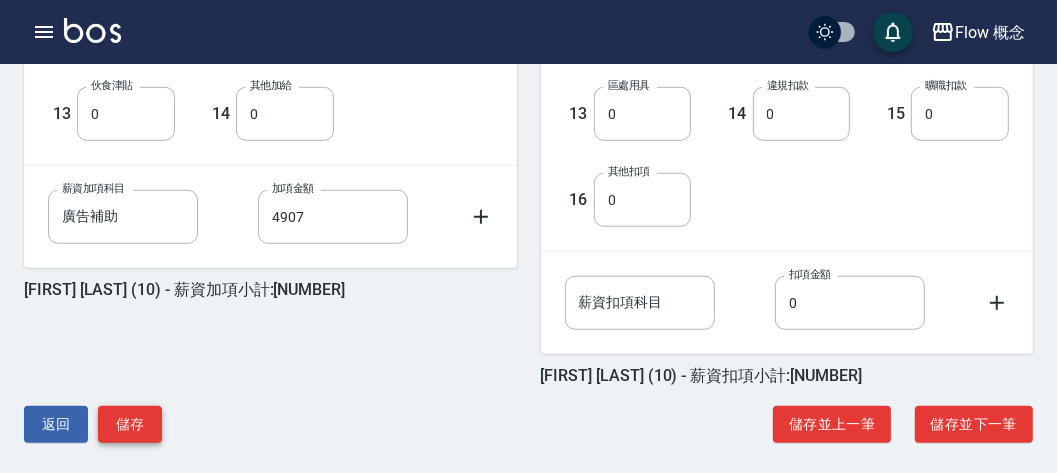 click on "儲存" at bounding box center (130, 424) 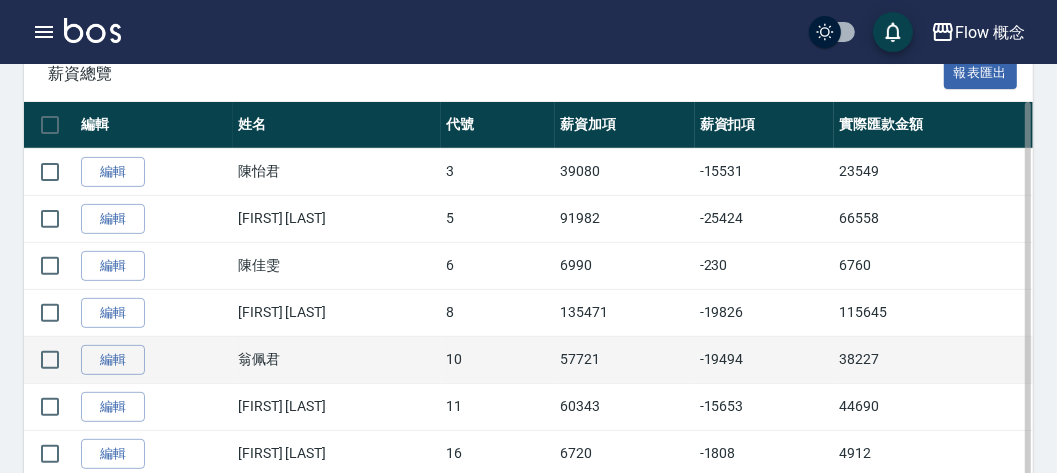 scroll, scrollTop: 382, scrollLeft: 0, axis: vertical 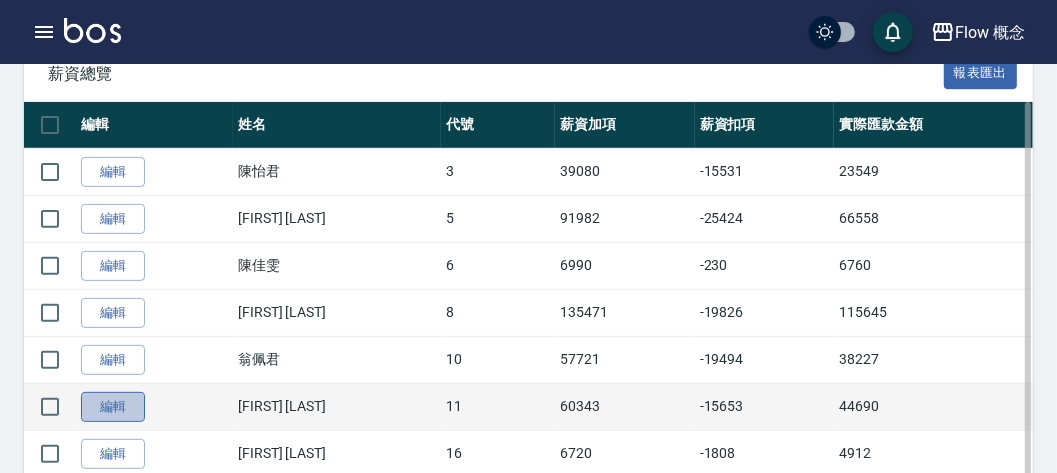 click on "編輯" at bounding box center [113, 407] 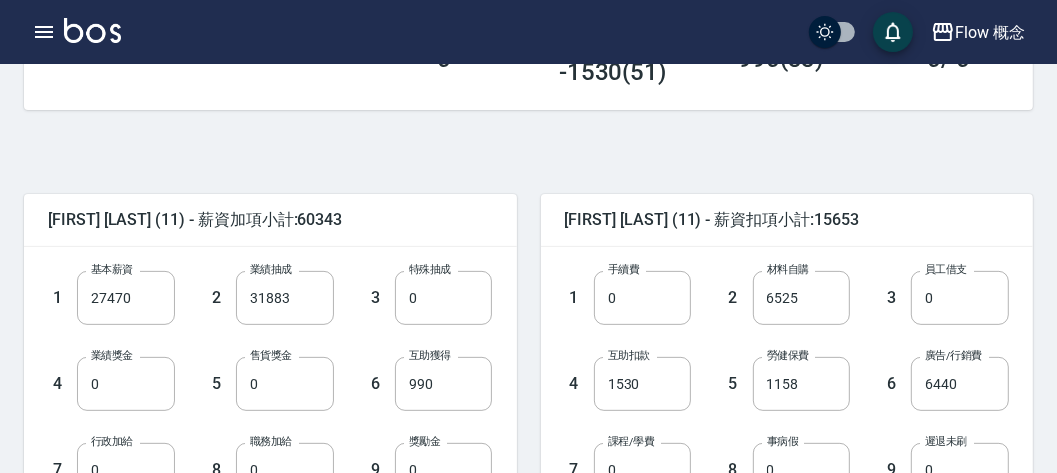 scroll, scrollTop: 383, scrollLeft: 0, axis: vertical 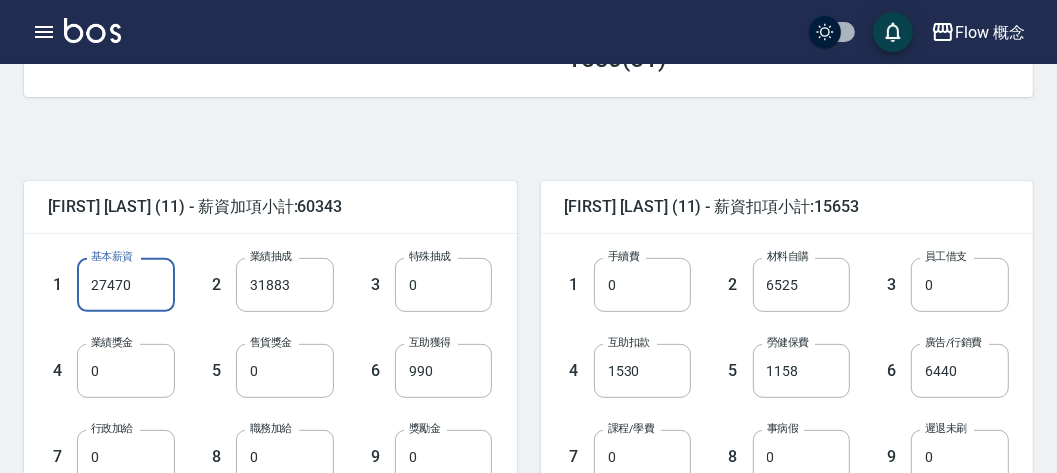click on "27470" at bounding box center [126, 285] 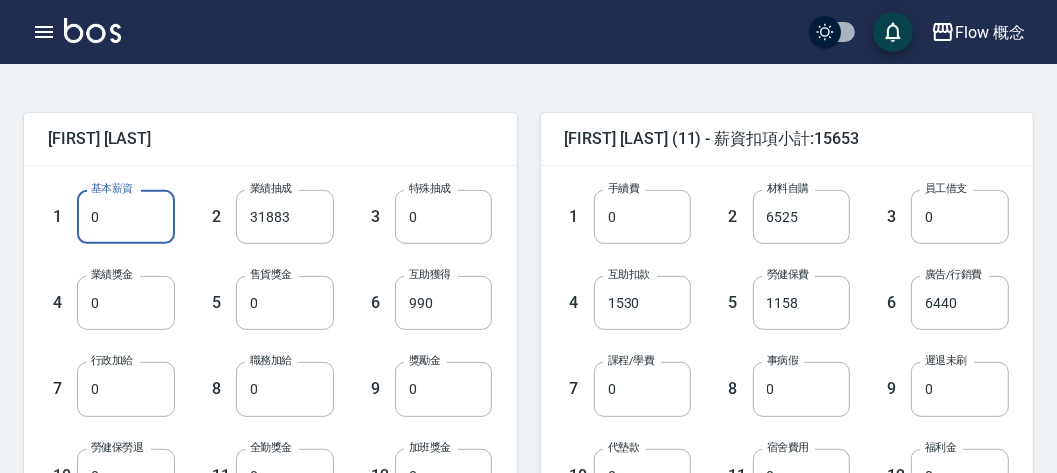 scroll, scrollTop: 570, scrollLeft: 0, axis: vertical 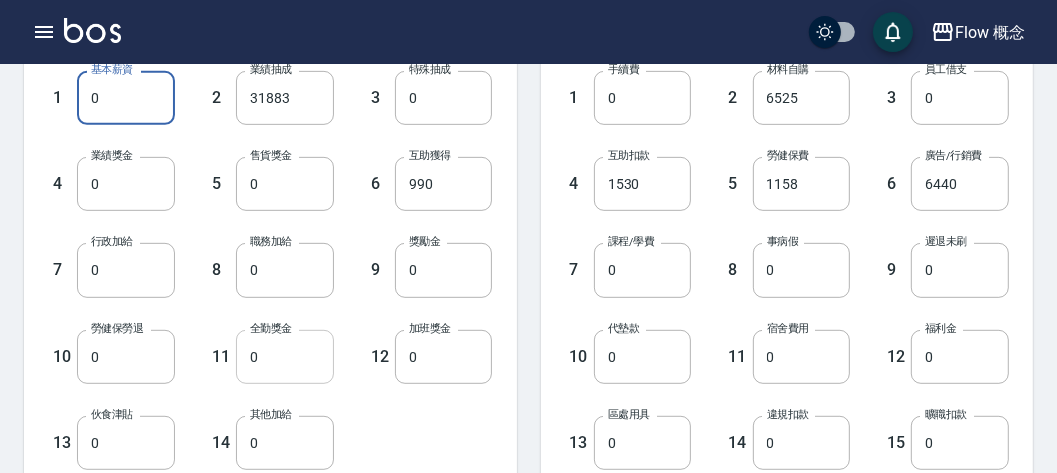 type on "0" 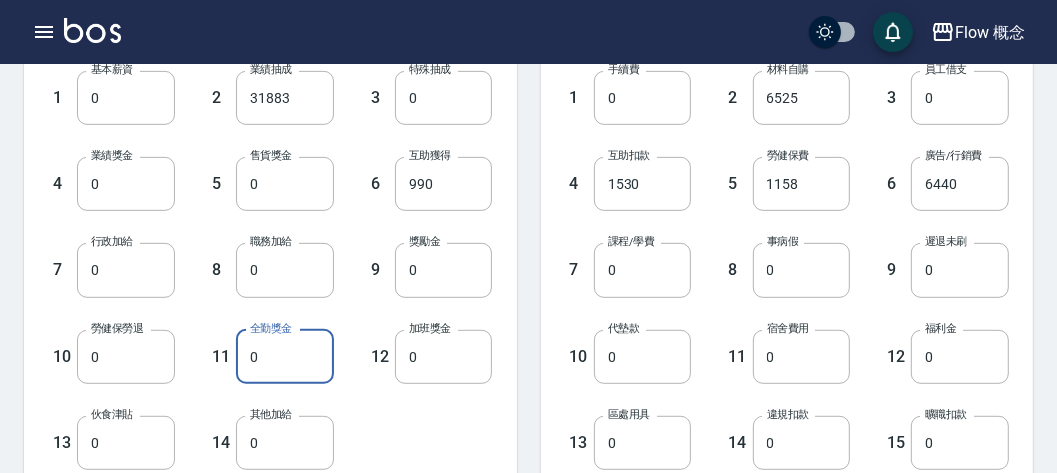 click on "0" at bounding box center (285, 357) 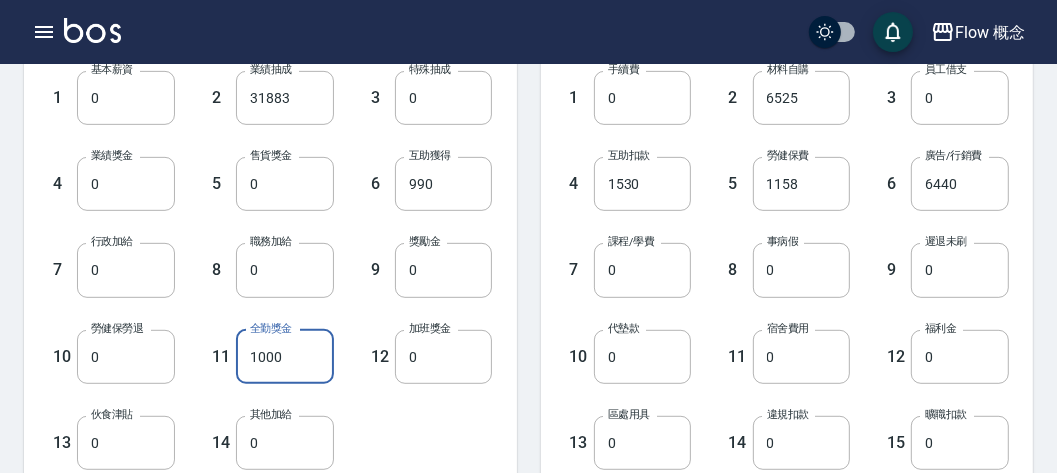 type on "1000" 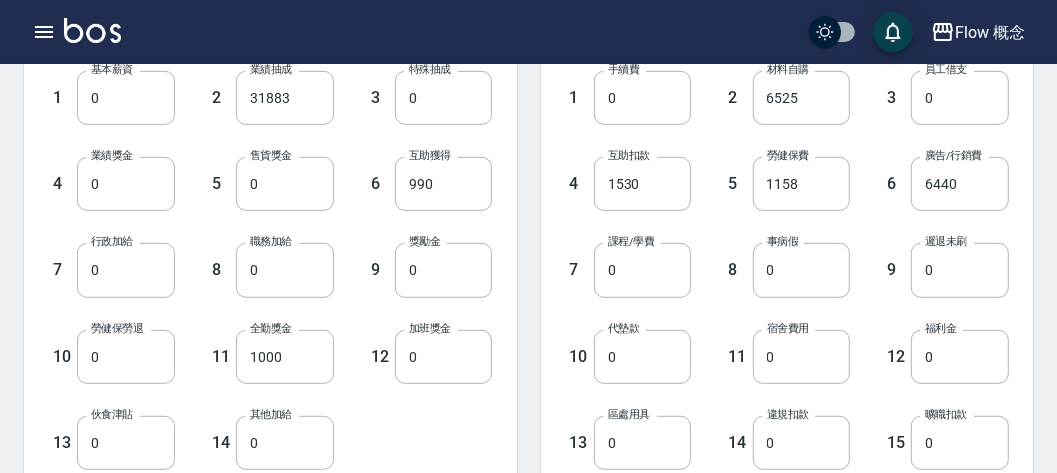 click on "12 加班獎金 0 加班獎金" at bounding box center (413, 341) 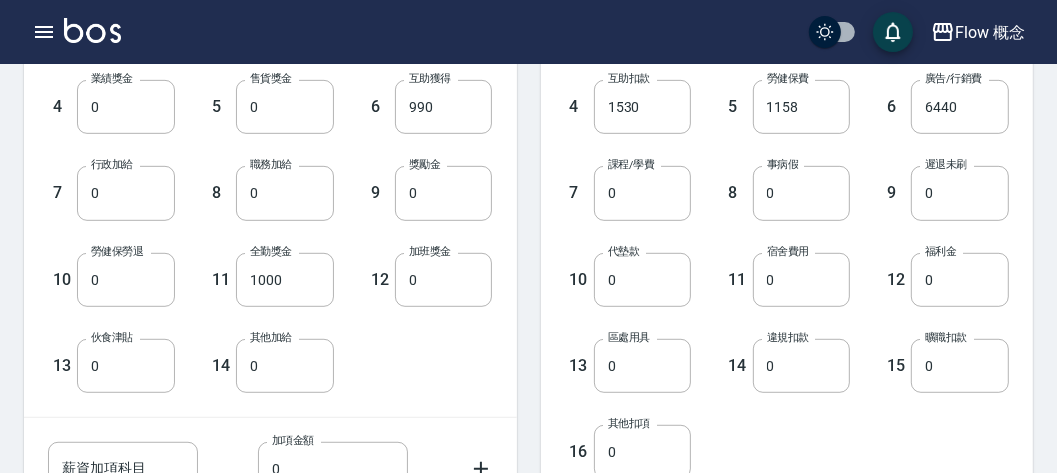 scroll, scrollTop: 779, scrollLeft: 0, axis: vertical 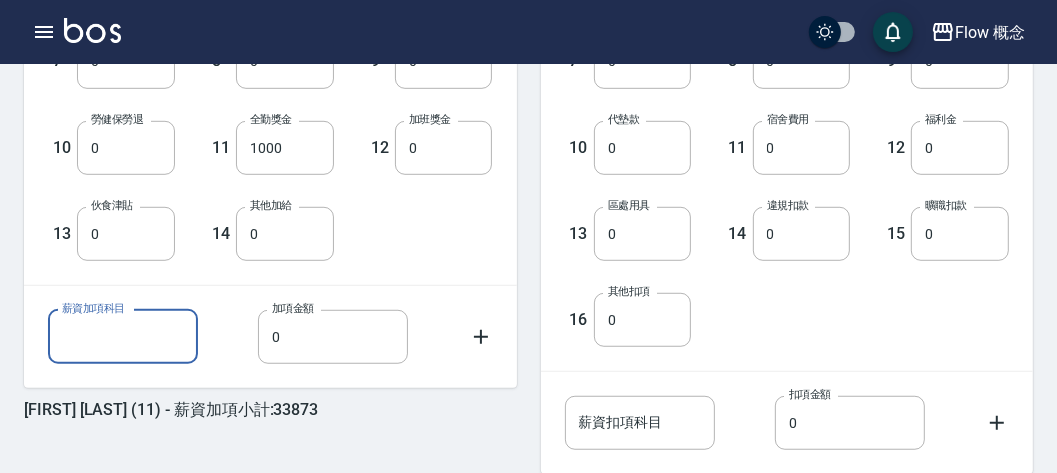 click on "薪資加項科目" at bounding box center [123, 337] 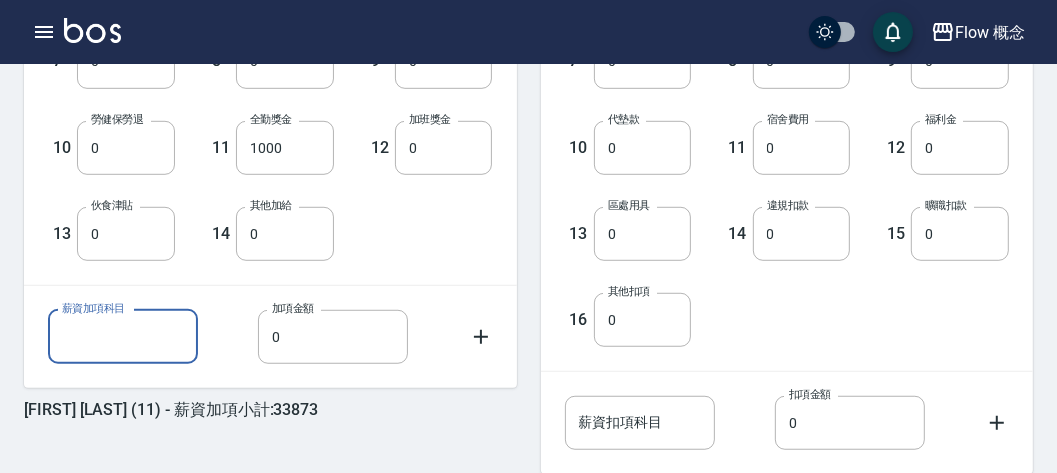 type on "廣告補助" 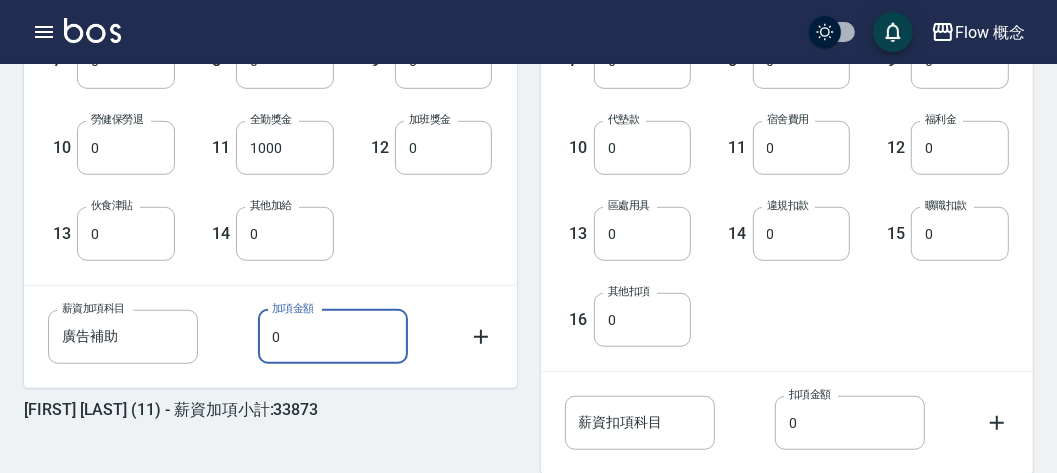 click on "0" at bounding box center (333, 337) 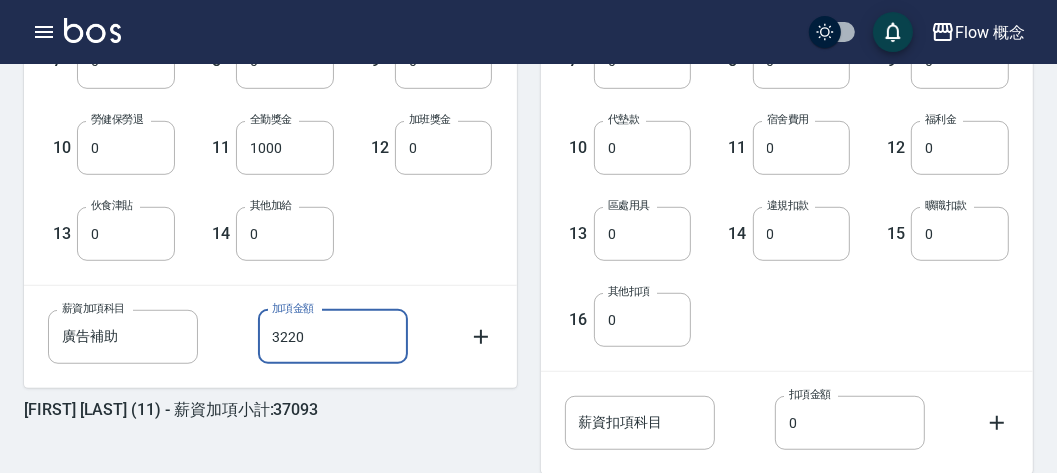 type on "3220" 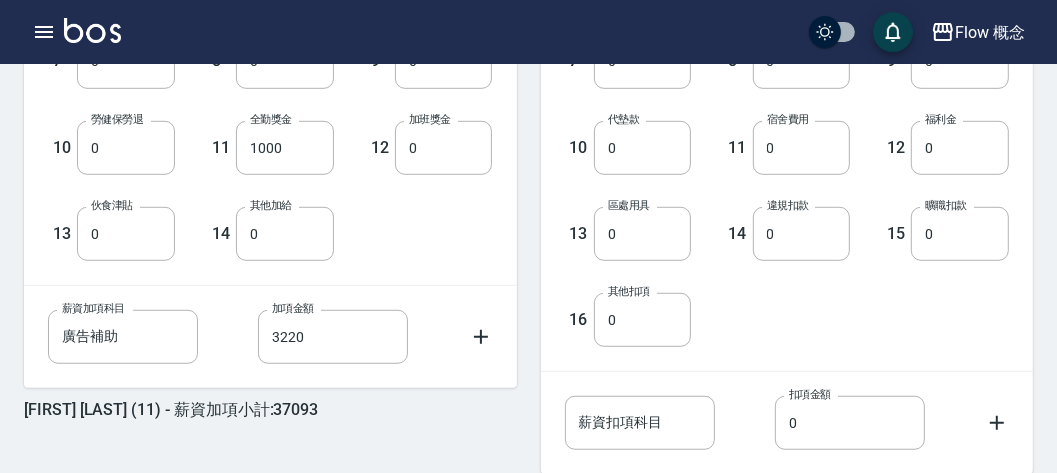 click on "[FIRST] [LAST] (11) - 薪資加項小計:37093" at bounding box center (270, 410) 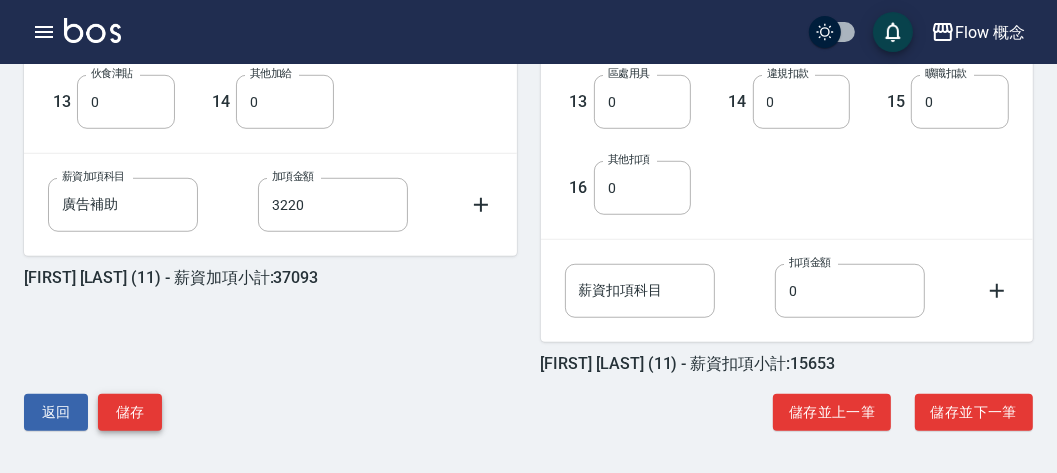 click on "儲存" at bounding box center [130, 412] 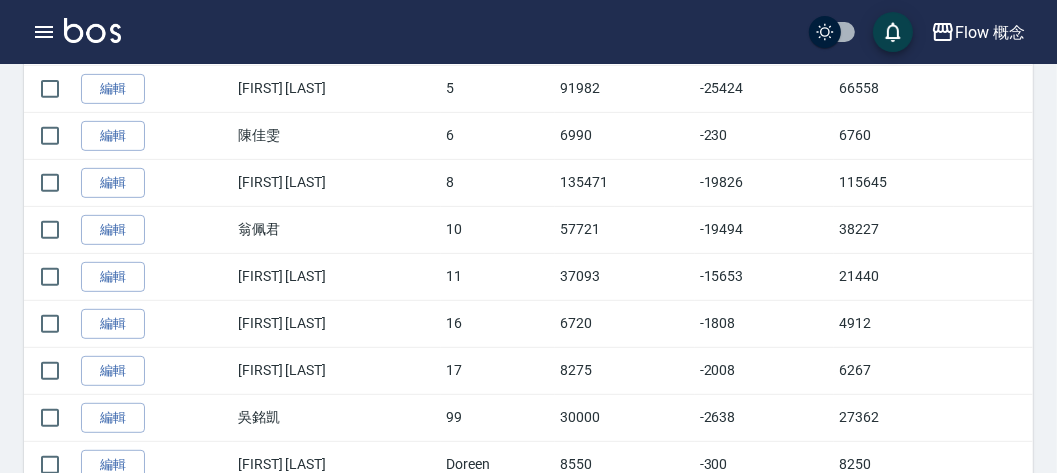 scroll, scrollTop: 513, scrollLeft: 0, axis: vertical 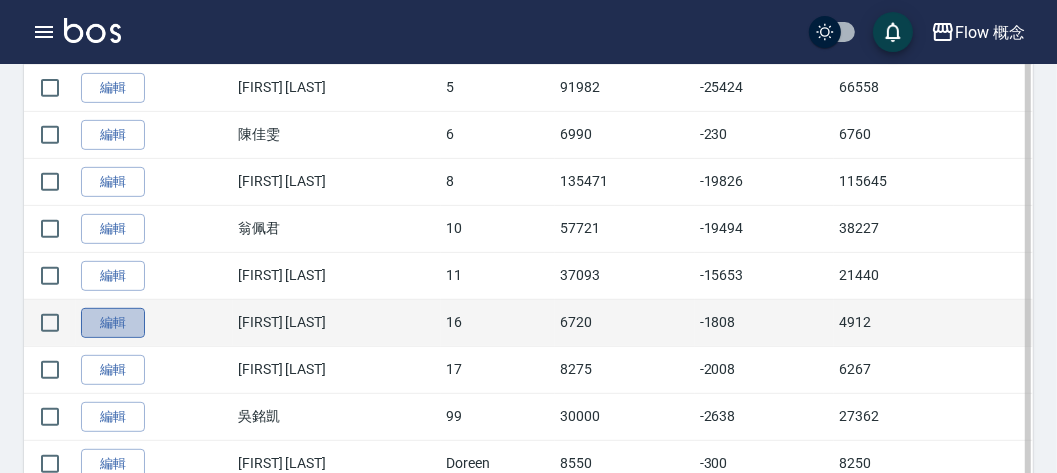click on "編輯" at bounding box center [113, 323] 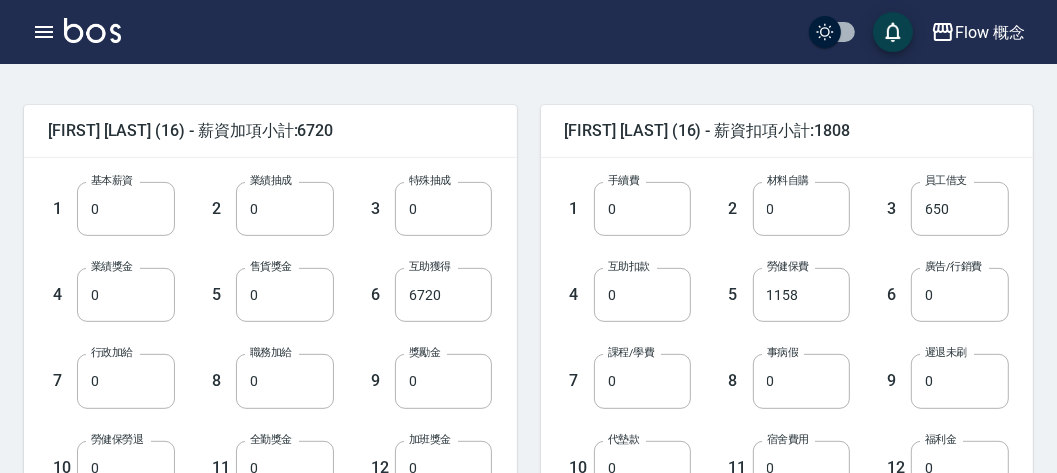 scroll, scrollTop: 434, scrollLeft: 0, axis: vertical 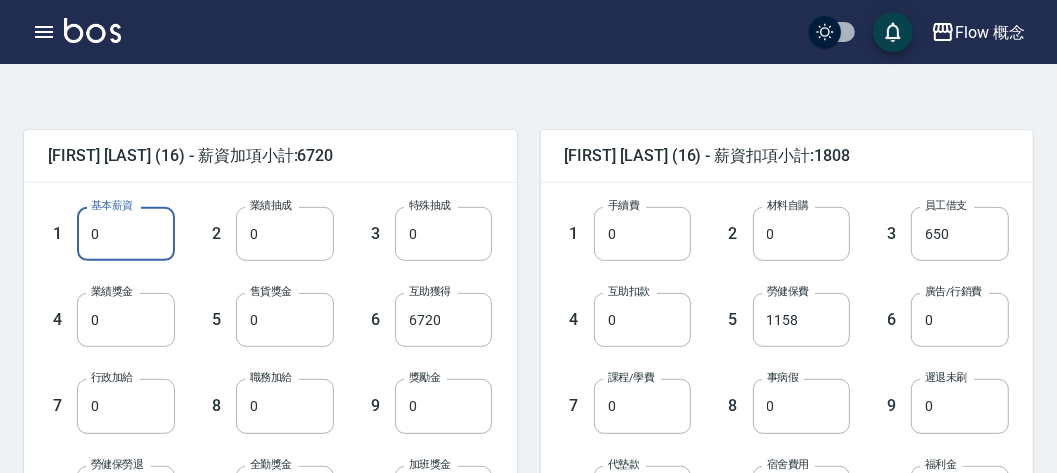 click on "0" at bounding box center [126, 234] 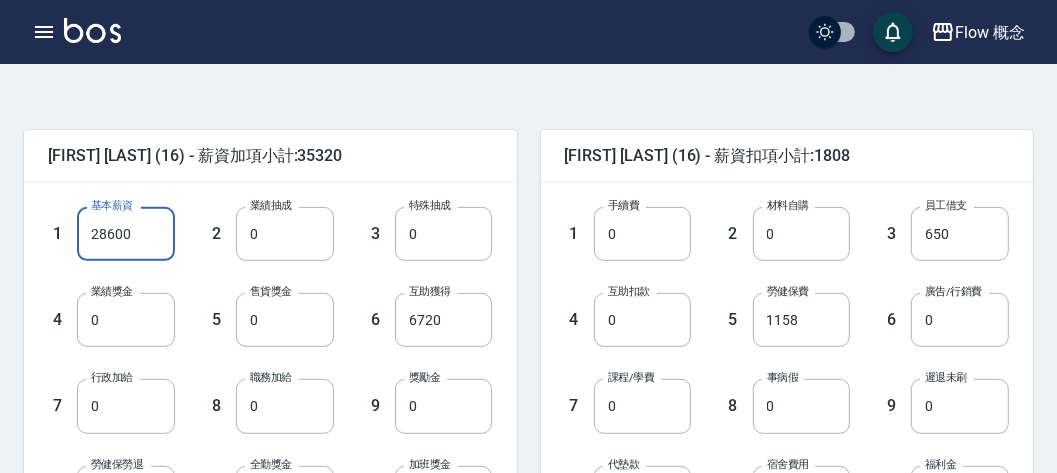 type on "28600" 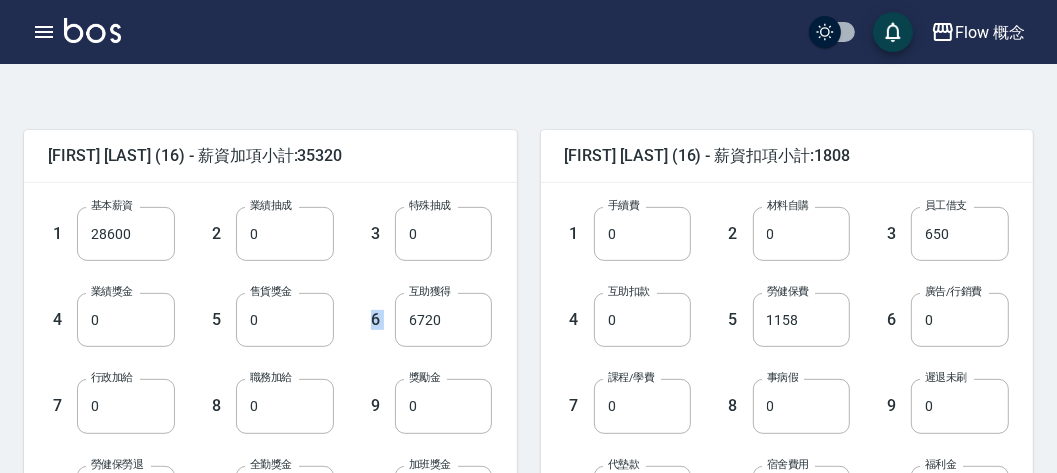 drag, startPoint x: 351, startPoint y: 263, endPoint x: 478, endPoint y: 346, distance: 151.71684 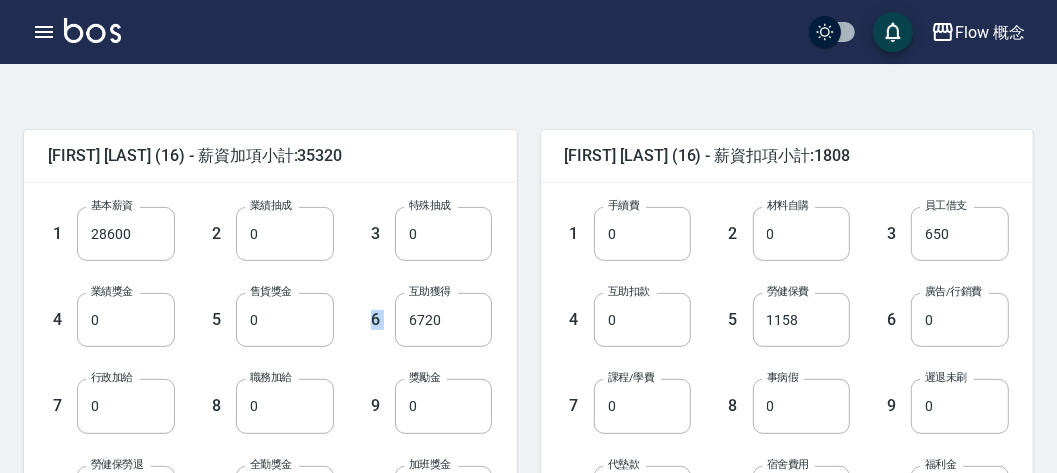 click on "1 基本薪資 28600 基本薪資 2 業績抽成 0 業績抽成 3 特殊抽成 0 特殊抽成 4 業績獎金 0 業績獎金 5 售貨獎金 0 售貨獎金 6 互助獲得 6720 互助獲得 7 行政加給 0 行政加給 8 職務加給 0 職務加給 9 獎勵金 0 獎勵金 10 勞健保勞退 0 勞健保勞退 11 全勤獎金 0 全勤獎金 12 加班獎金 0 加班獎金 13 伙食津貼 0 伙食津貼 14 其他加給 0 其他加給" at bounding box center (254, 390) 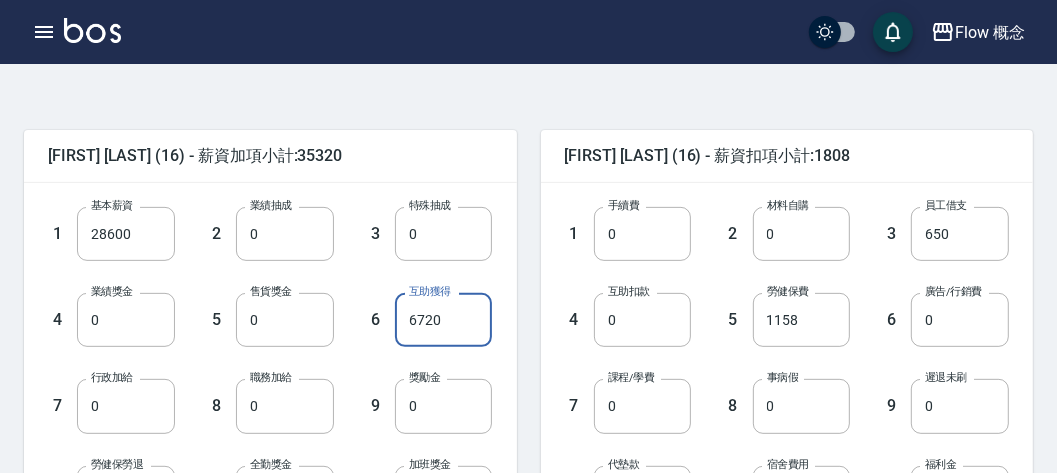 click on "6720" at bounding box center [444, 320] 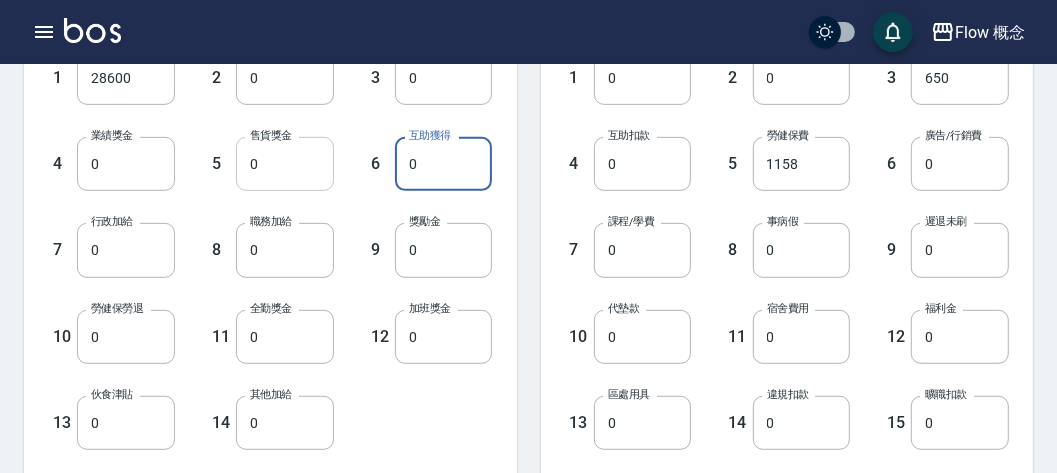 scroll, scrollTop: 591, scrollLeft: 0, axis: vertical 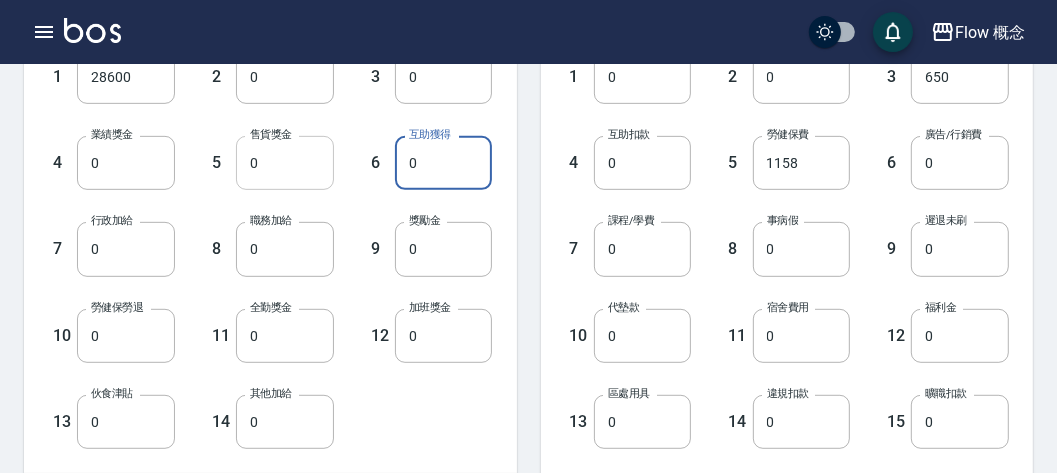 type on "0" 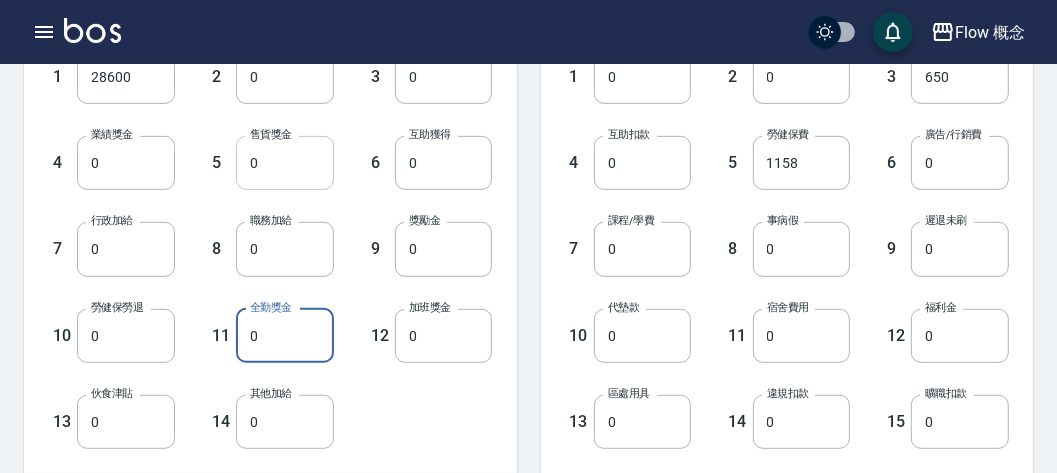 click on "0" at bounding box center (285, 336) 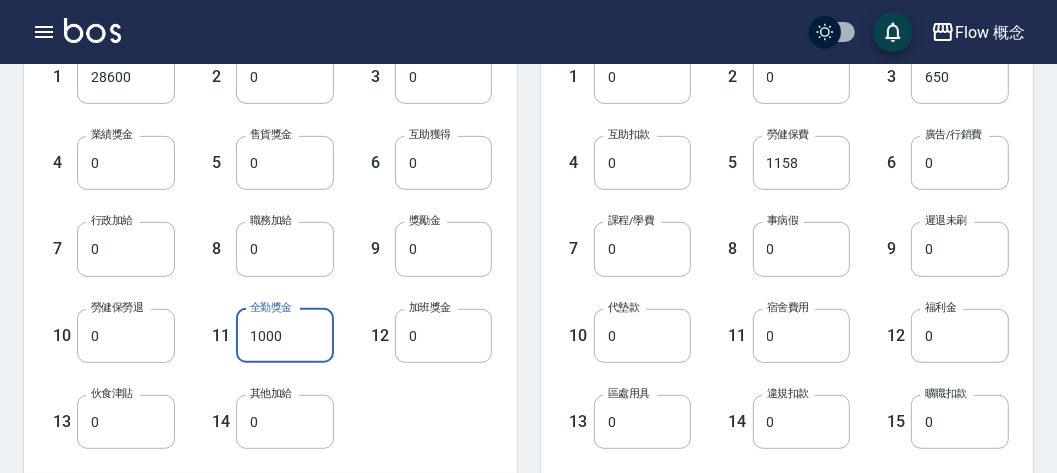 type on "1000" 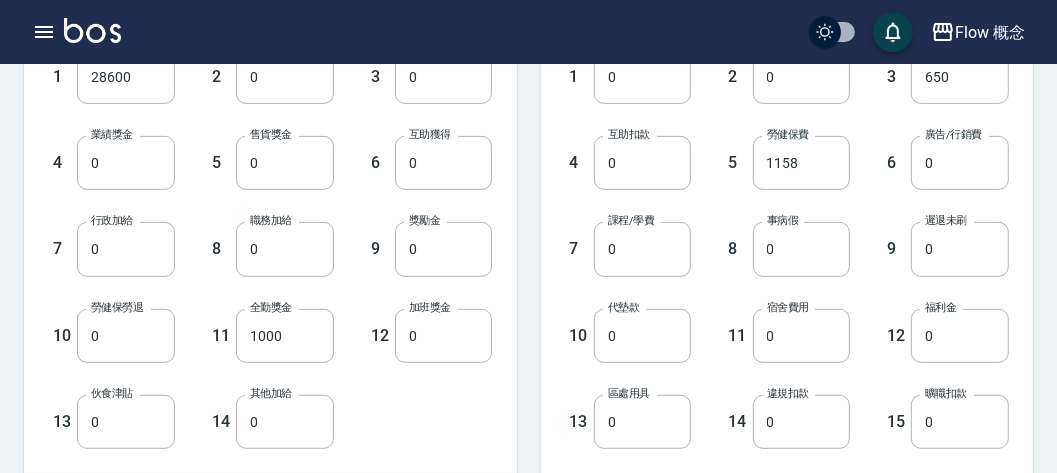 click on "12 加班獎金 0 加班獎金" at bounding box center (413, 320) 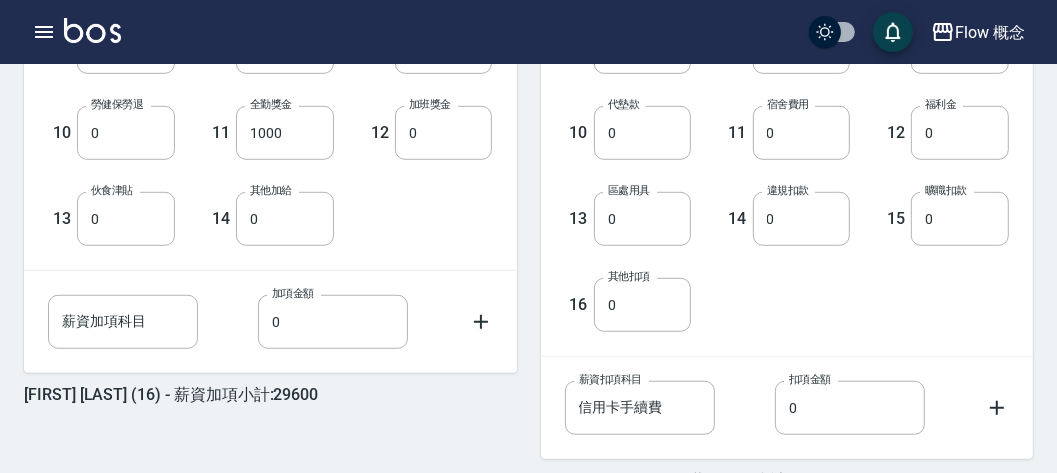 scroll, scrollTop: 801, scrollLeft: 0, axis: vertical 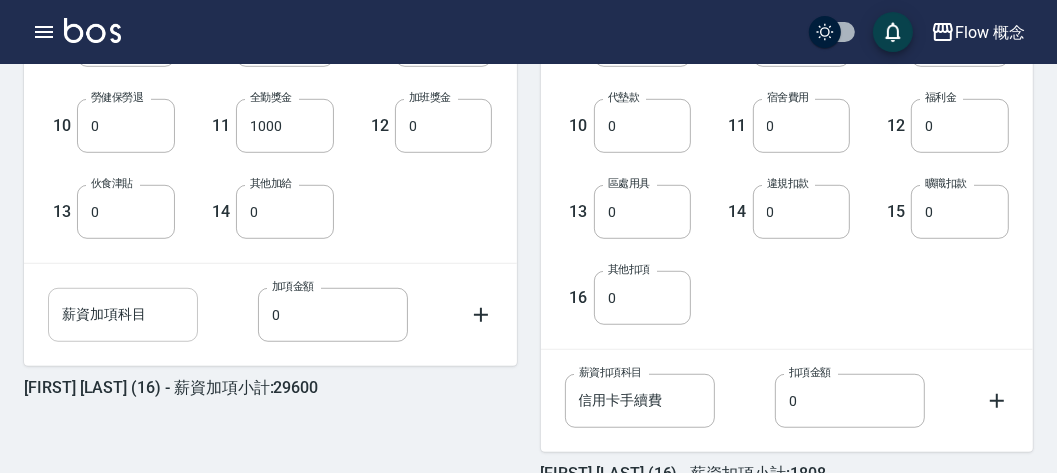 click on "薪資加項科目" at bounding box center (123, 315) 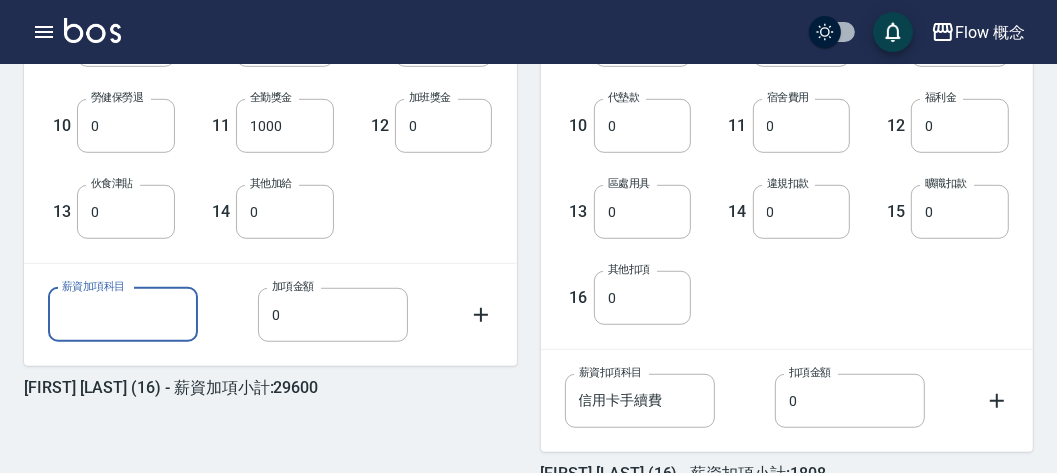 type on "點數達成獎金" 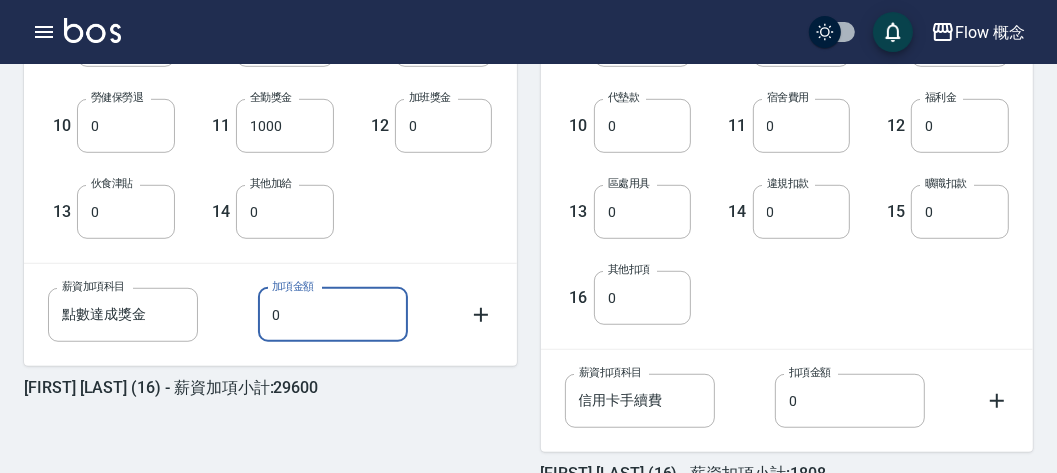 click on "0" at bounding box center [333, 315] 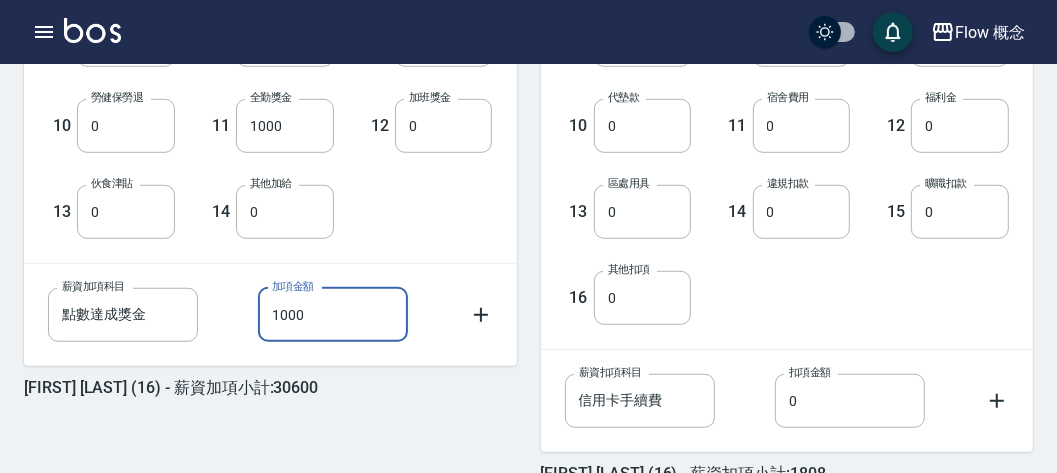 type on "1000" 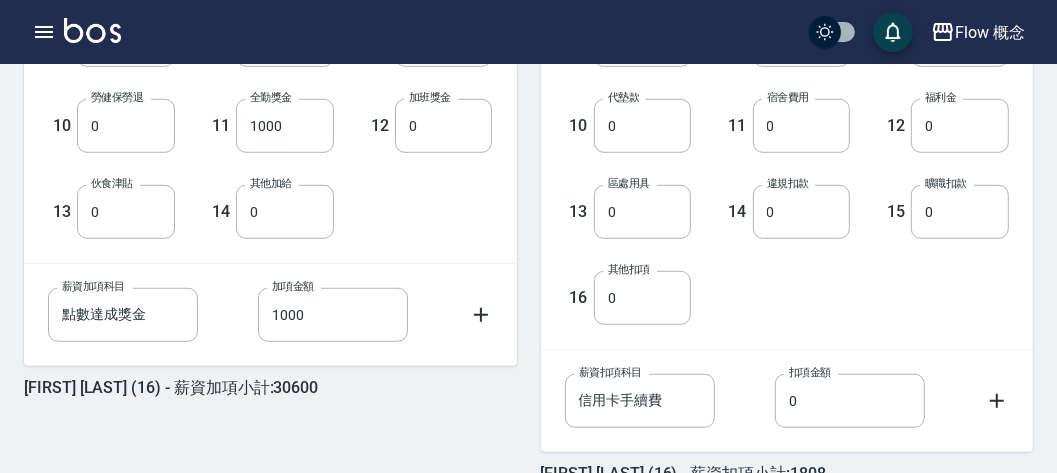 click on "1 基本薪資 28600 基本薪資 2 業績抽成 0 業績抽成 3 特殊抽成 0 特殊抽成 4 業績獎金 0 業績獎金 5 售貨獎金 0 售貨獎金 6 互助獲得 0 互助獲得 7 行政加給 0 行政加給 8 職務加給 0 職務加給 9 獎勵金 0 獎勵金 10 勞健保勞退 0 勞健保勞退 11 全勤獎金 1000 全勤獎金 12 加班獎金 0 加班獎金 13 伙食津貼 0 伙食津貼 14 其他加給 0 其他加給" at bounding box center (270, 39) 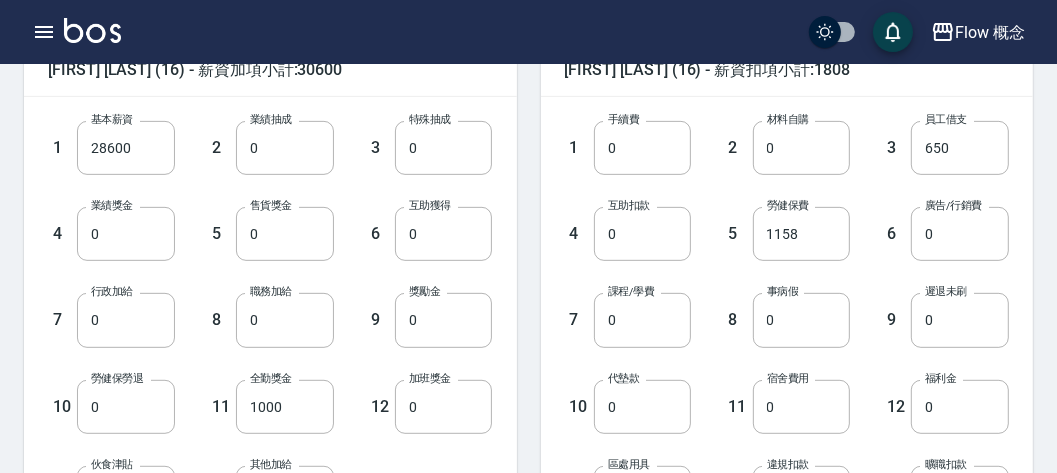 scroll, scrollTop: 522, scrollLeft: 0, axis: vertical 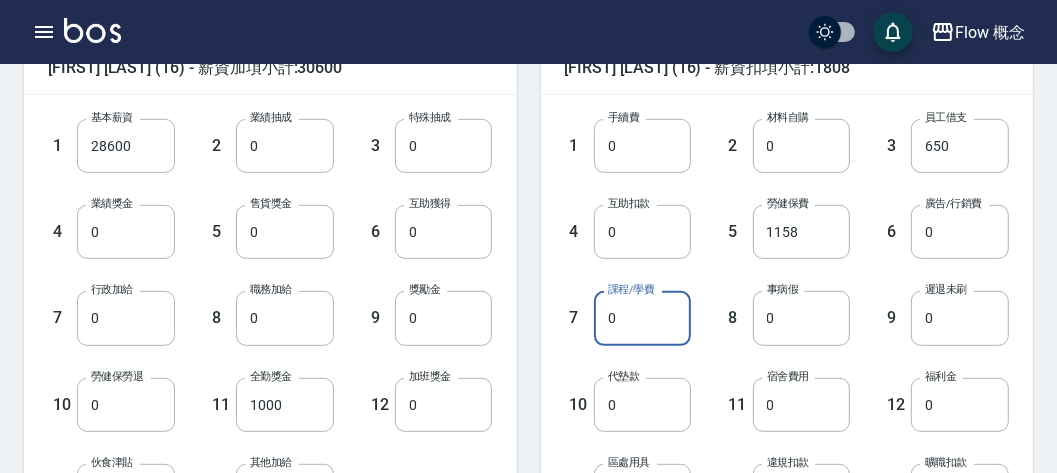 click on "0" at bounding box center [643, 318] 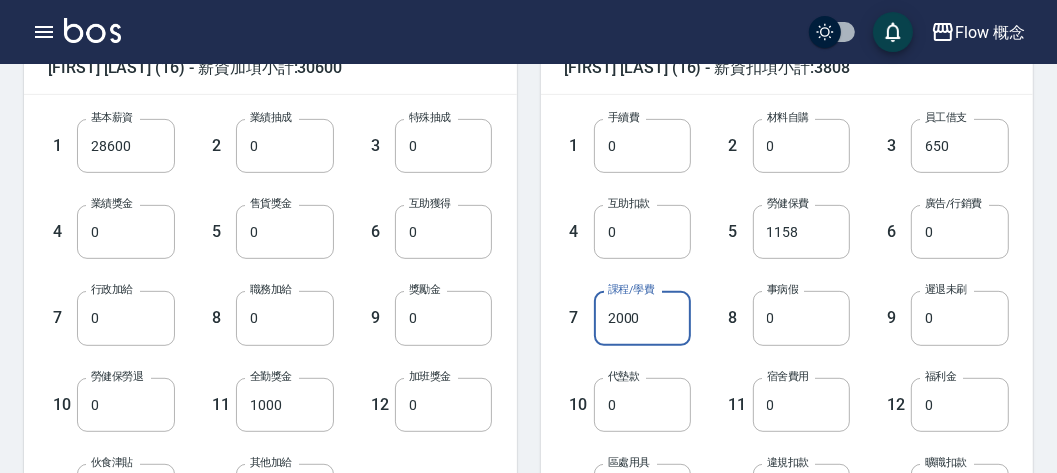 type on "2000" 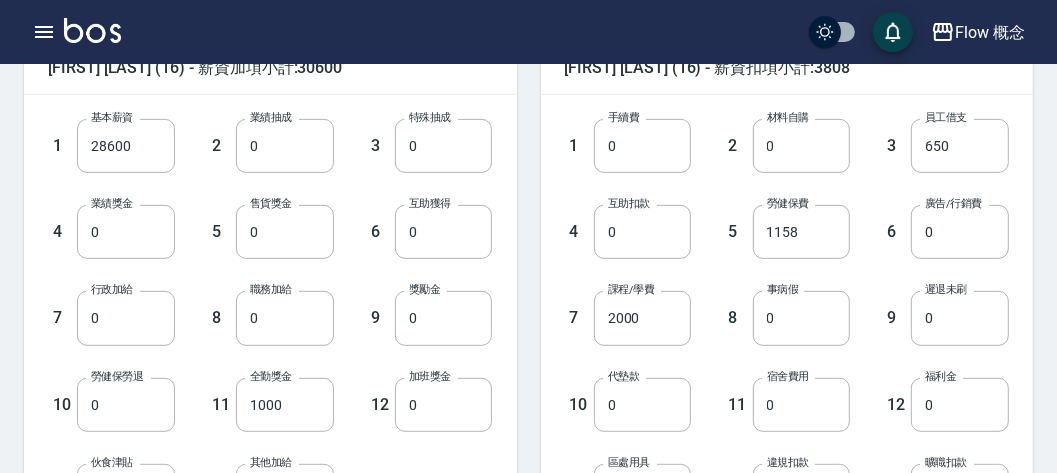 click on "8 事病假 0 事病假" at bounding box center (770, 302) 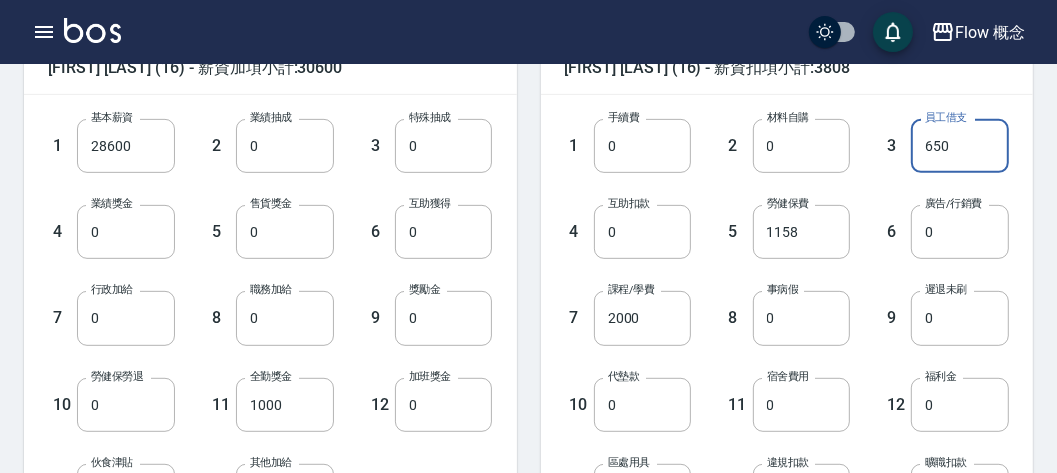 click on "650" at bounding box center [960, 146] 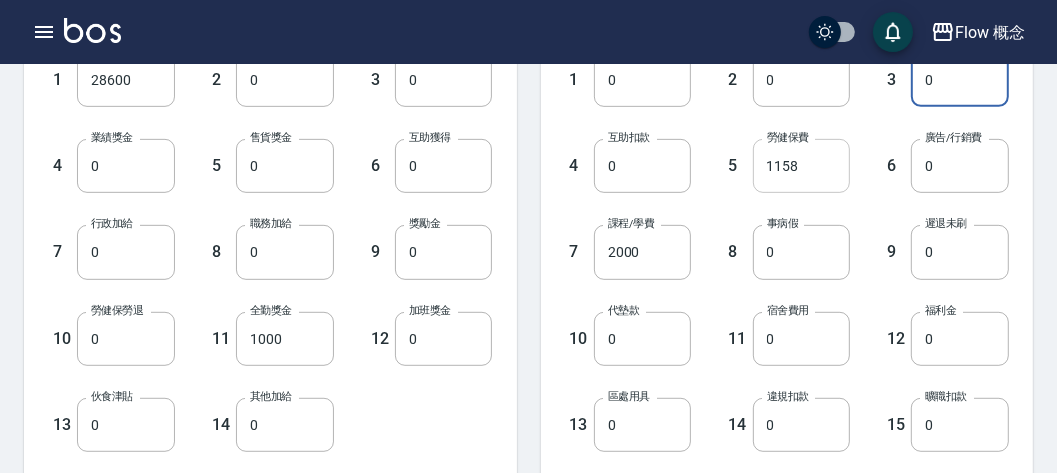scroll, scrollTop: 592, scrollLeft: 0, axis: vertical 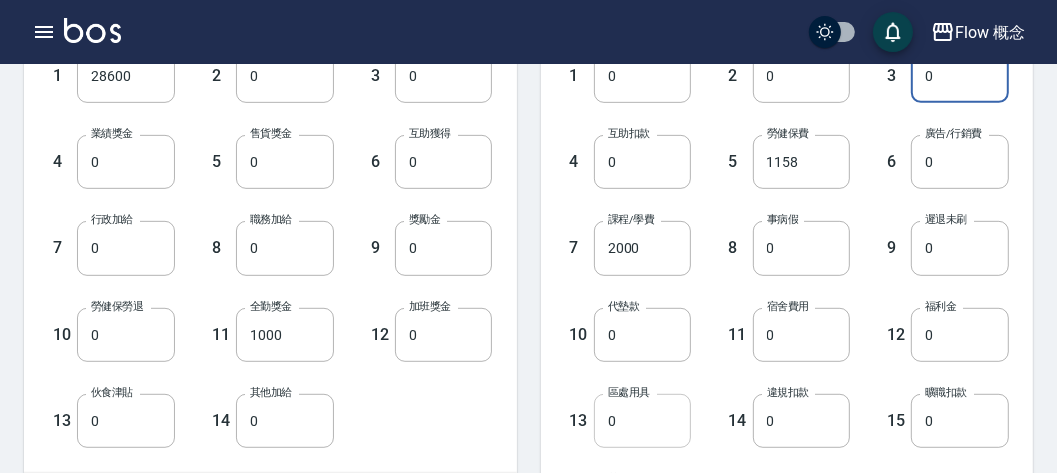 type on "0" 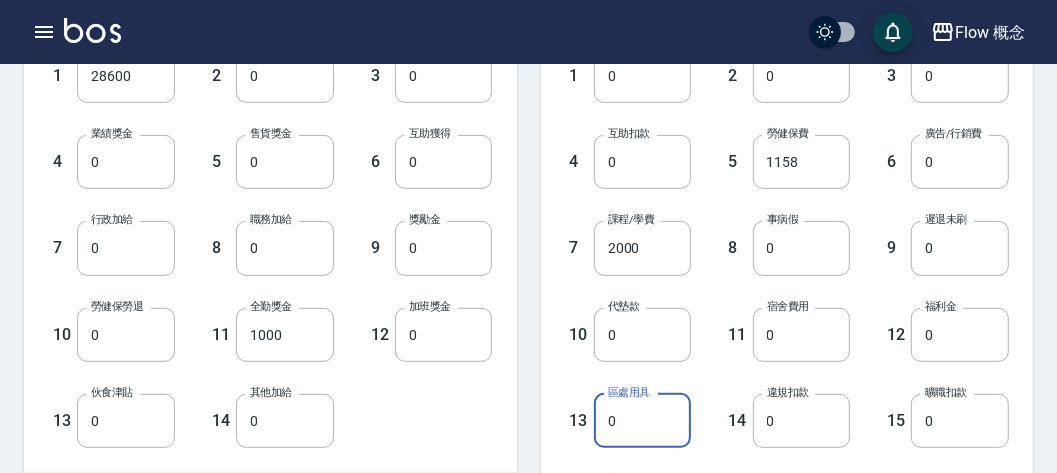 click on "0" at bounding box center [643, 421] 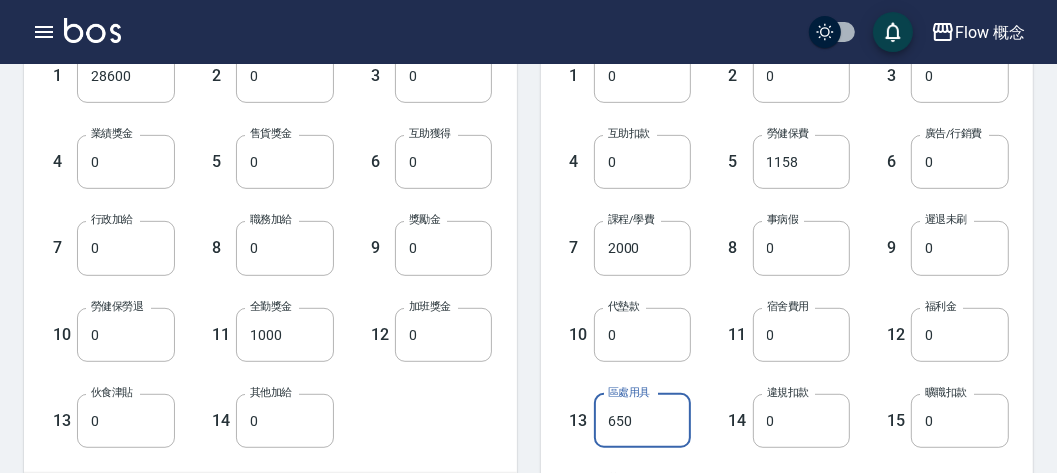 type on "650" 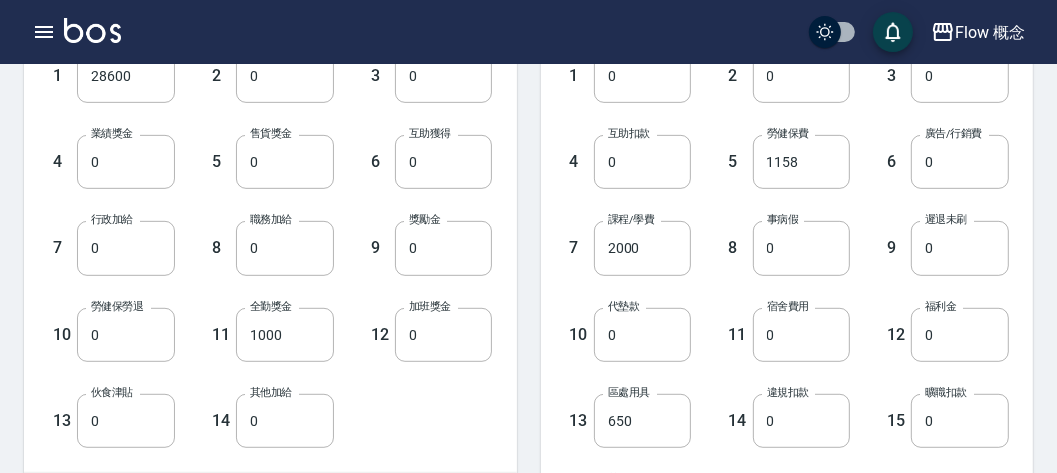 click on "14 違規扣款 0 違規扣款" at bounding box center [770, 405] 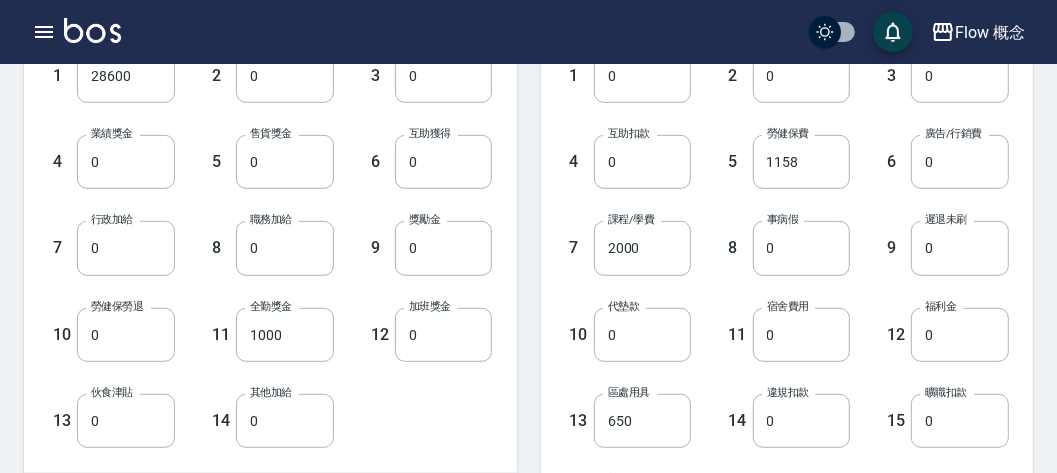 click on "10 代墊款 0 代墊款" at bounding box center [612, 319] 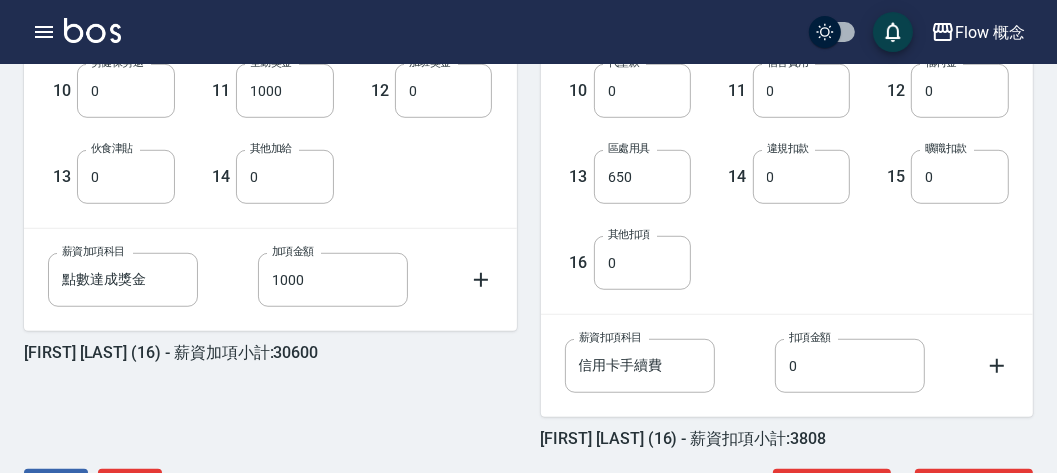 scroll, scrollTop: 911, scrollLeft: 0, axis: vertical 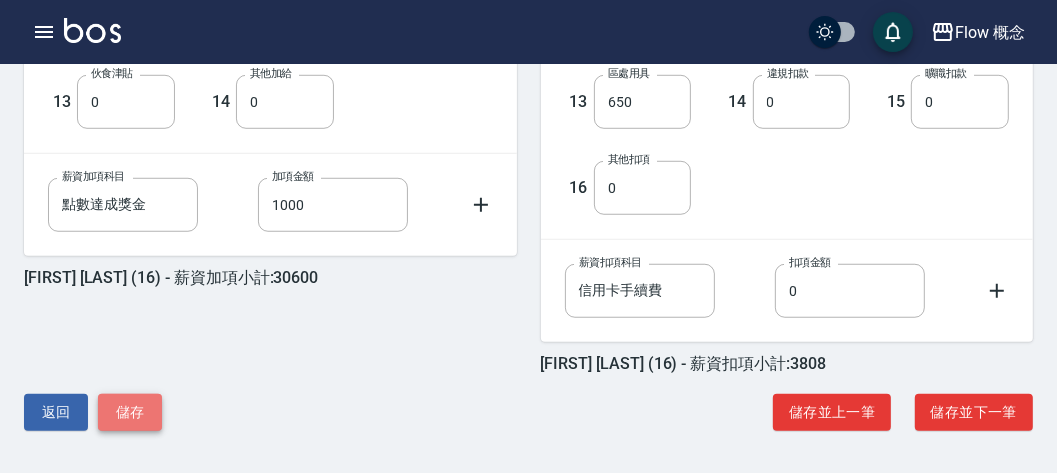 click on "儲存" at bounding box center (130, 412) 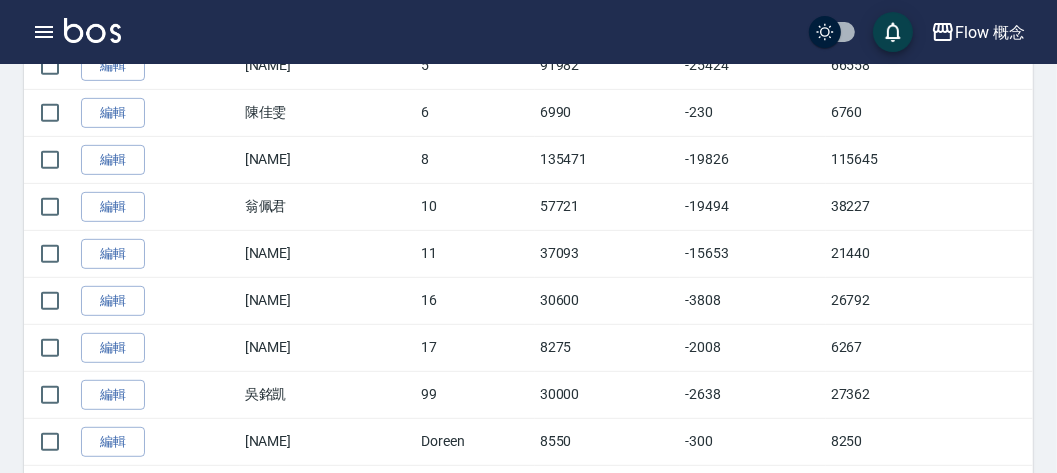 scroll, scrollTop: 536, scrollLeft: 0, axis: vertical 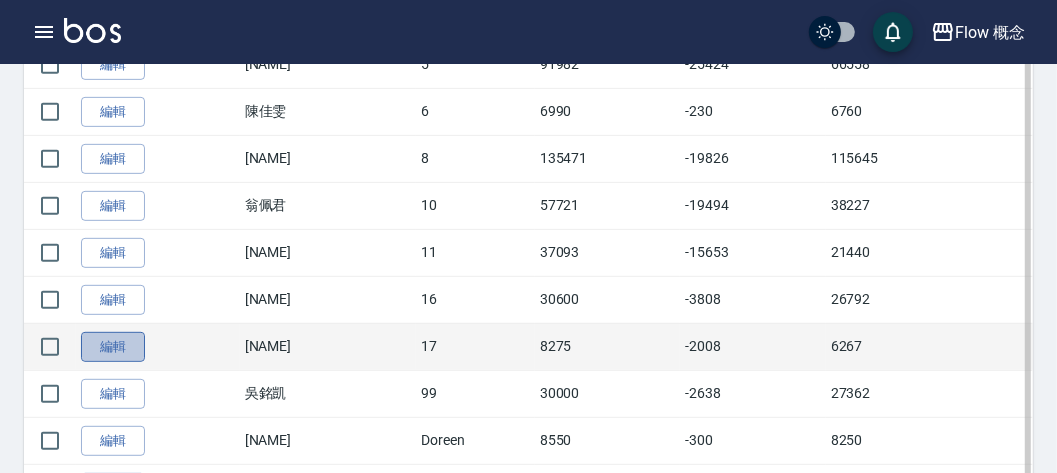 click on "編輯" at bounding box center [113, 347] 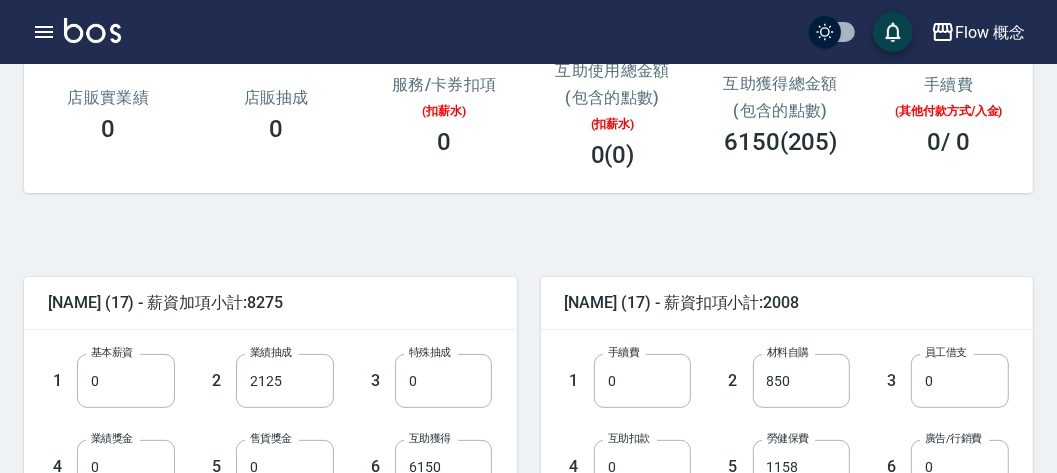 scroll, scrollTop: 292, scrollLeft: 0, axis: vertical 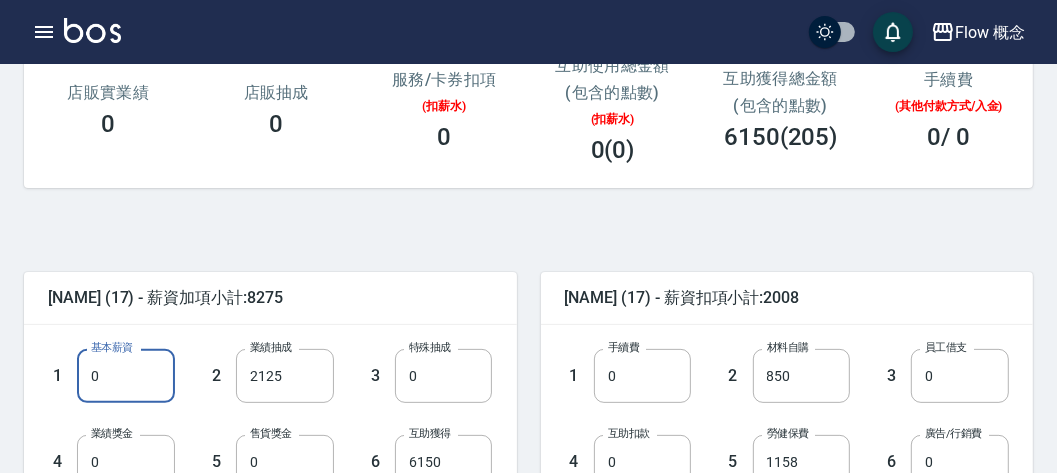click on "0" at bounding box center (126, 376) 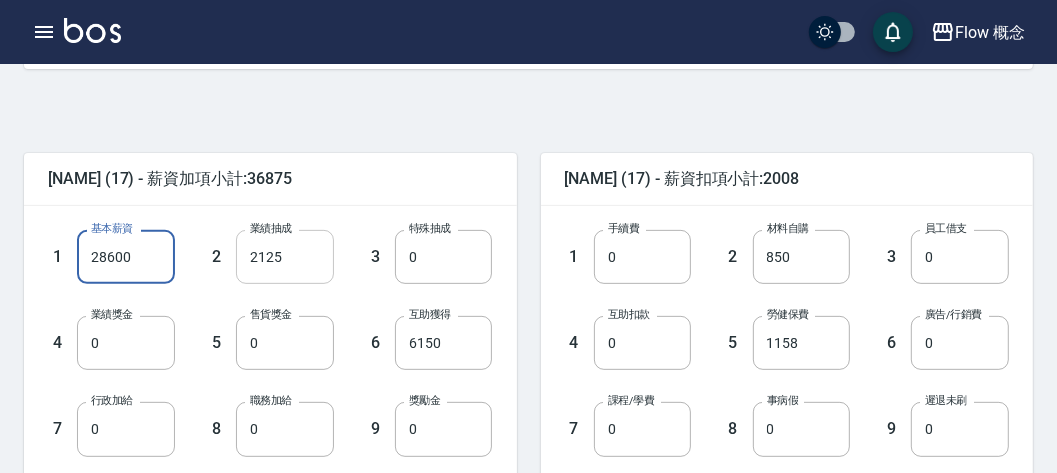 scroll, scrollTop: 412, scrollLeft: 0, axis: vertical 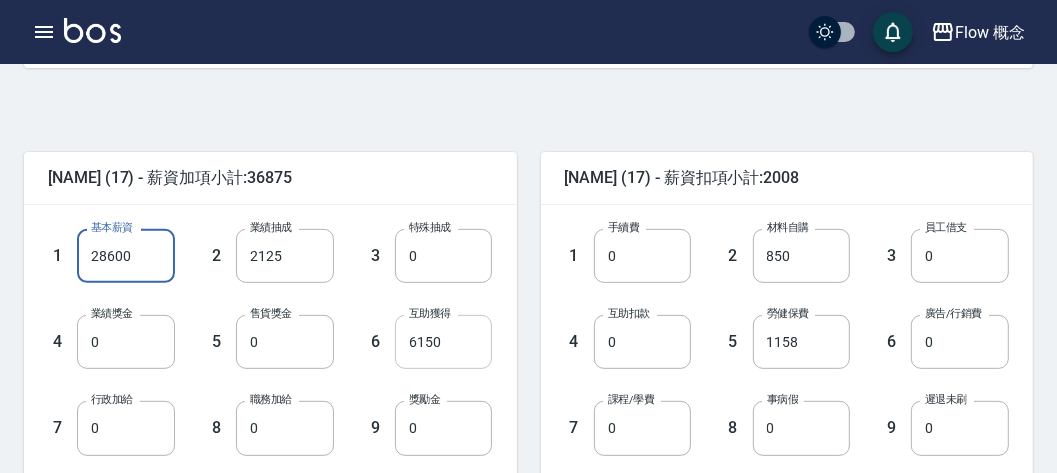 type on "28600" 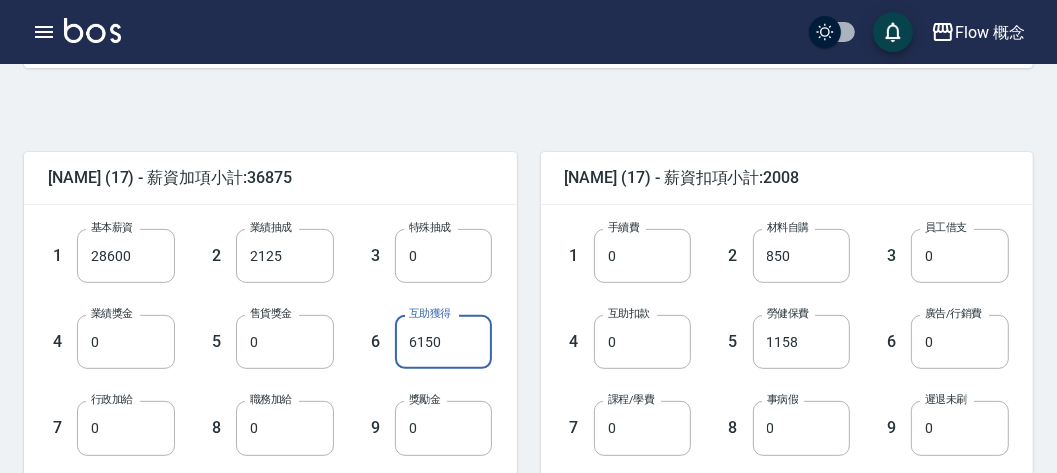 click on "6150" at bounding box center [444, 342] 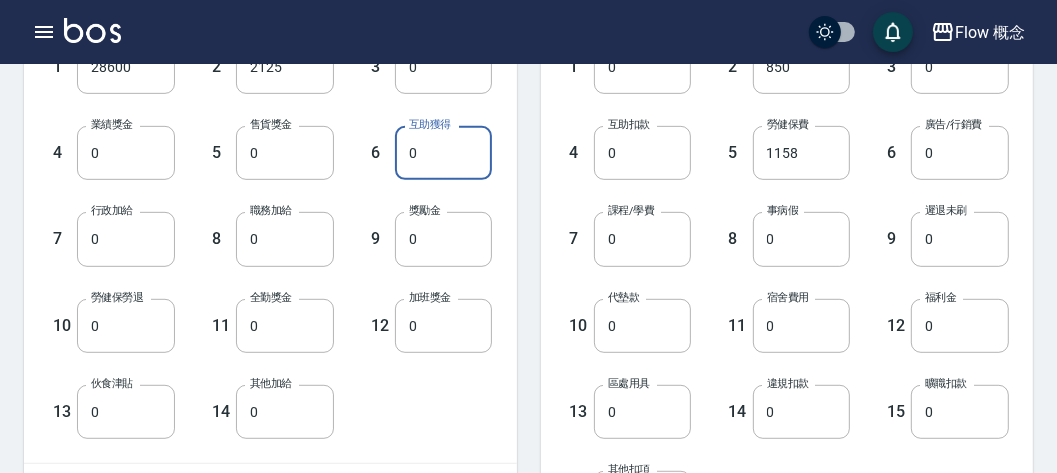 scroll, scrollTop: 602, scrollLeft: 0, axis: vertical 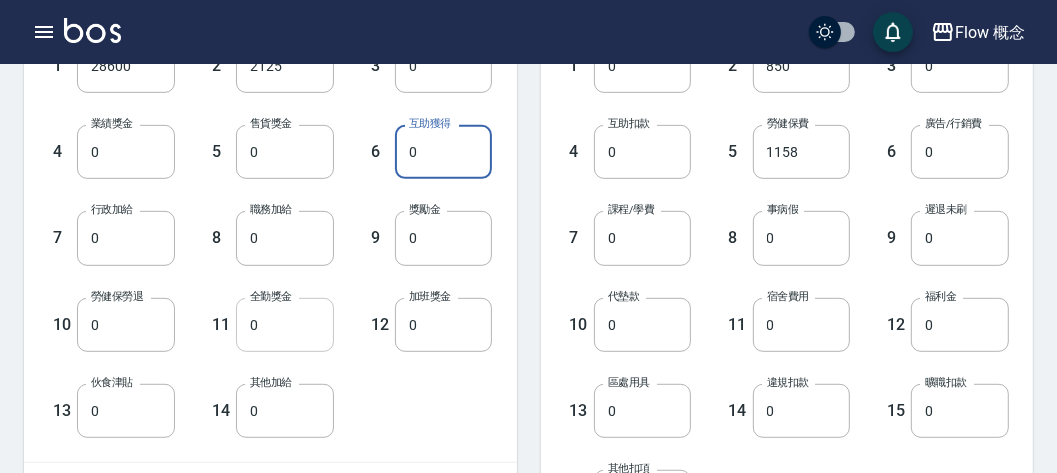 type on "0" 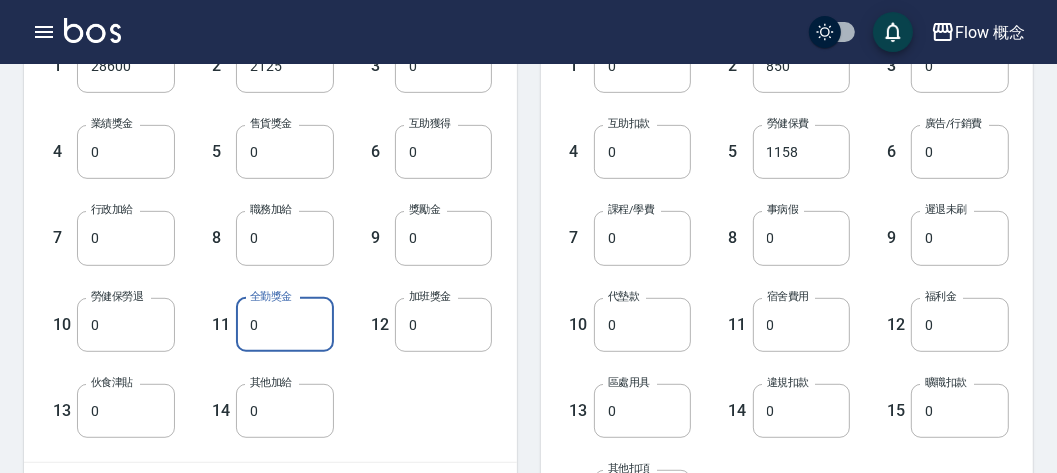 click on "0" at bounding box center (285, 325) 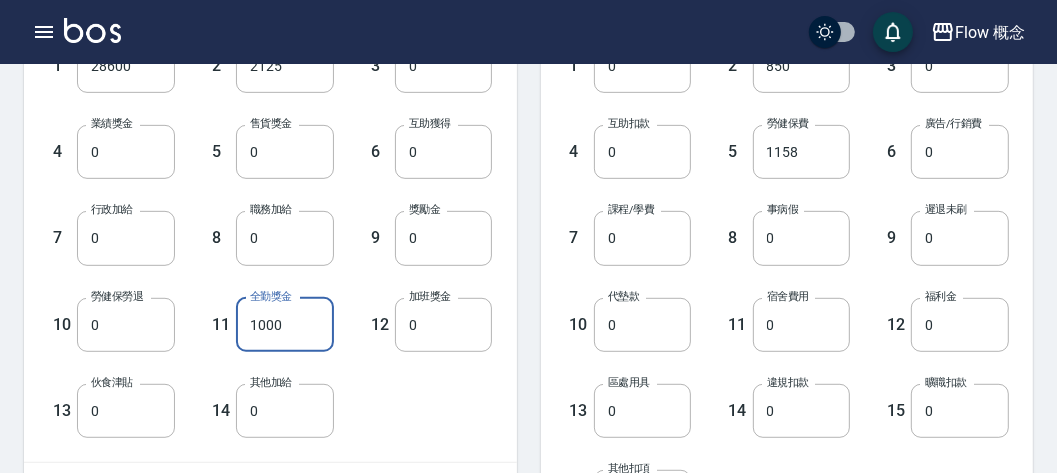 type on "1000" 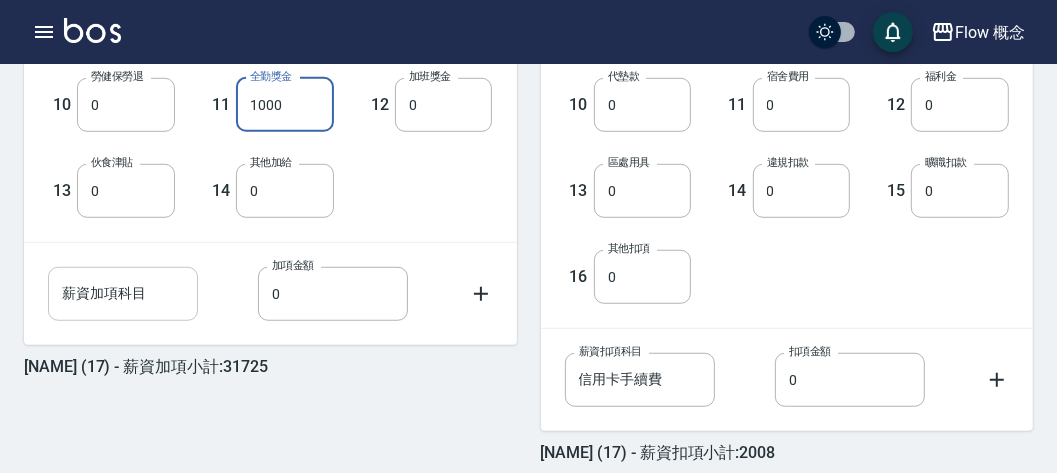 scroll, scrollTop: 823, scrollLeft: 0, axis: vertical 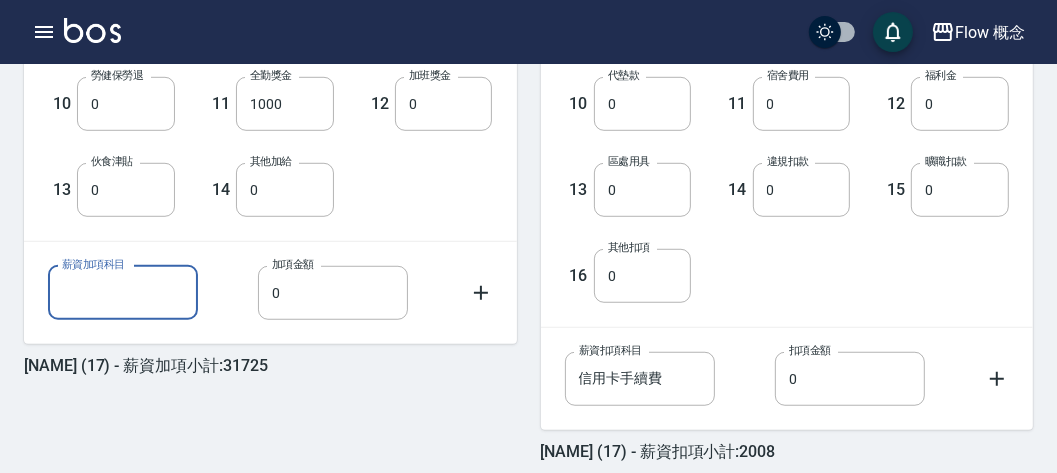click on "薪資加項科目" at bounding box center (123, 293) 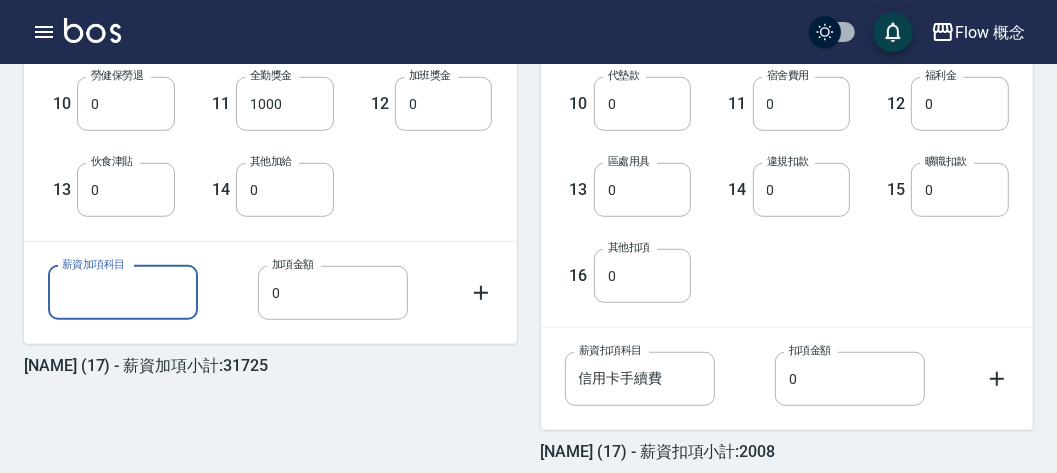 type on "點數達成" 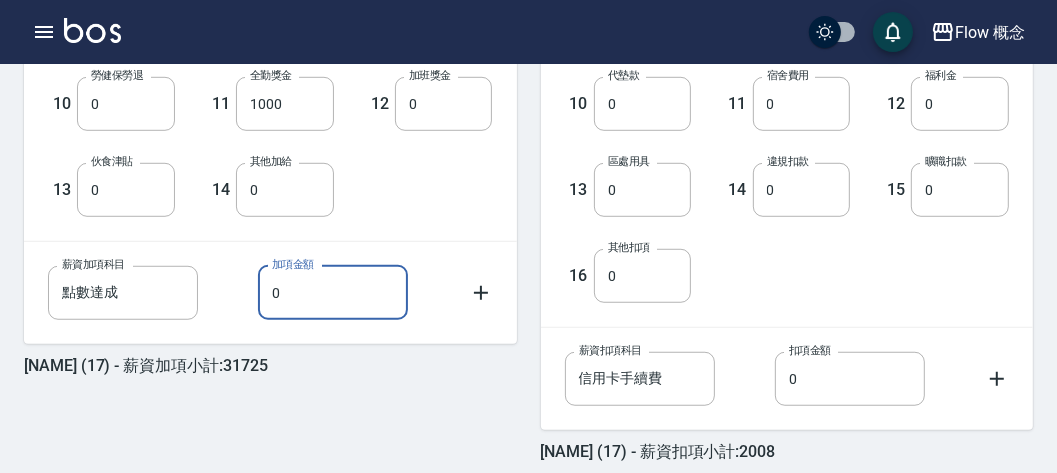 click on "0" at bounding box center [333, 293] 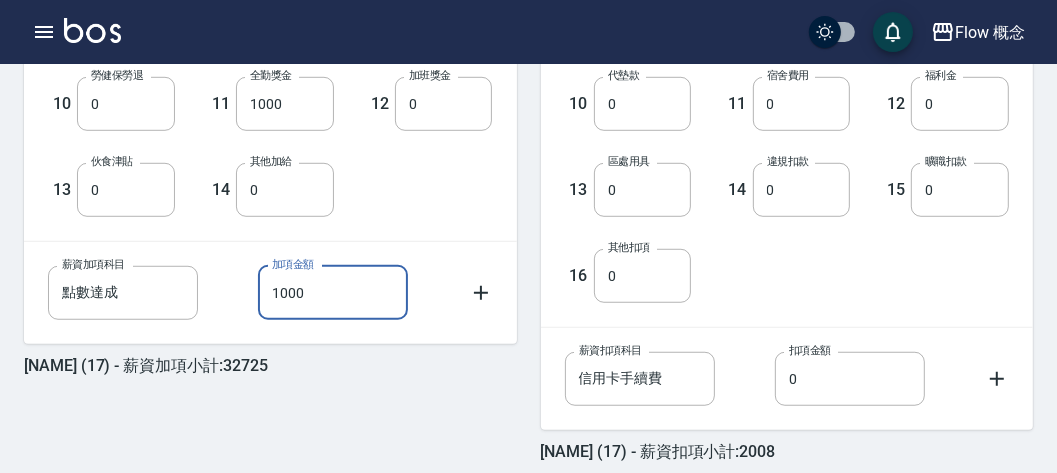 type on "1000" 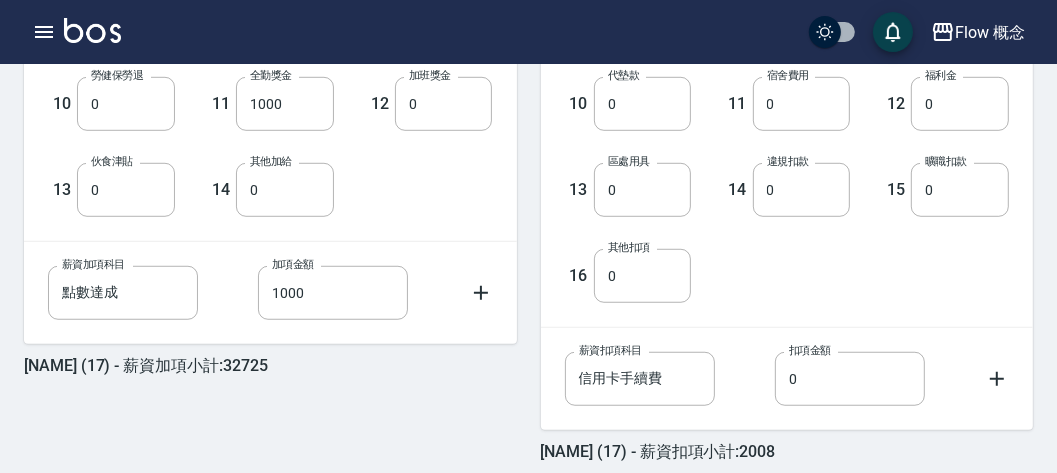 click on "1 基本薪資 28600 基本薪資 2 業績抽成 2125 業績抽成 3 特殊抽成 0 特殊抽成 4 業績獎金 0 業績獎金 5 售貨獎金 0 售貨獎金 6 互助獲得 0 互助獲得 7 行政加給 0 行政加給 8 職務加給 0 職務加給 9 獎勵金 0 獎勵金 10 勞健保勞退 0 勞健保勞退 11 全勤獎金 1000 全勤獎金 12 加班獎金 0 加班獎金 13 伙食津貼 0 伙食津貼 14 其他加給 0 其他加給" at bounding box center (254, 1) 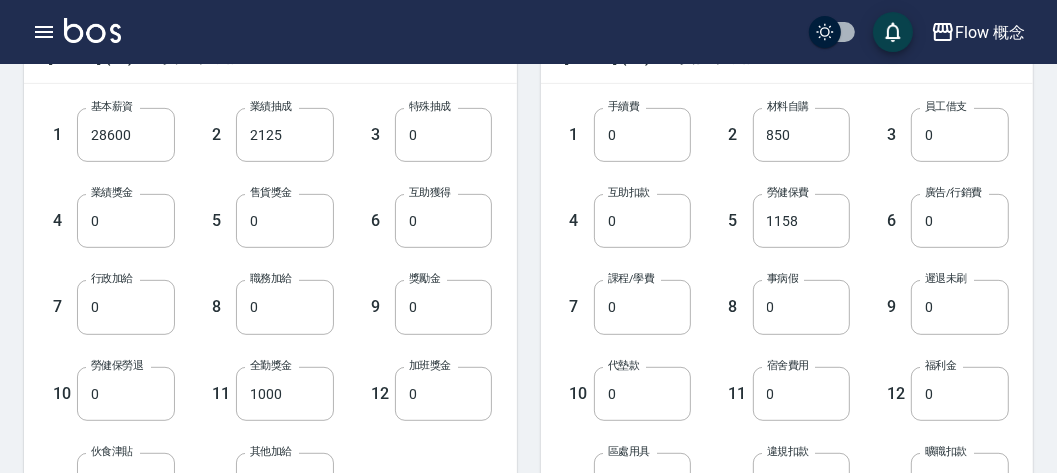 scroll, scrollTop: 536, scrollLeft: 0, axis: vertical 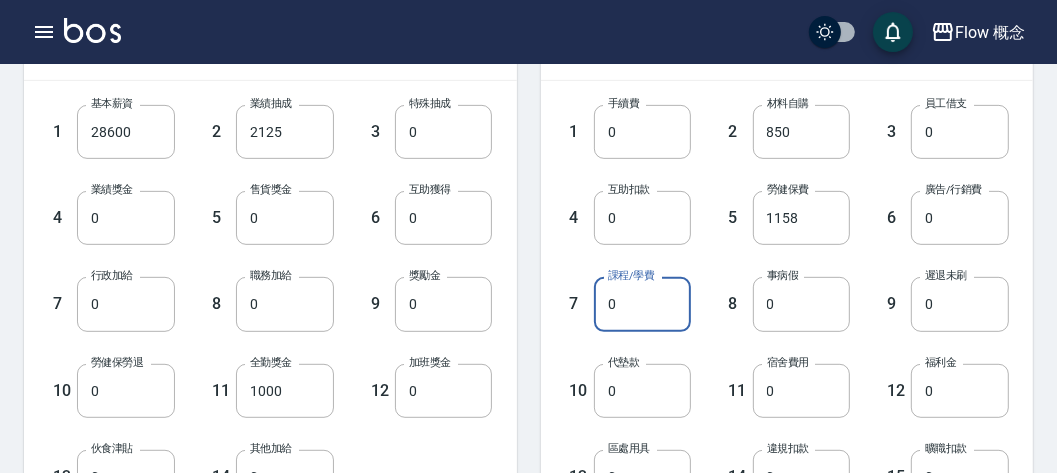 click on "0" at bounding box center [643, 304] 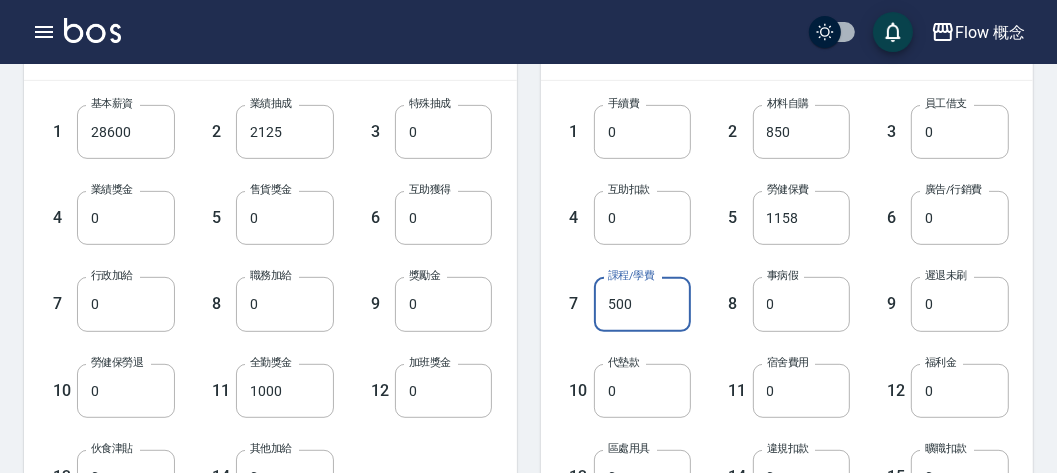 type on "500" 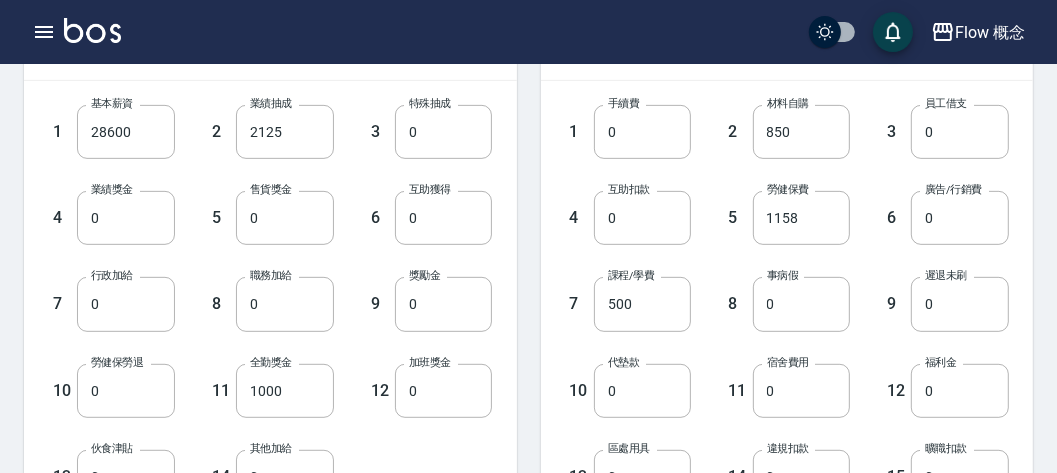 click on "8 事病假 0 事病假" at bounding box center [770, 288] 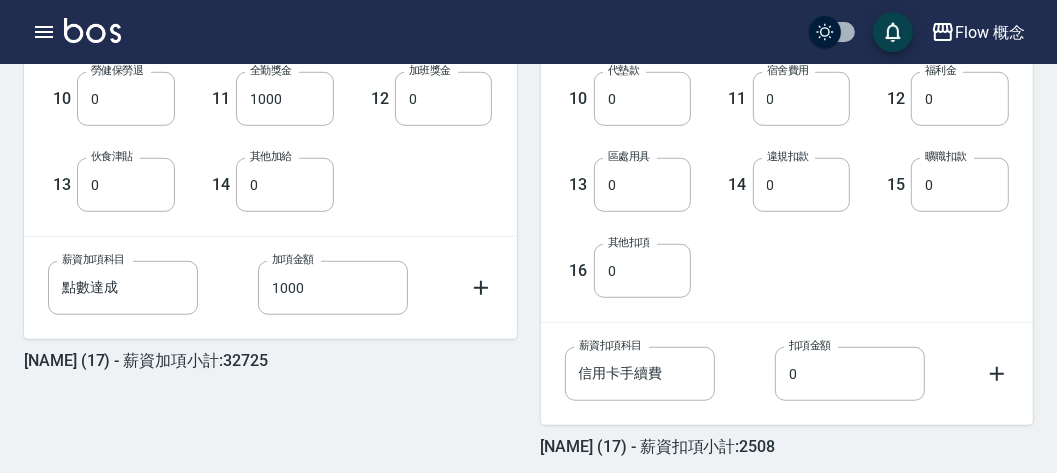 scroll, scrollTop: 911, scrollLeft: 0, axis: vertical 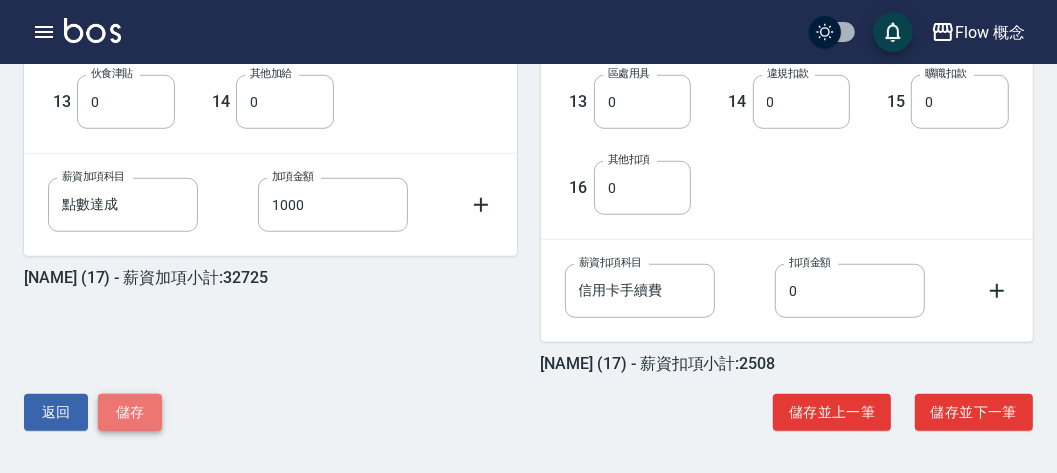 click on "儲存" at bounding box center (130, 412) 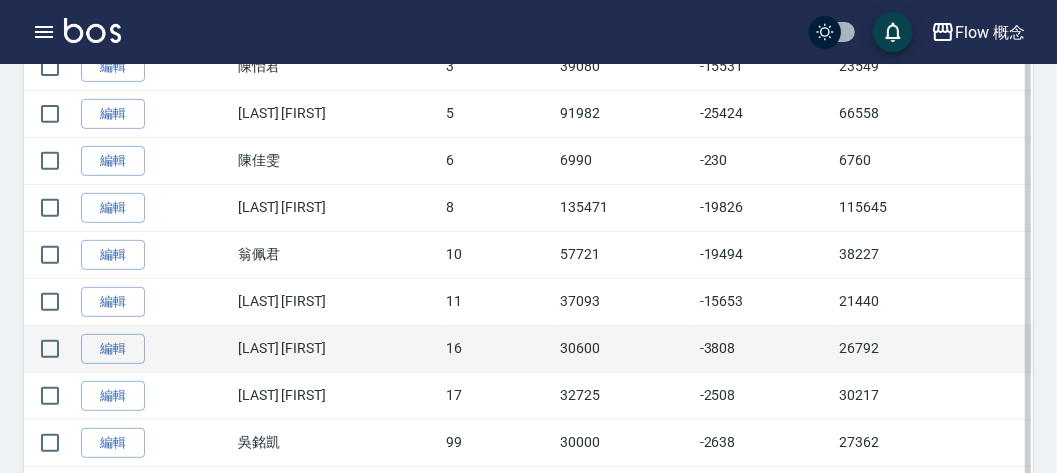 scroll, scrollTop: 499, scrollLeft: 0, axis: vertical 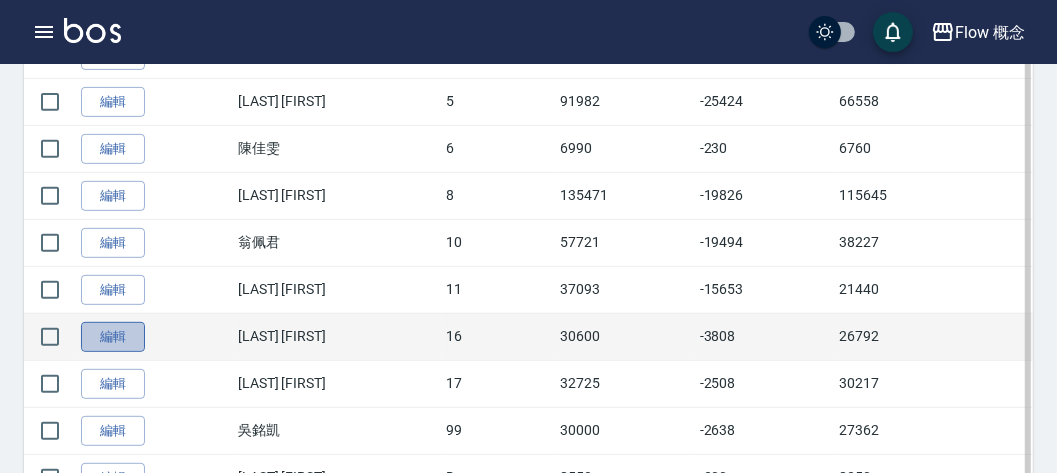click on "編輯" at bounding box center [113, 337] 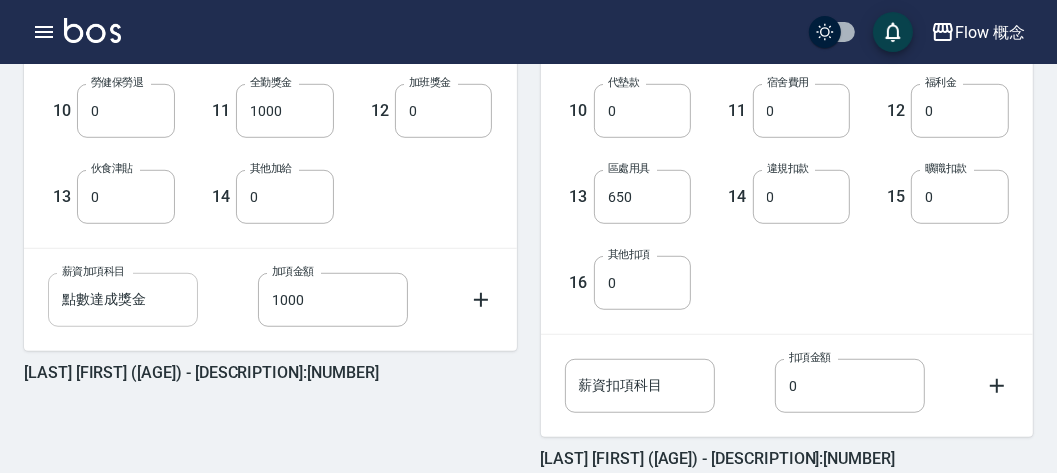 scroll, scrollTop: 911, scrollLeft: 0, axis: vertical 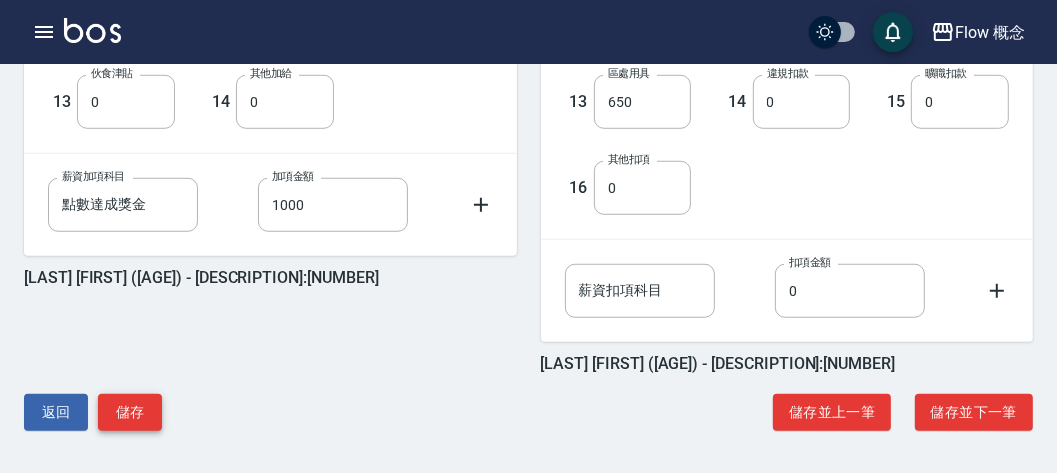 click on "儲存" at bounding box center [130, 412] 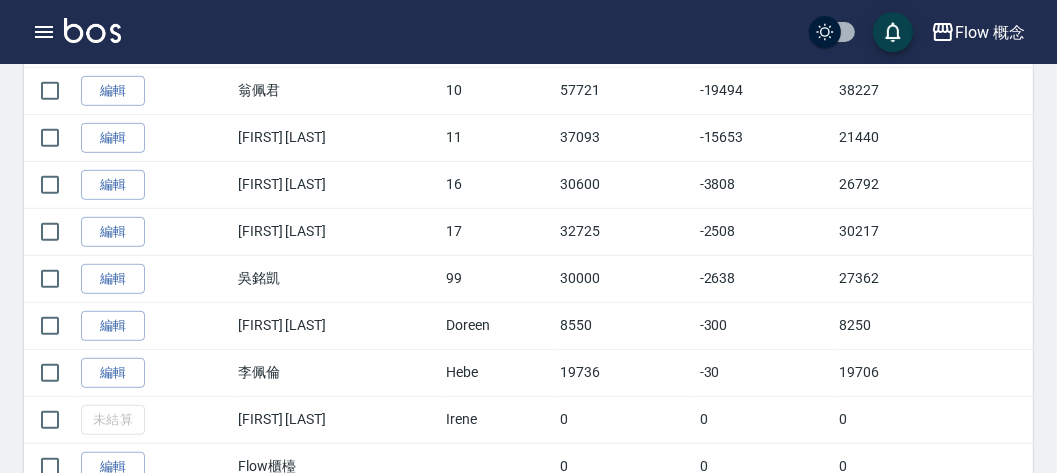 scroll, scrollTop: 771, scrollLeft: 0, axis: vertical 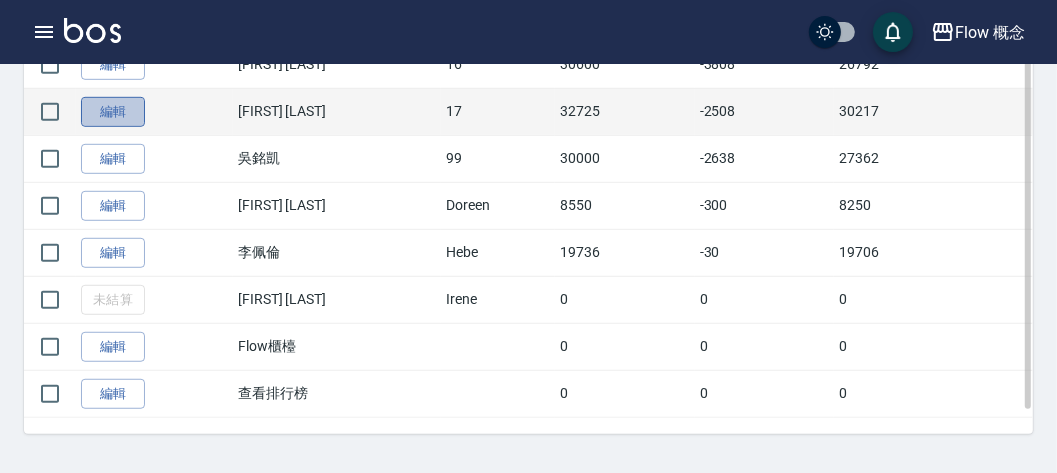 click on "編輯" at bounding box center [113, 112] 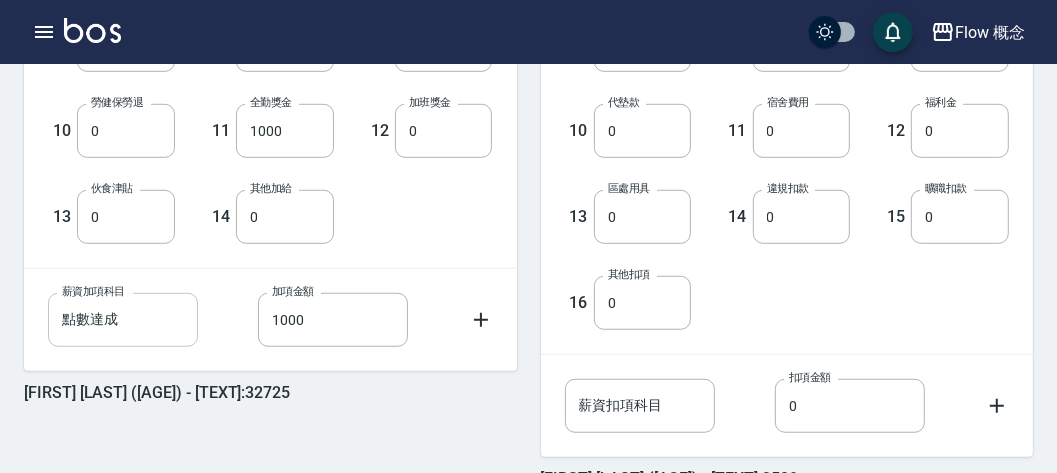 scroll, scrollTop: 797, scrollLeft: 0, axis: vertical 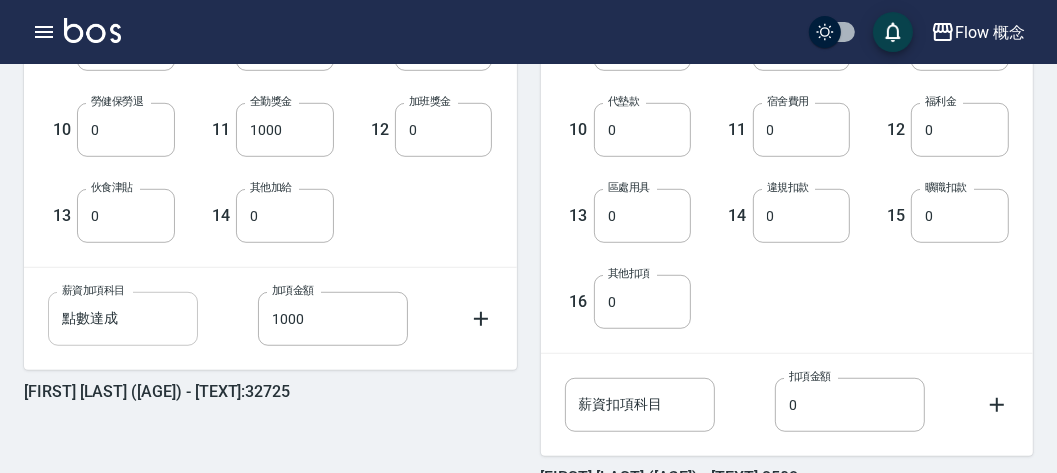 click on "點數達成" at bounding box center [123, 319] 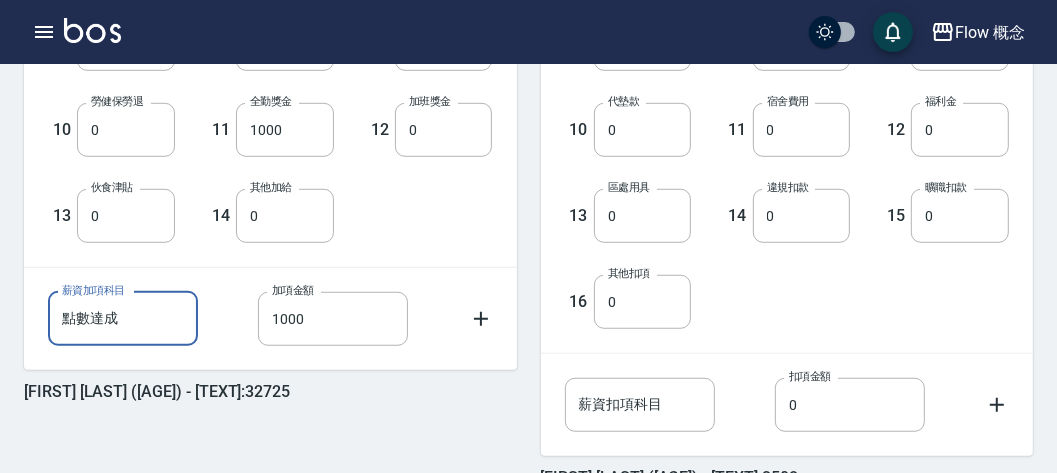 type on "點數達成獎金" 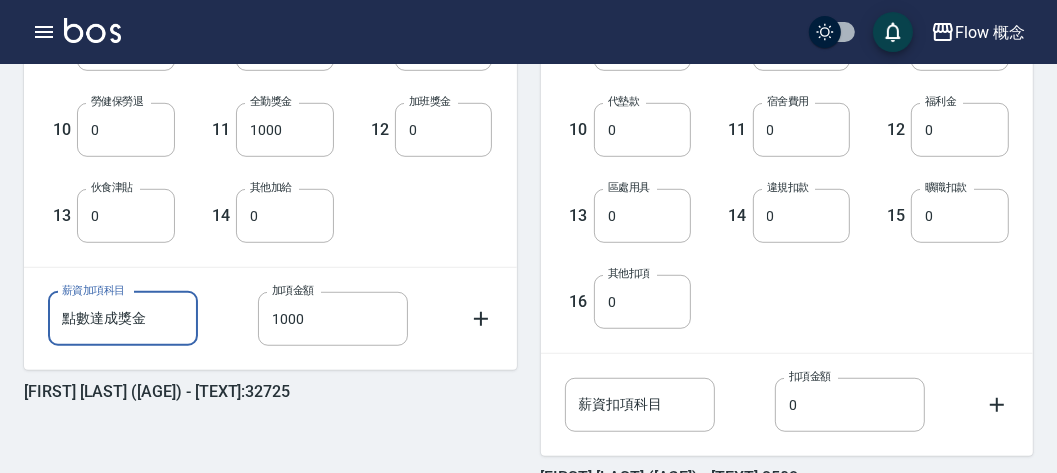 scroll, scrollTop: 911, scrollLeft: 0, axis: vertical 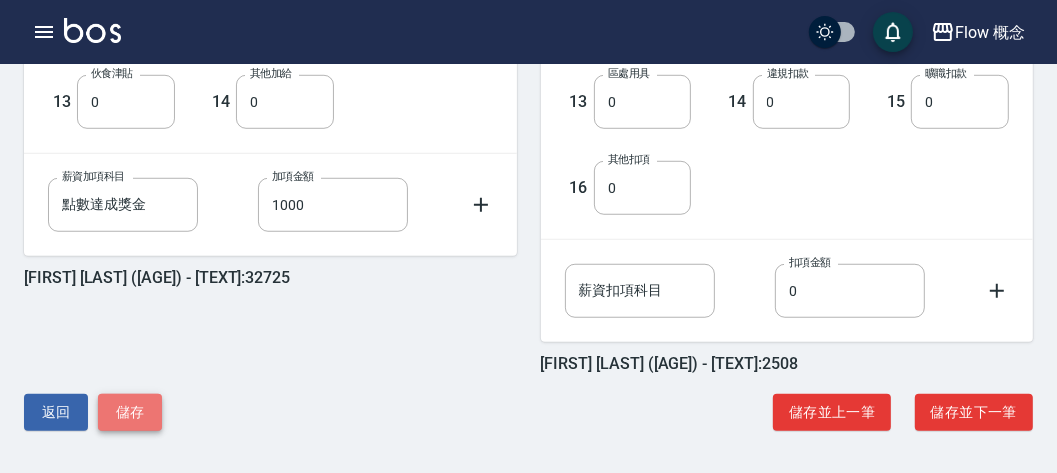 click on "儲存" at bounding box center [130, 412] 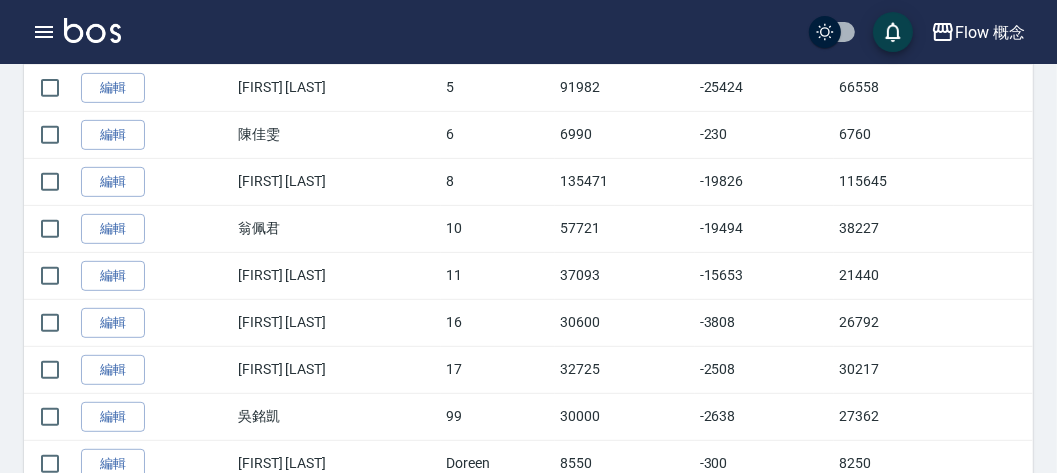 scroll, scrollTop: 521, scrollLeft: 0, axis: vertical 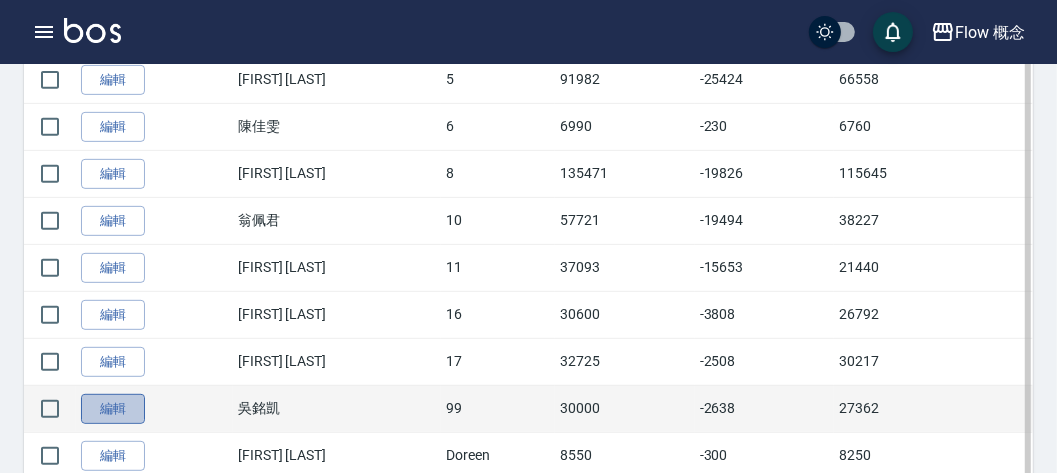 click on "編輯" at bounding box center (113, 409) 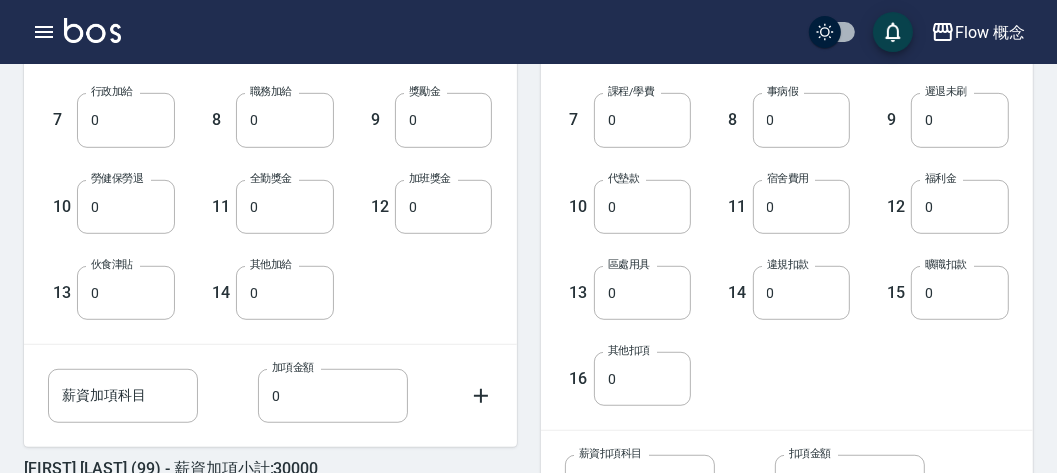 scroll, scrollTop: 721, scrollLeft: 0, axis: vertical 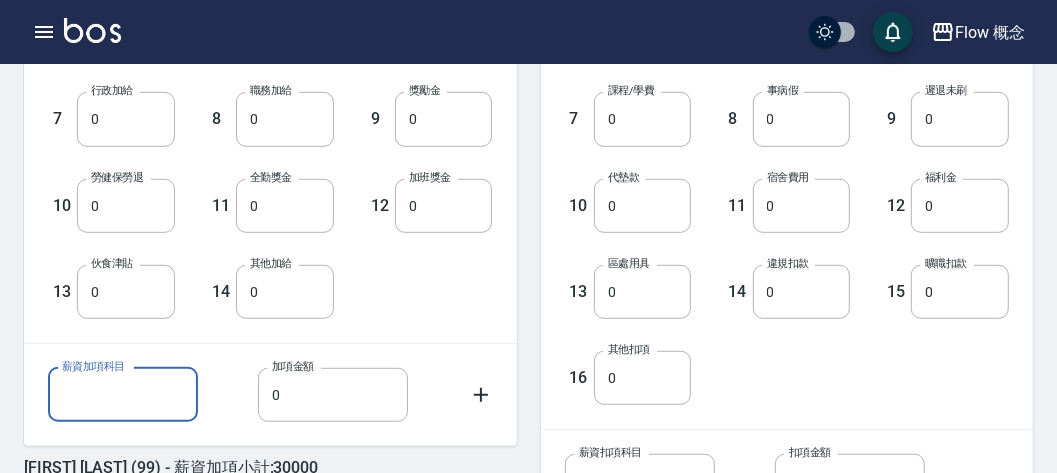 click on "薪資加項科目" at bounding box center [123, 395] 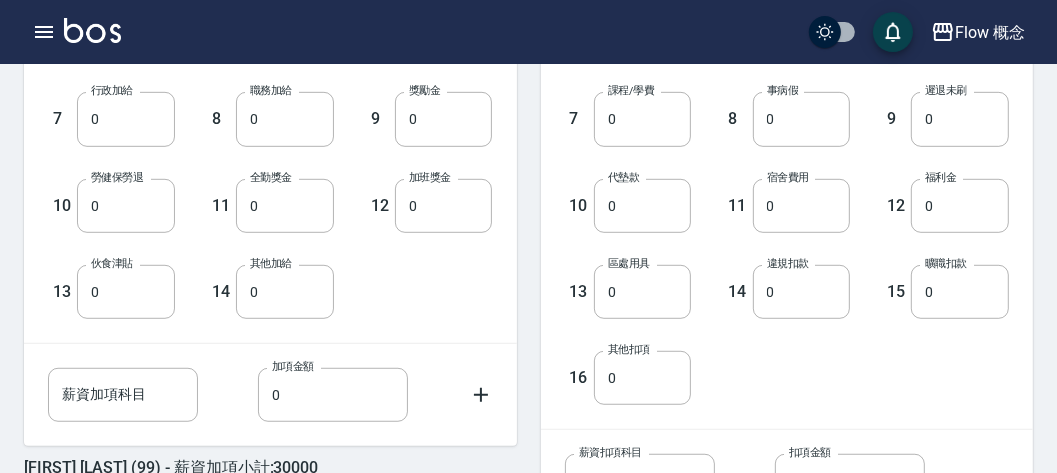 click on "1 基本薪資 30000 基本薪資 2 業績抽成 0 業績抽成 3 特殊抽成 0 特殊抽成 4 業績獎金 0 業績獎金 5 售貨獎金 0 售貨獎金 6 互助獲得 0 互助獲得 7 行政加給 0 行政加給 8 職務加給 0 職務加給 9 獎勵金 0 獎勵金 10 勞健保勞退 0 勞健保勞退 11 全勤獎金 0 全勤獎金 12 加班獎金 0 加班獎金 13 伙食津貼 0 伙食津貼 14 其他加給 0 其他加給" at bounding box center (270, 119) 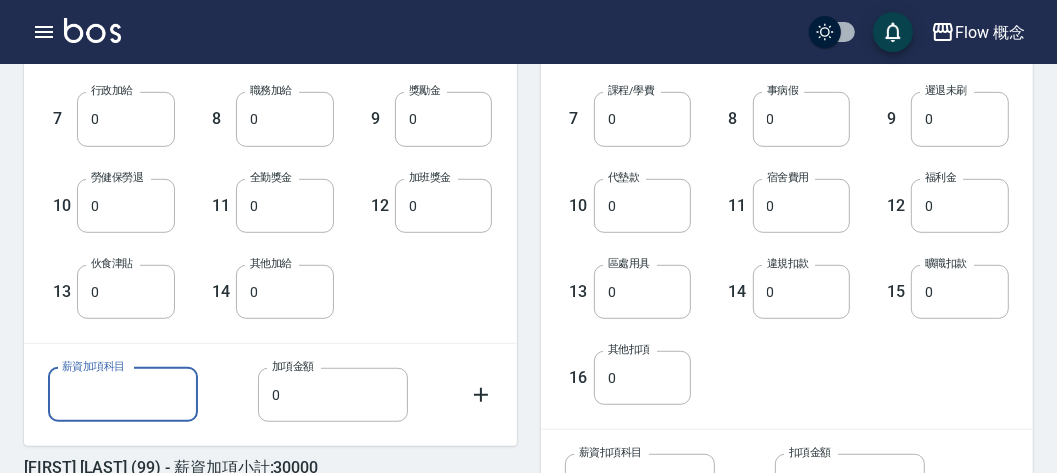 click on "薪資加項科目" at bounding box center (123, 395) 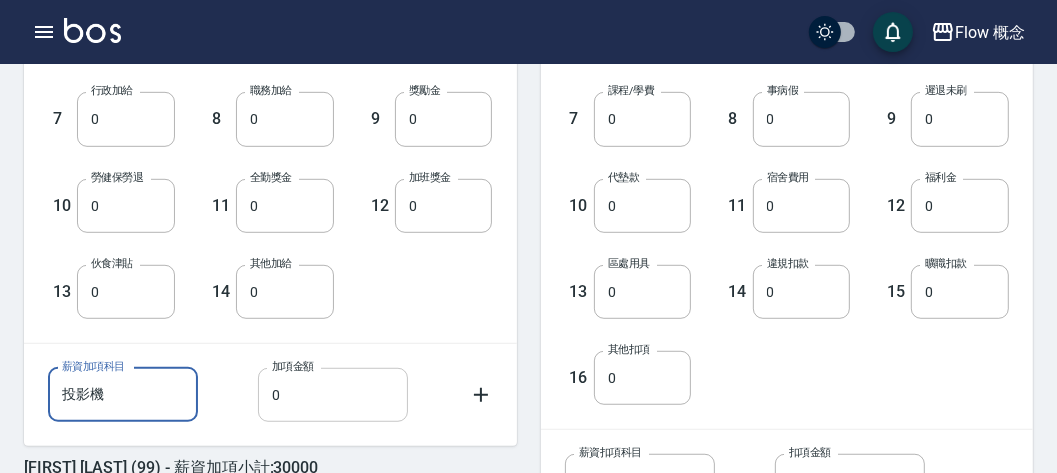 type on "投影機" 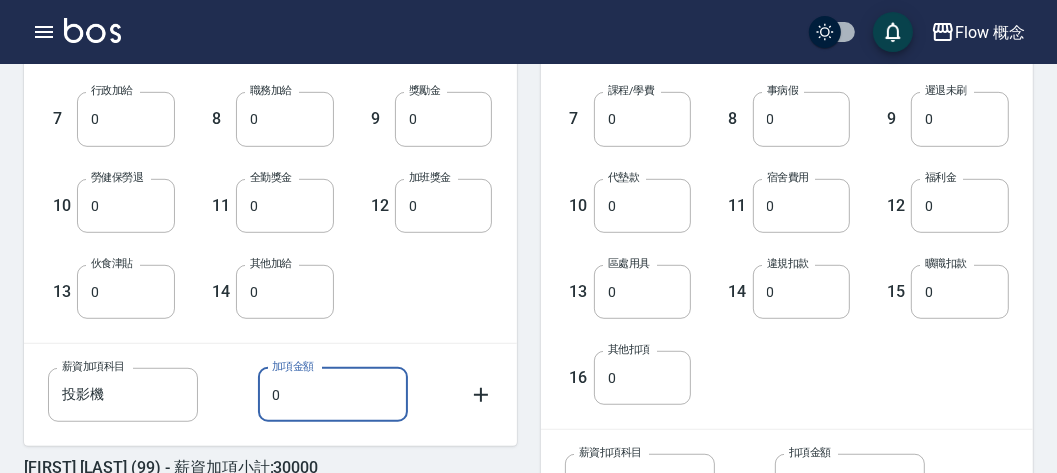 click on "0" at bounding box center [333, 395] 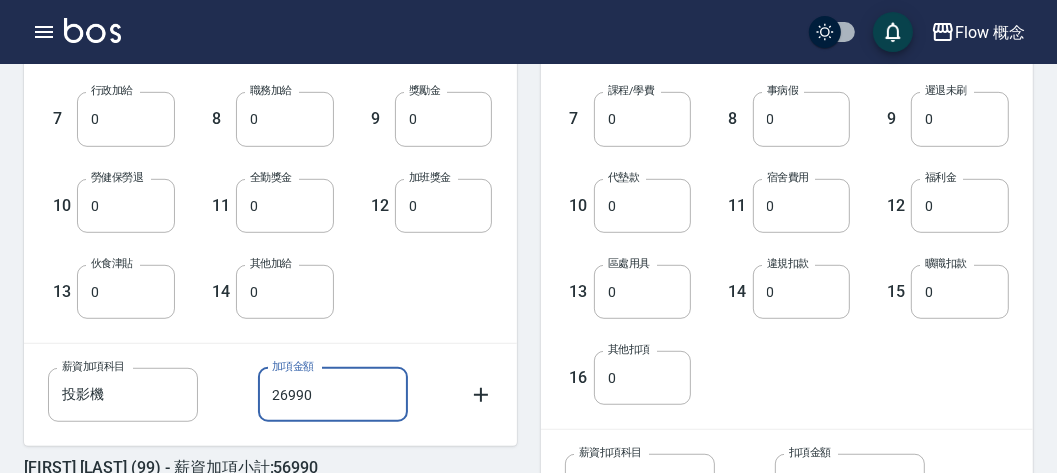 type on "26990" 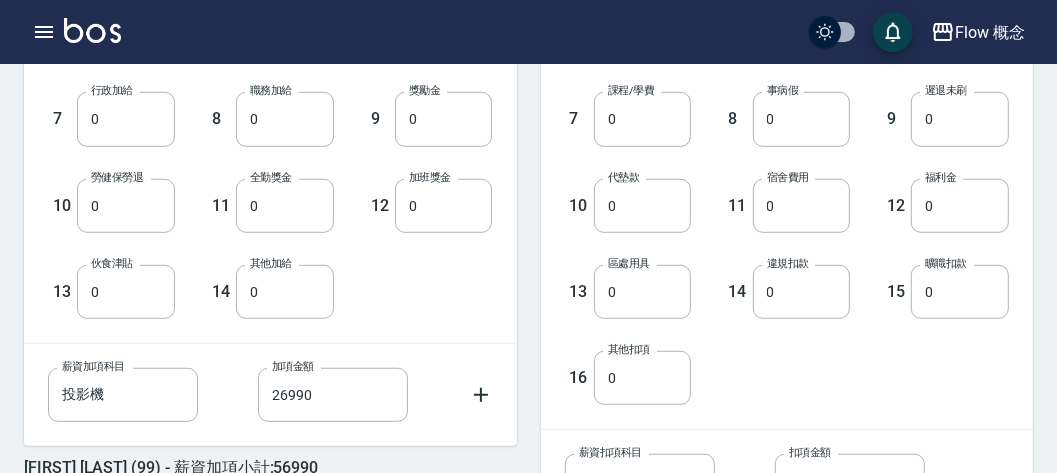 click 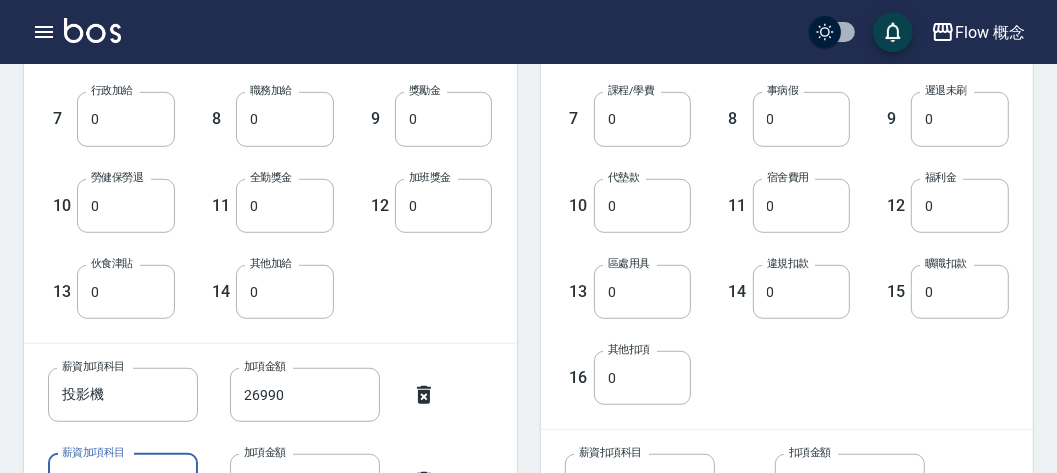 scroll, scrollTop: 754, scrollLeft: 0, axis: vertical 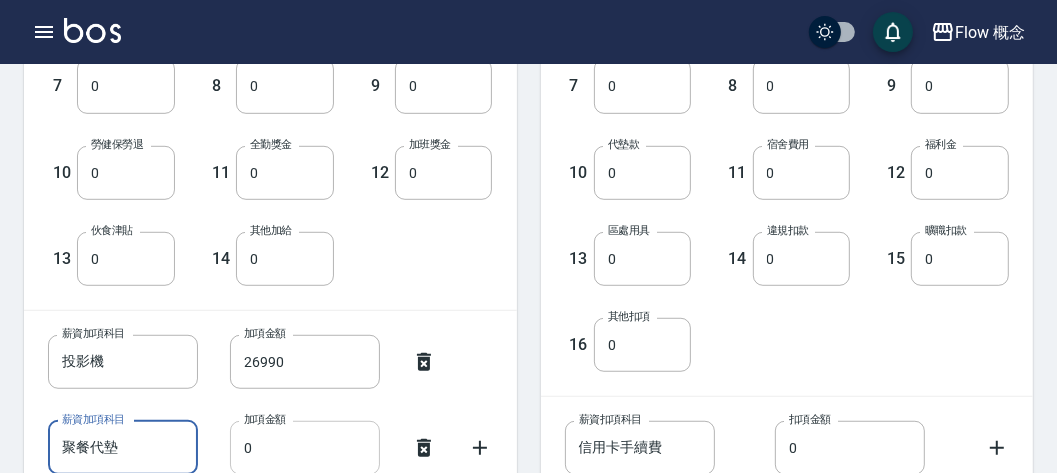 type on "聚餐代墊" 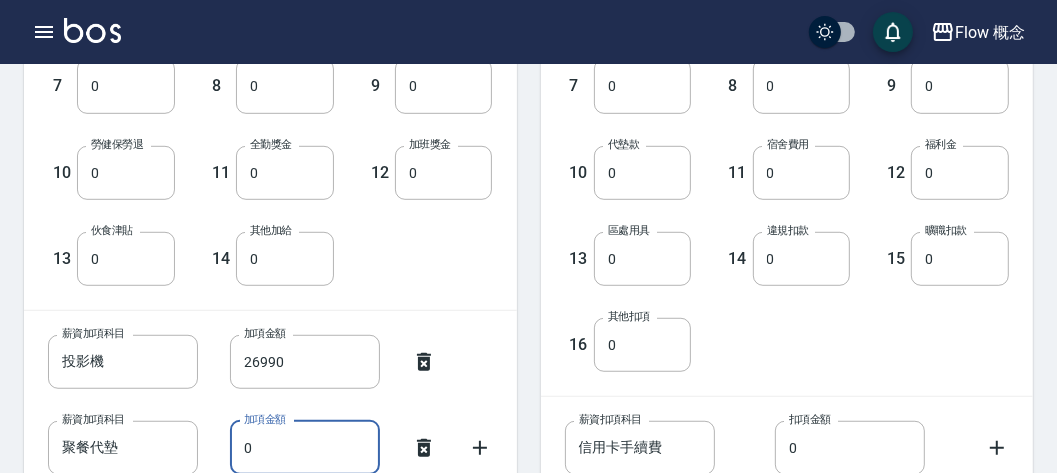 click on "0" at bounding box center [305, 448] 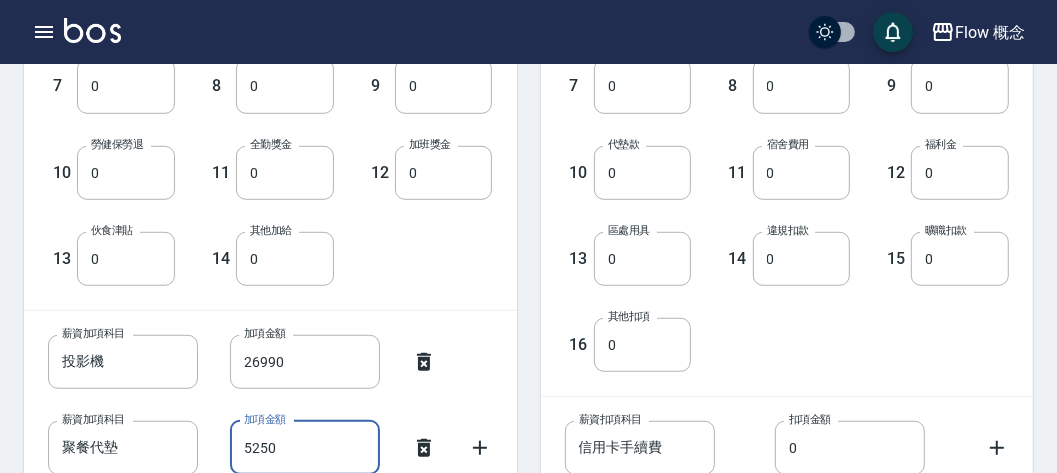 type on "5250" 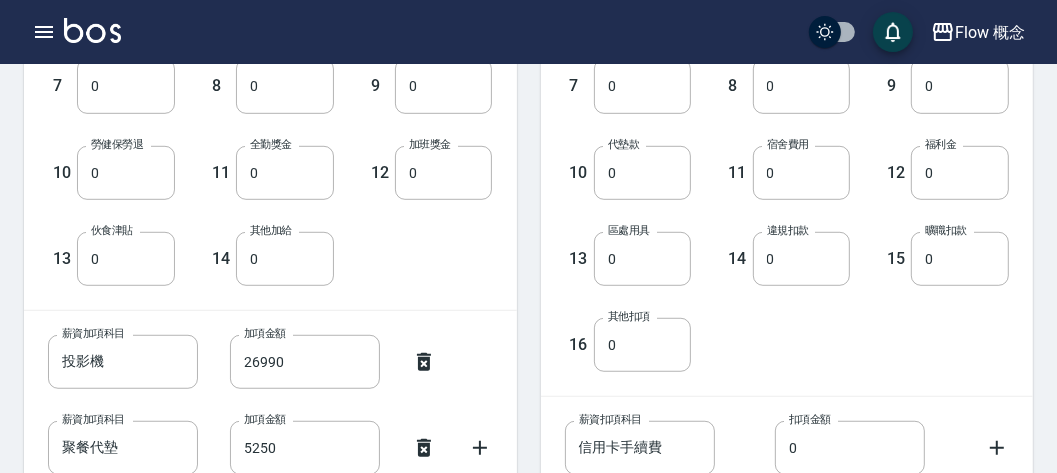 click on "吳銘凱 (99) - 薪資扣項小計:2638 1 手續費 0 手續費 2 材料自購 0 材料自購 3 員工借支 0 員工借支 4 互助扣款 0 互助扣款 5 勞健保費 2638 勞健保費 6 廣告/行銷費 0 廣告/行銷費 7 課程/學費 0 課程/學費 8 事病假 0 事病假 9 遲退未刷 0 遲退未刷 10 代墊款 0 代墊款 11 宿舍費用 0 宿舍費用 12 福利金 0 福利金 13 區處用具 0 區處用具 14 違規扣款 0 違規扣款 15 曠職扣款 0 曠職扣款 16 其他扣項 0 其他扣項 薪資扣項科目 信用卡手續費 薪資扣項科目 扣項金額 0 扣項金額 吳銘凱 (99) - 薪資扣項小計:2638" at bounding box center (775, 158) 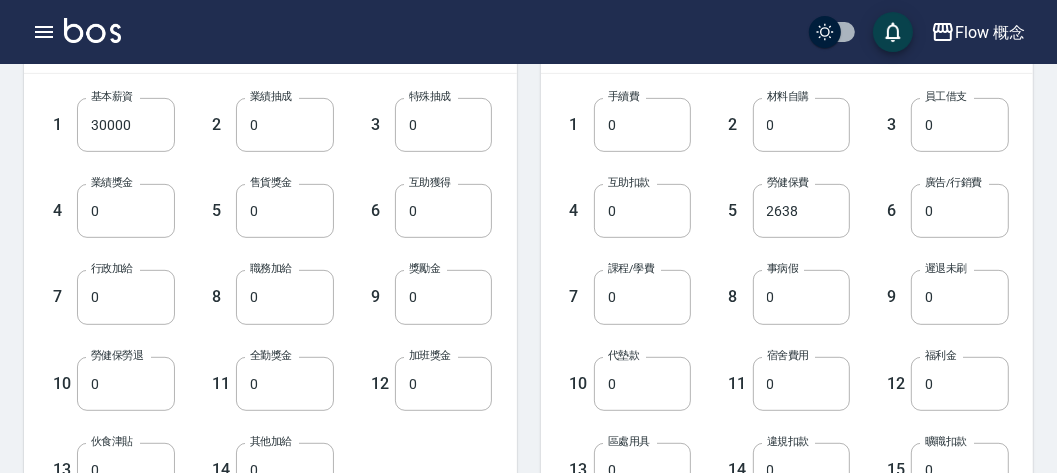 scroll, scrollTop: 564, scrollLeft: 0, axis: vertical 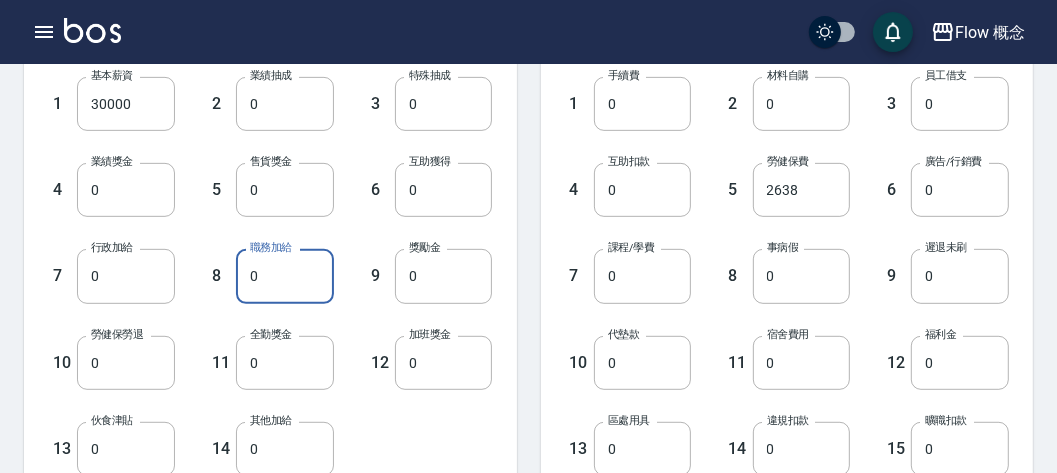 click on "0" at bounding box center [285, 276] 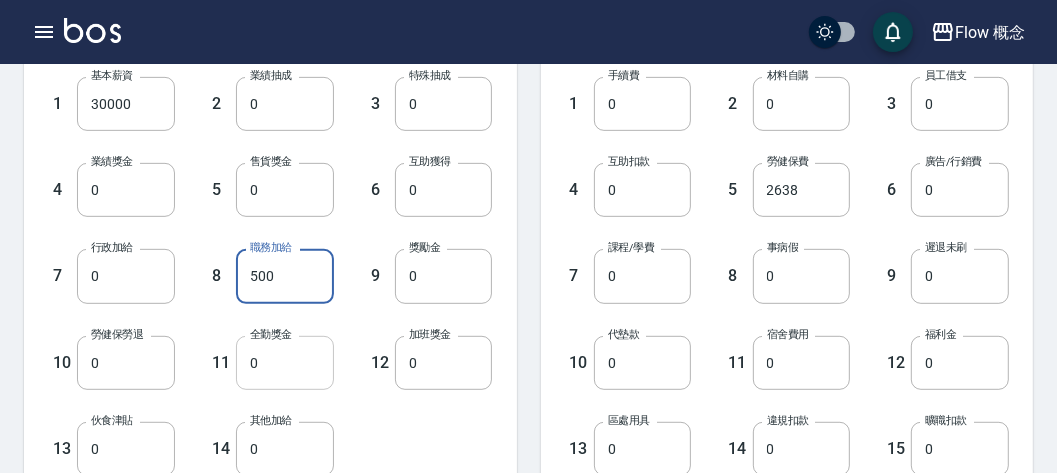 type on "500" 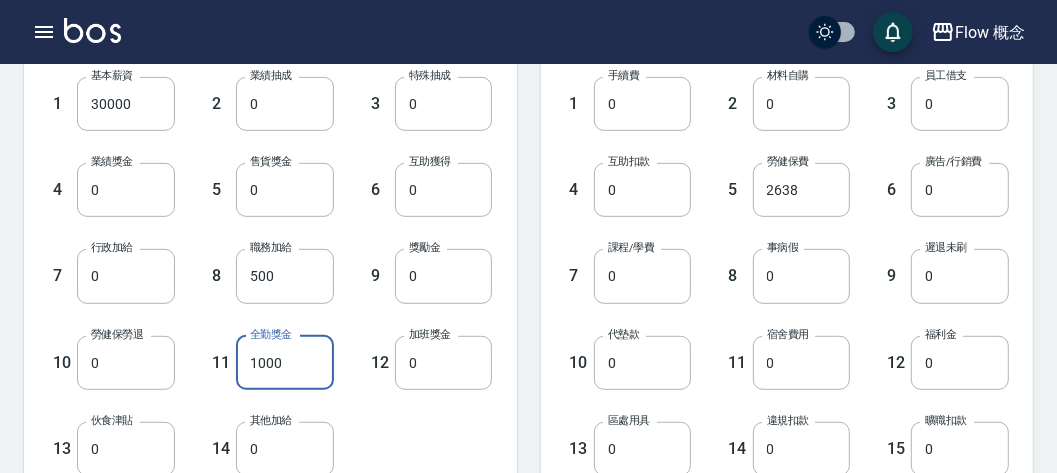 type on "1000" 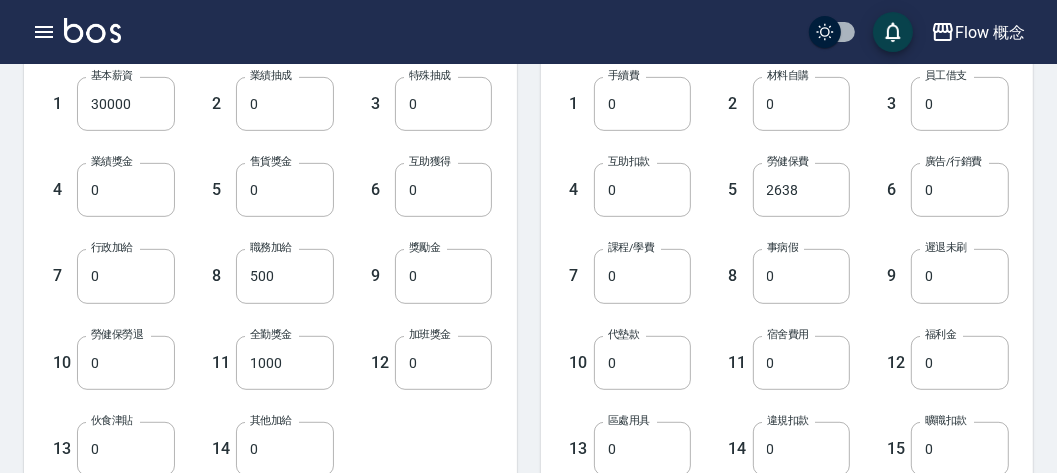 click on "12 加班獎金 0 加班獎金" at bounding box center [413, 347] 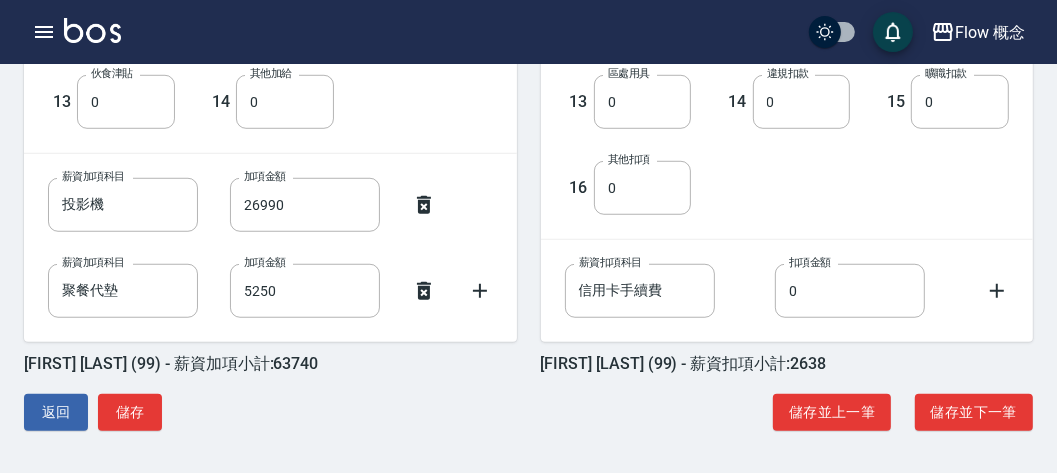 scroll, scrollTop: 909, scrollLeft: 0, axis: vertical 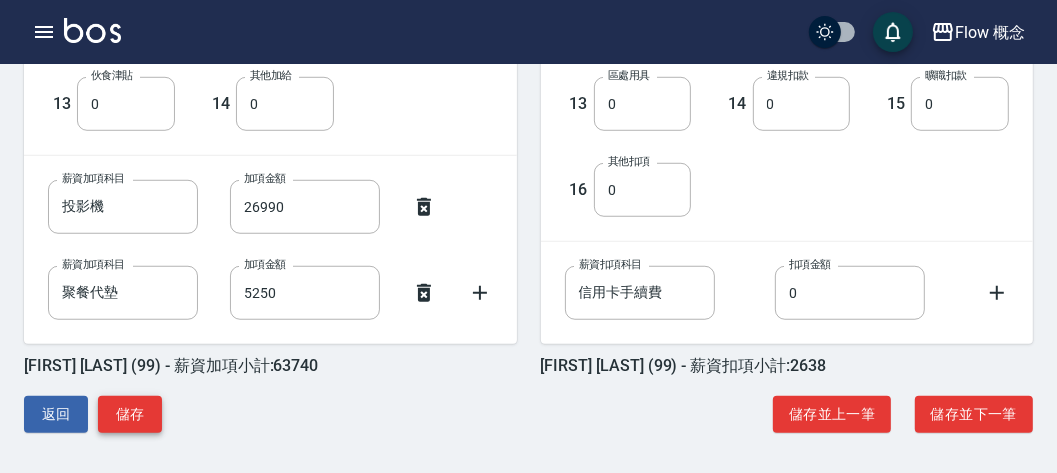 click on "儲存" at bounding box center [130, 414] 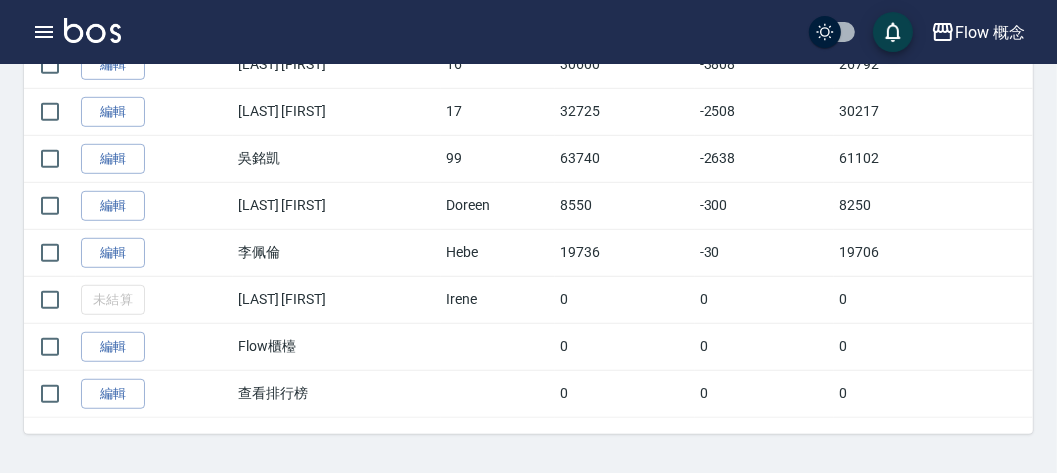 scroll, scrollTop: 771, scrollLeft: 0, axis: vertical 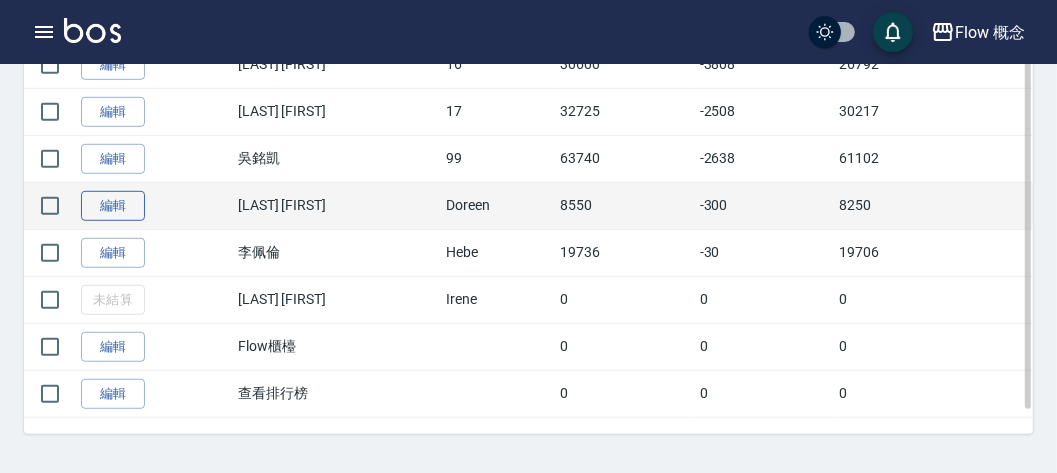 click on "編輯" at bounding box center (113, 206) 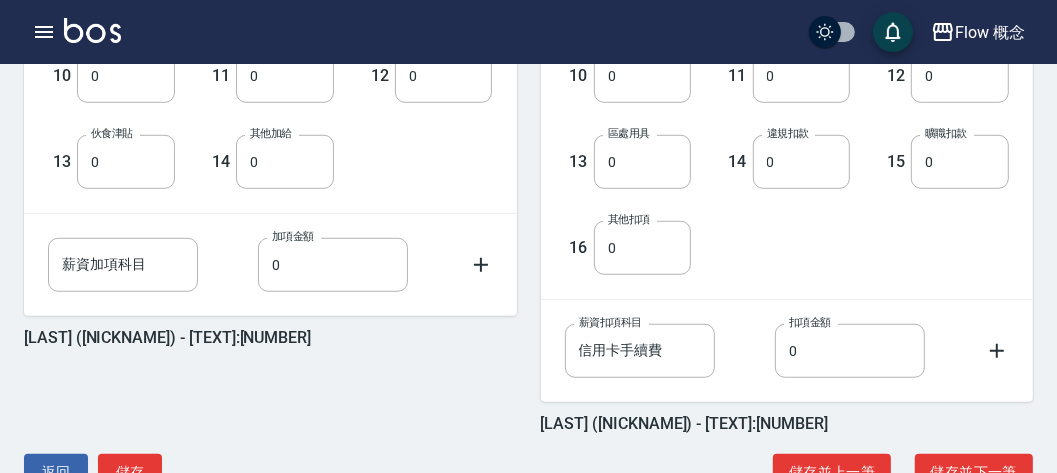 scroll, scrollTop: 911, scrollLeft: 0, axis: vertical 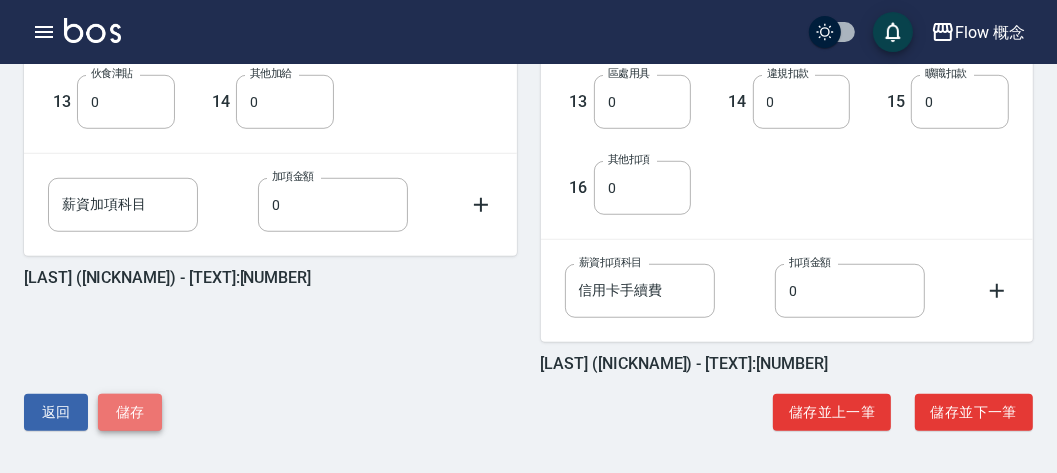 click on "儲存" at bounding box center [130, 412] 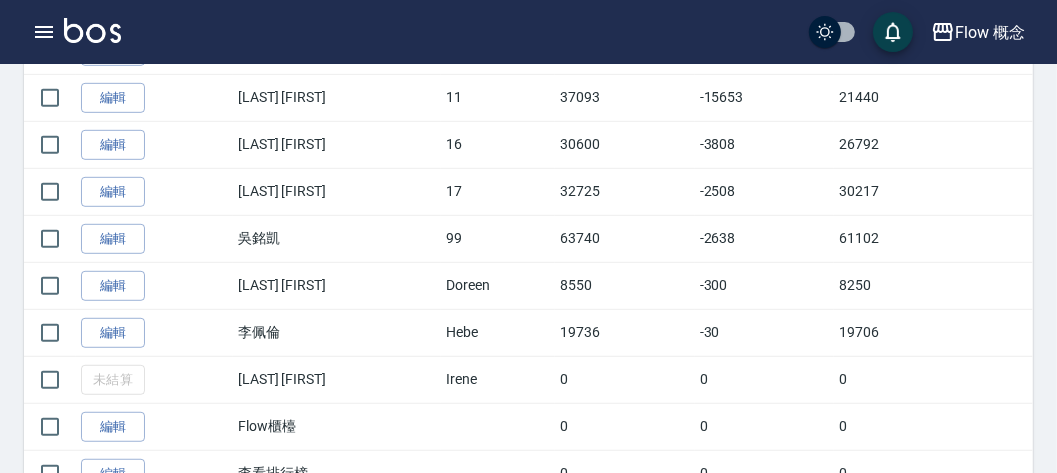 scroll, scrollTop: 692, scrollLeft: 0, axis: vertical 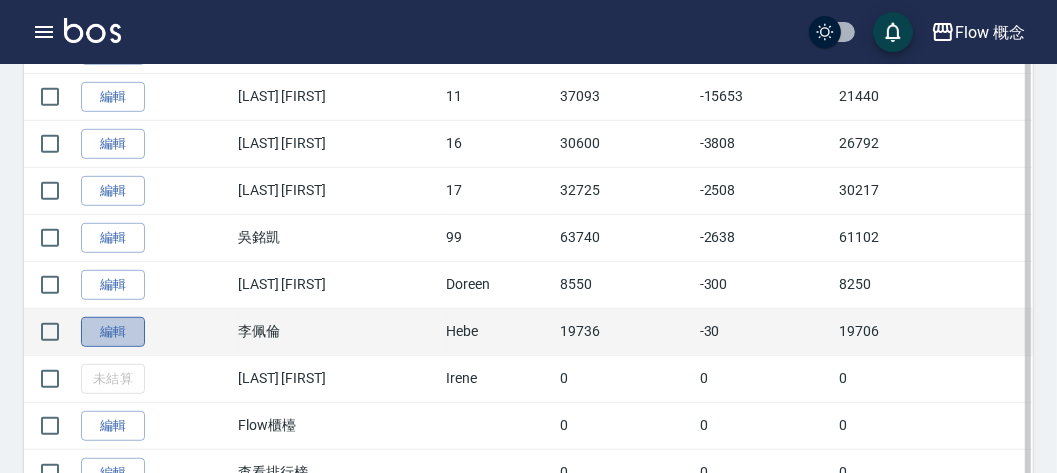 click on "編輯" at bounding box center (113, 332) 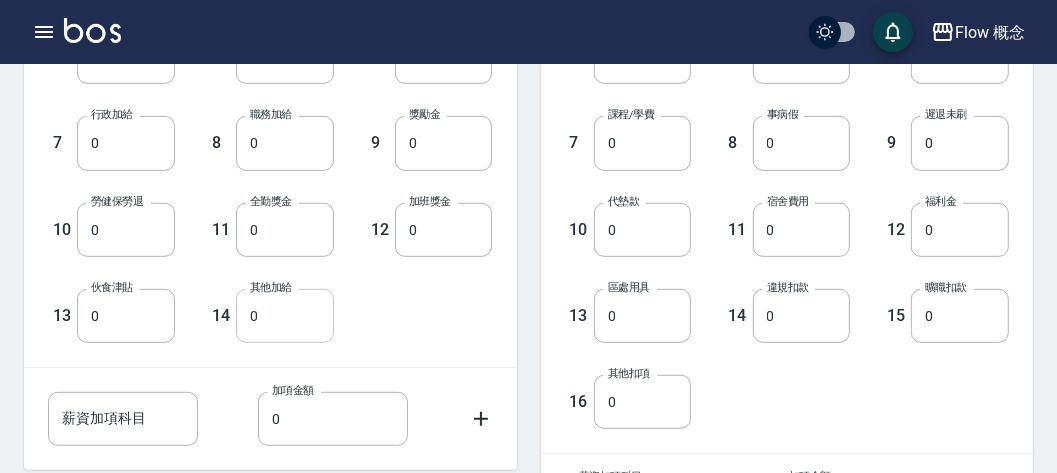 scroll, scrollTop: 911, scrollLeft: 0, axis: vertical 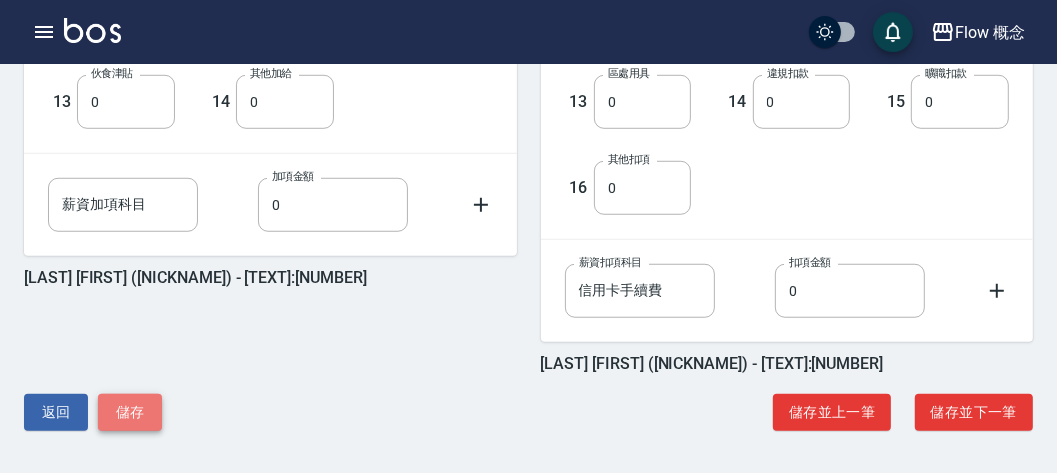 click on "儲存" at bounding box center (130, 412) 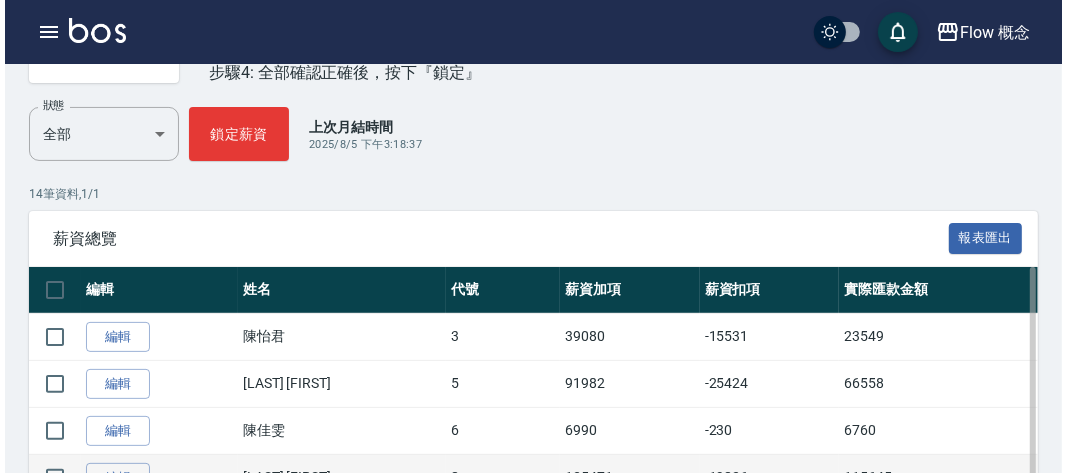 scroll, scrollTop: 0, scrollLeft: 0, axis: both 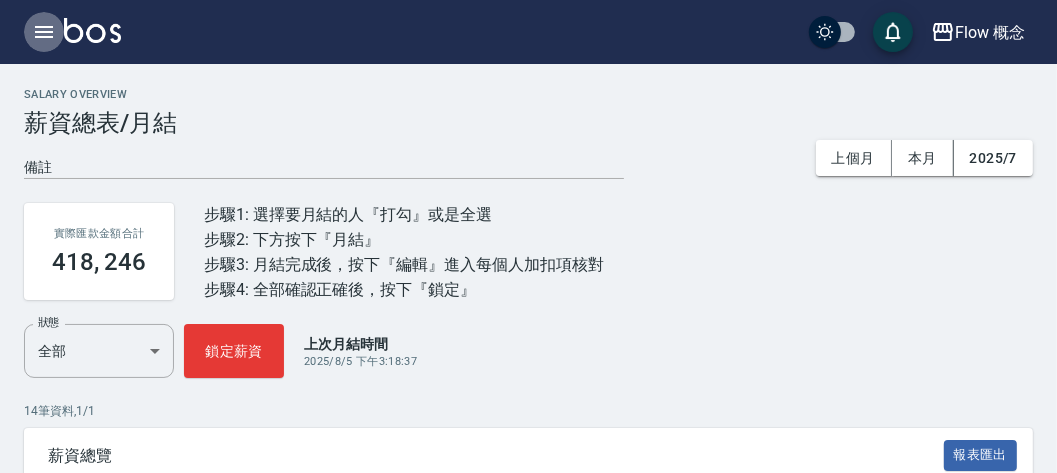 click 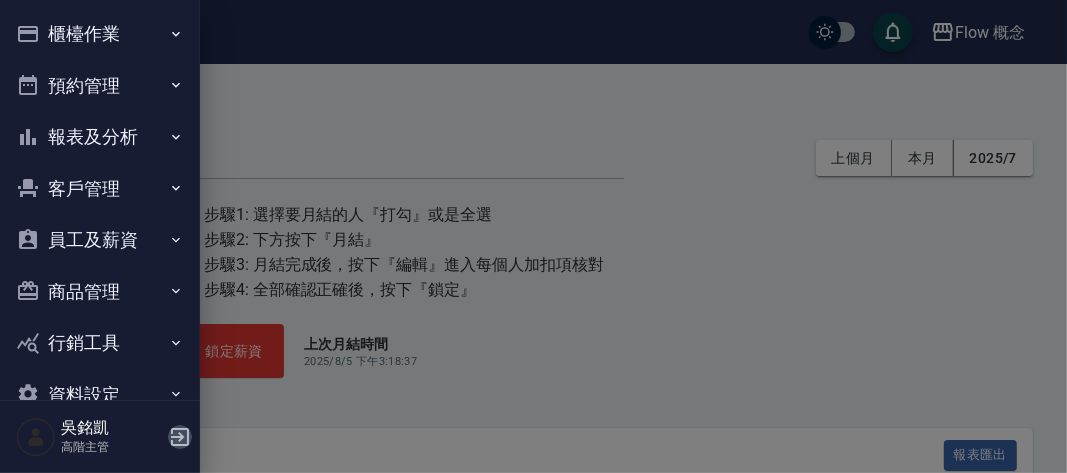 click 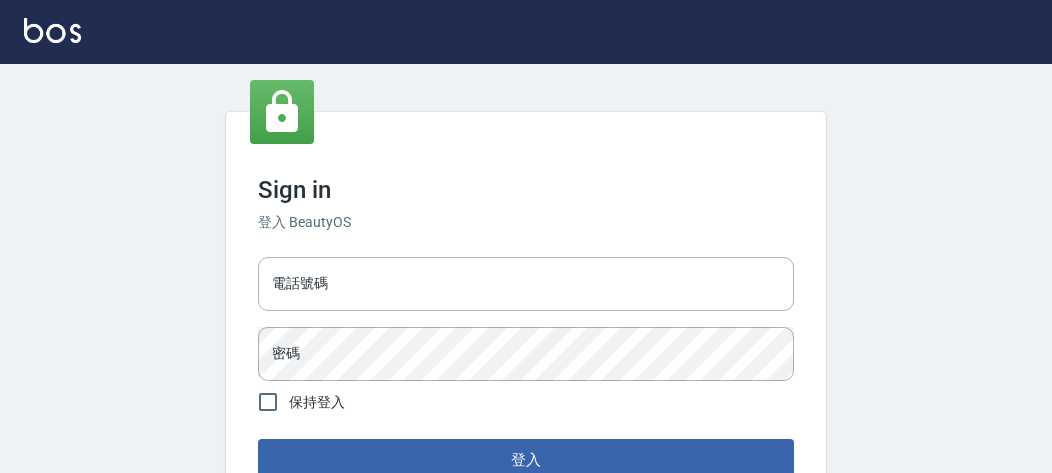 scroll, scrollTop: 0, scrollLeft: 0, axis: both 